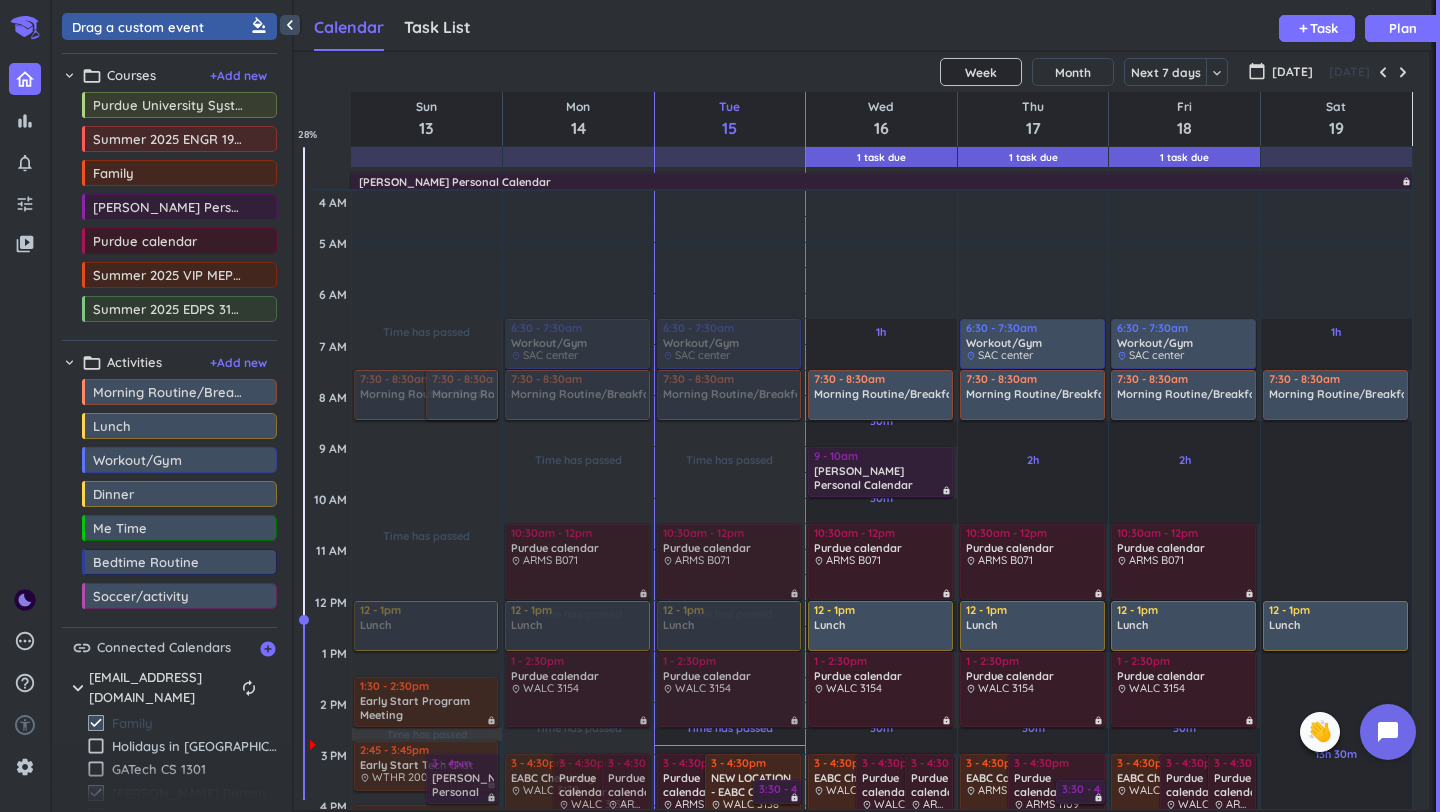 scroll, scrollTop: 0, scrollLeft: 0, axis: both 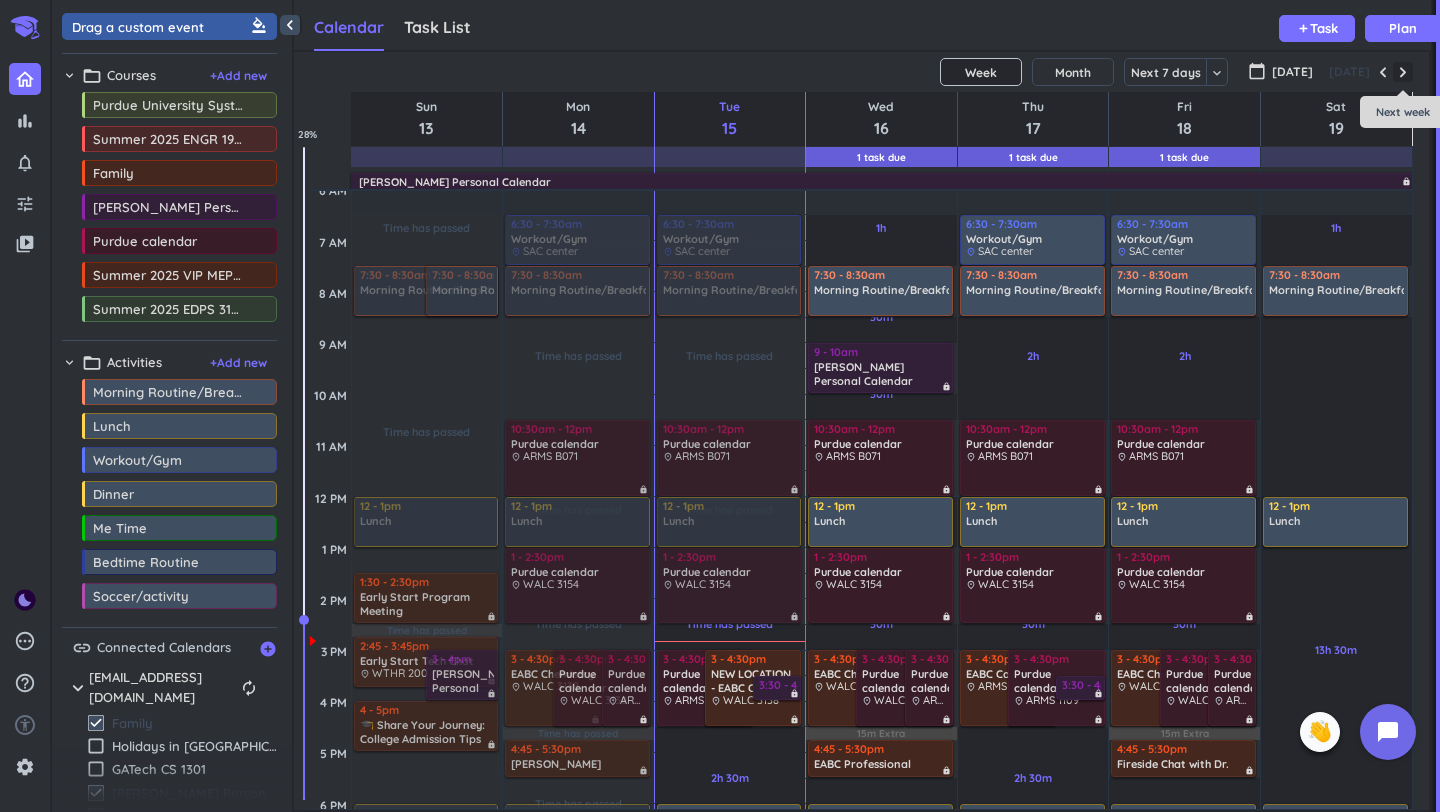 click at bounding box center (1403, 72) 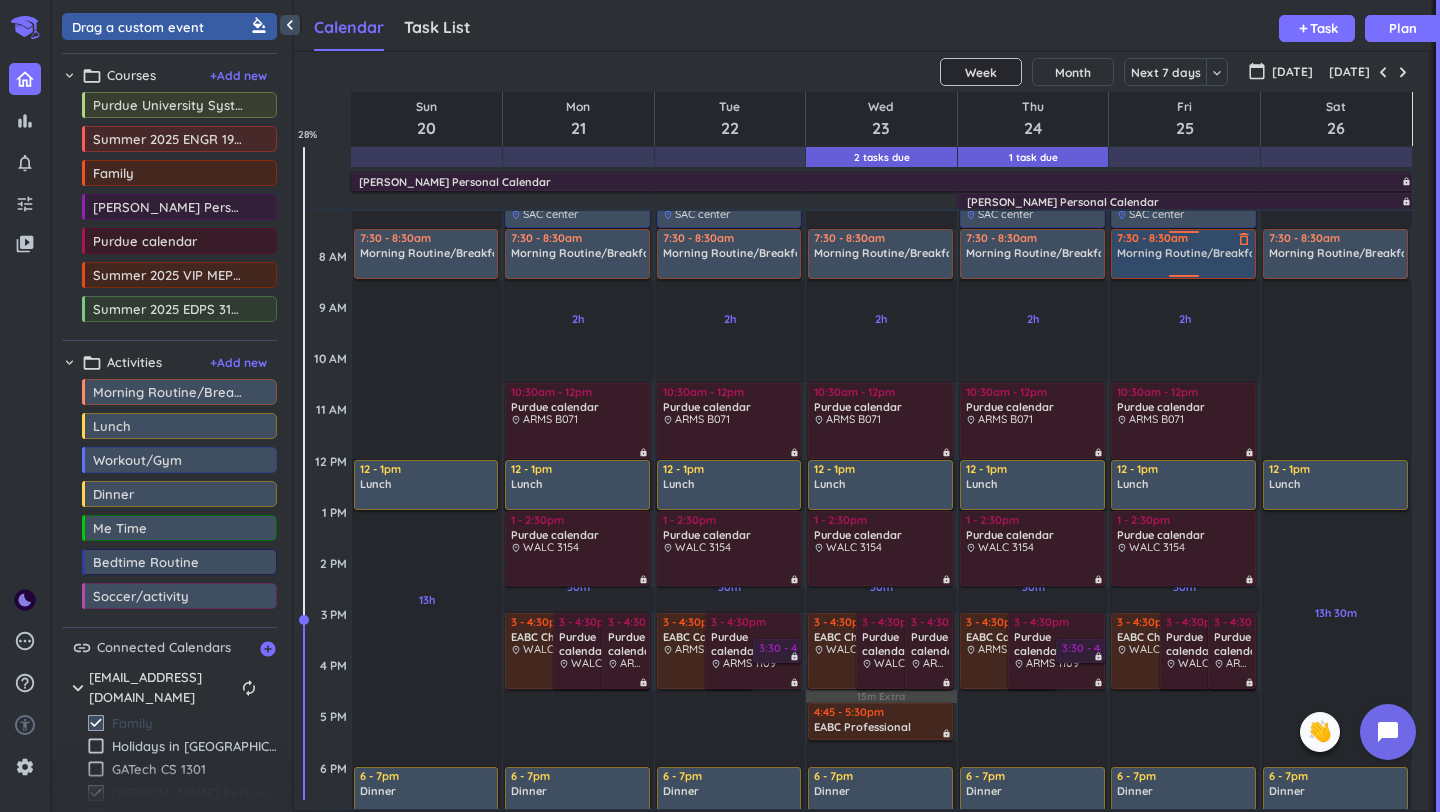 scroll, scrollTop: 184, scrollLeft: 0, axis: vertical 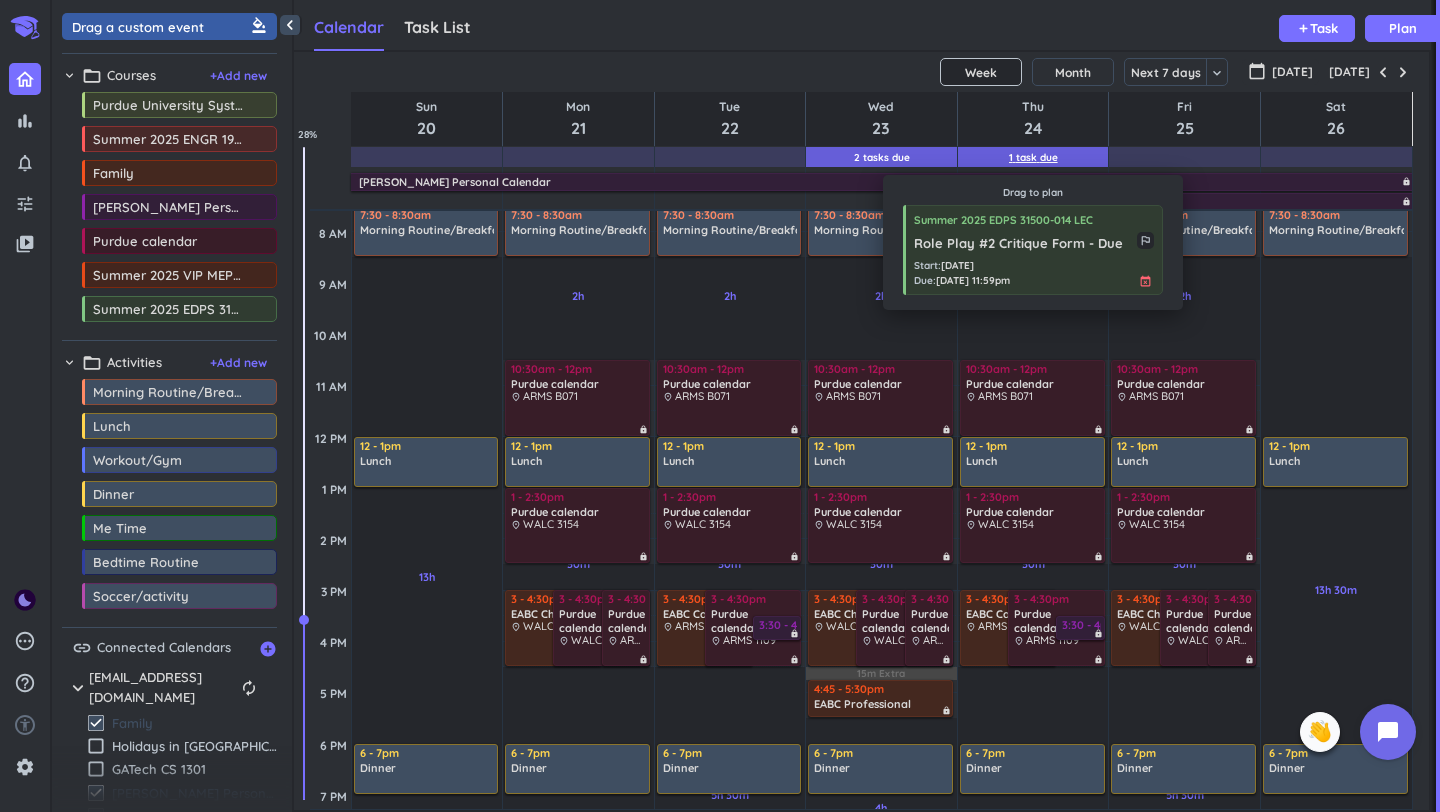 click on "1   Task   Due" at bounding box center (1033, 157) 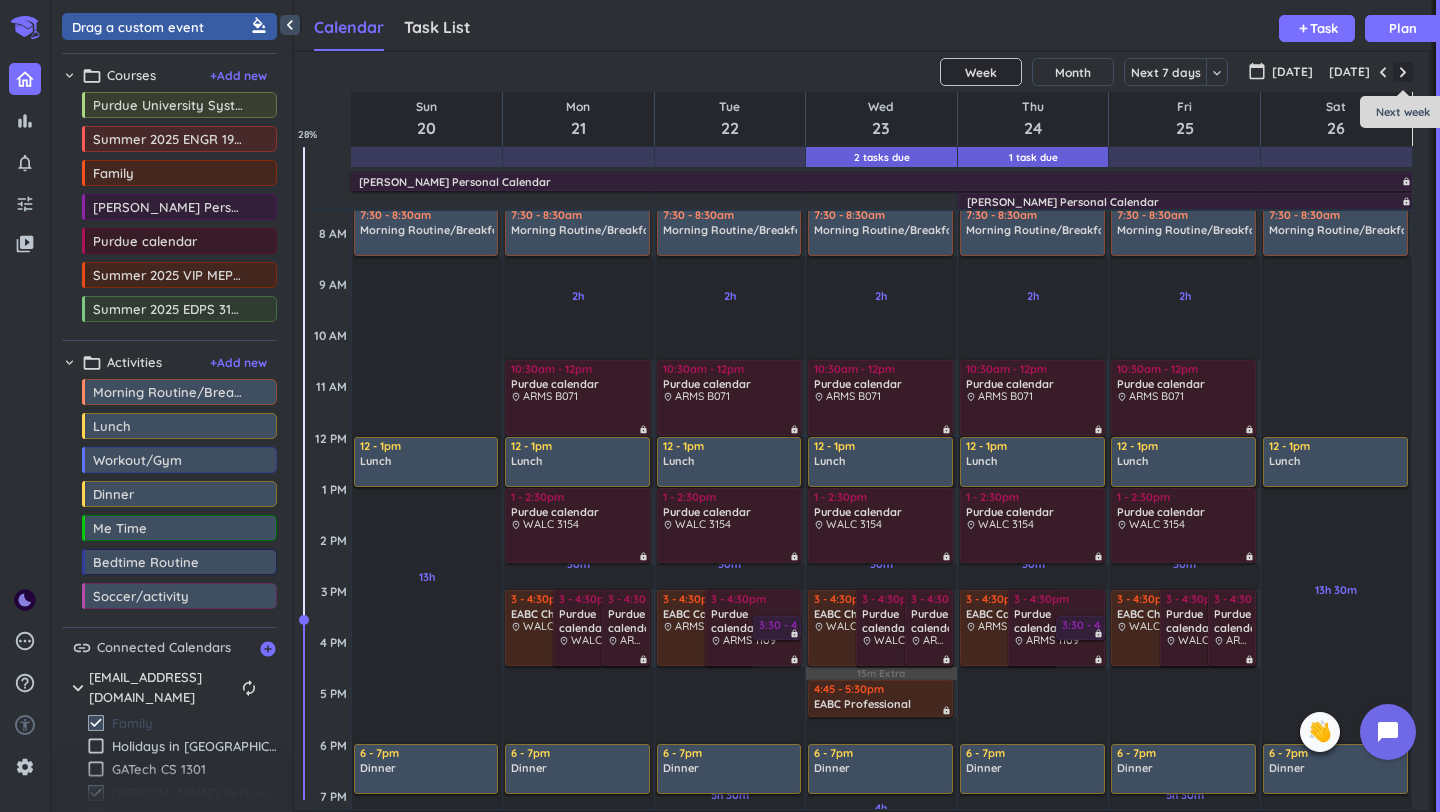 click at bounding box center [1403, 72] 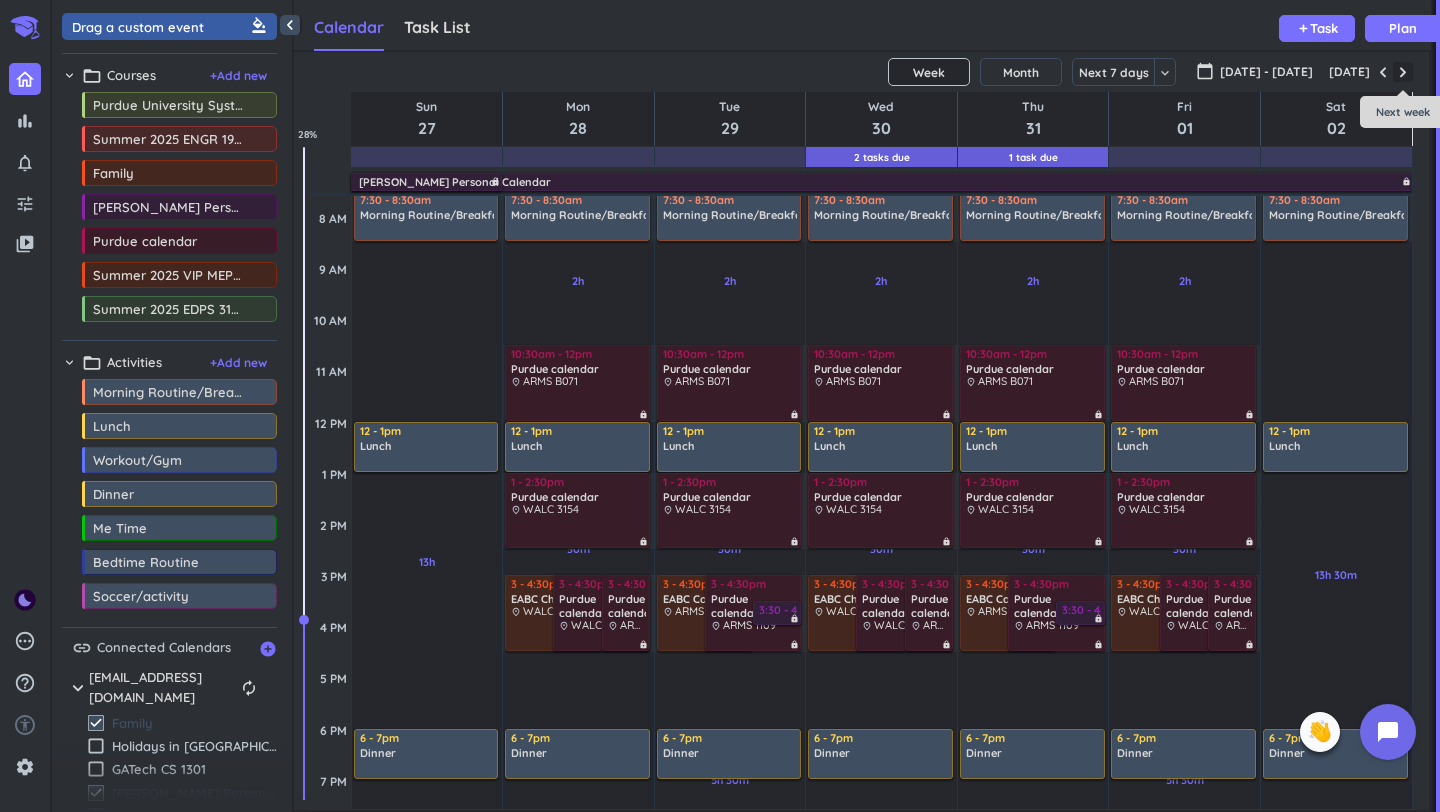 scroll, scrollTop: 104, scrollLeft: 0, axis: vertical 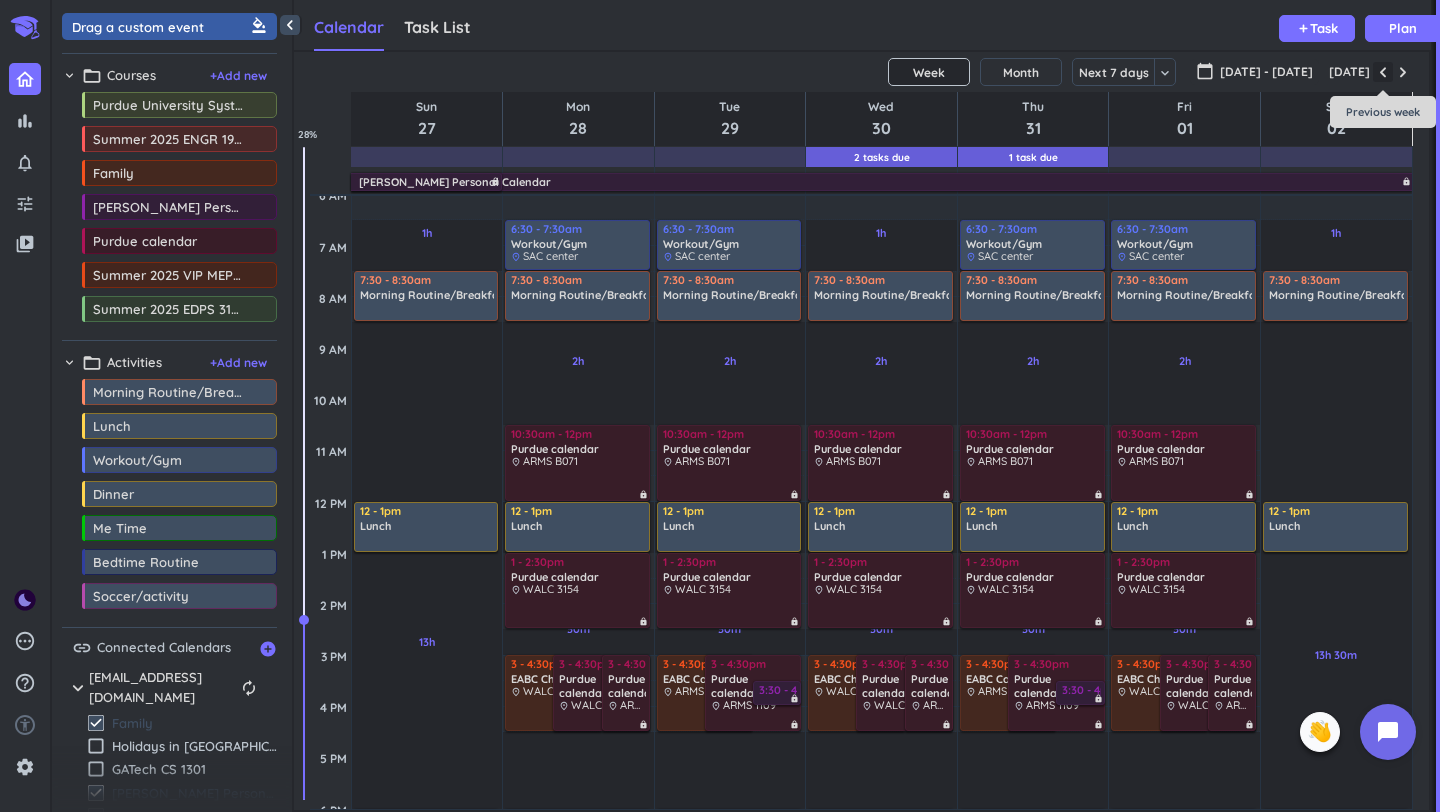 click at bounding box center [1383, 72] 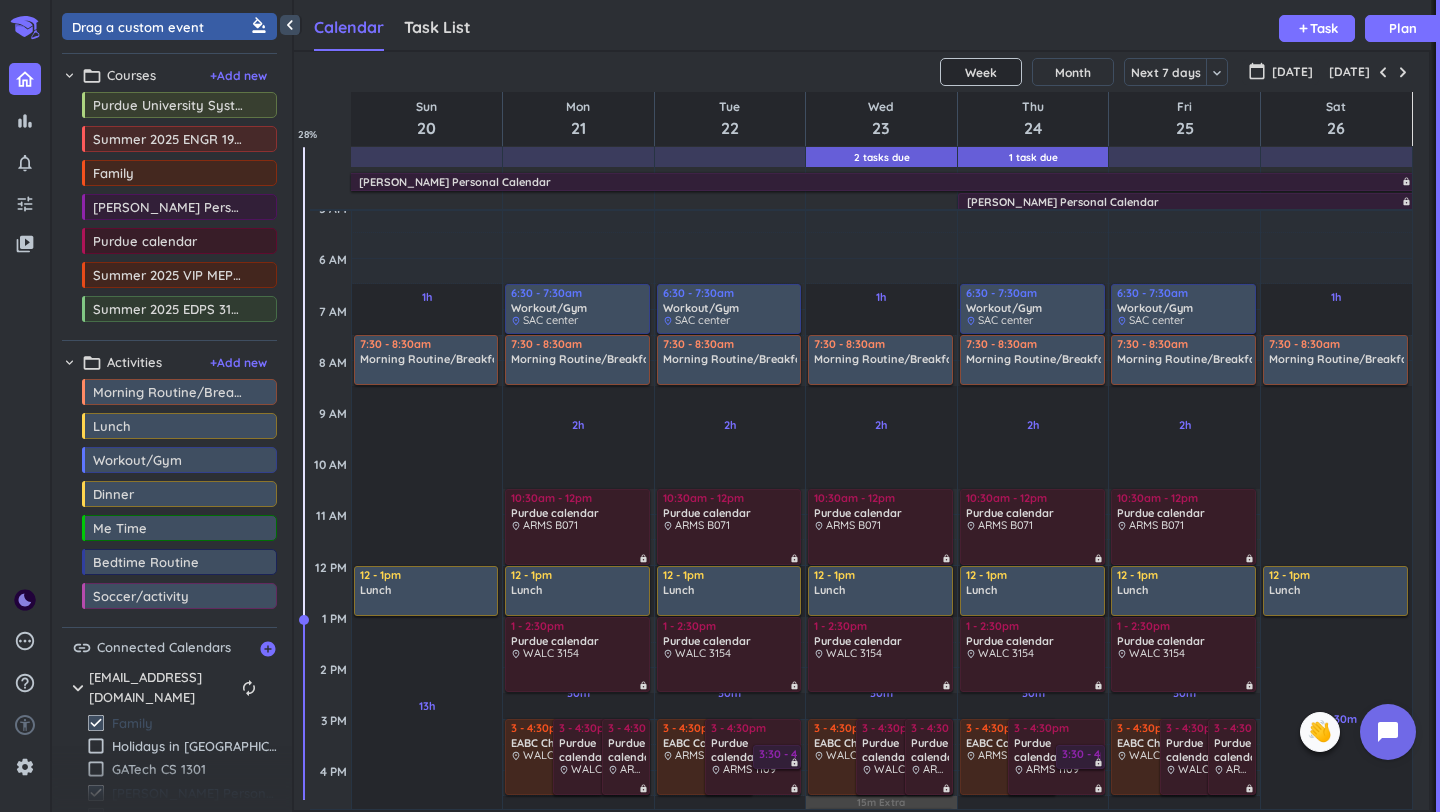 scroll, scrollTop: 0, scrollLeft: 0, axis: both 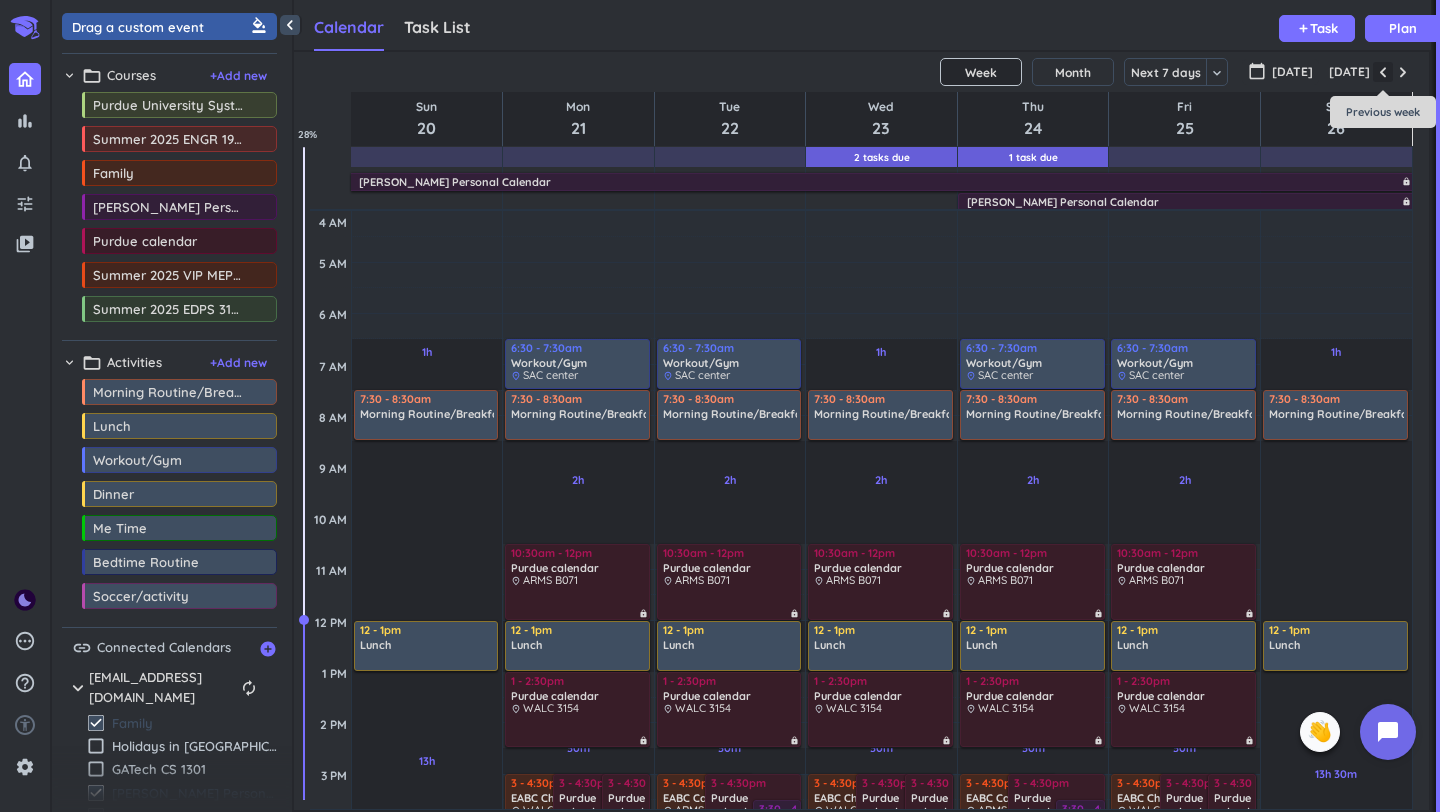 click at bounding box center (1383, 72) 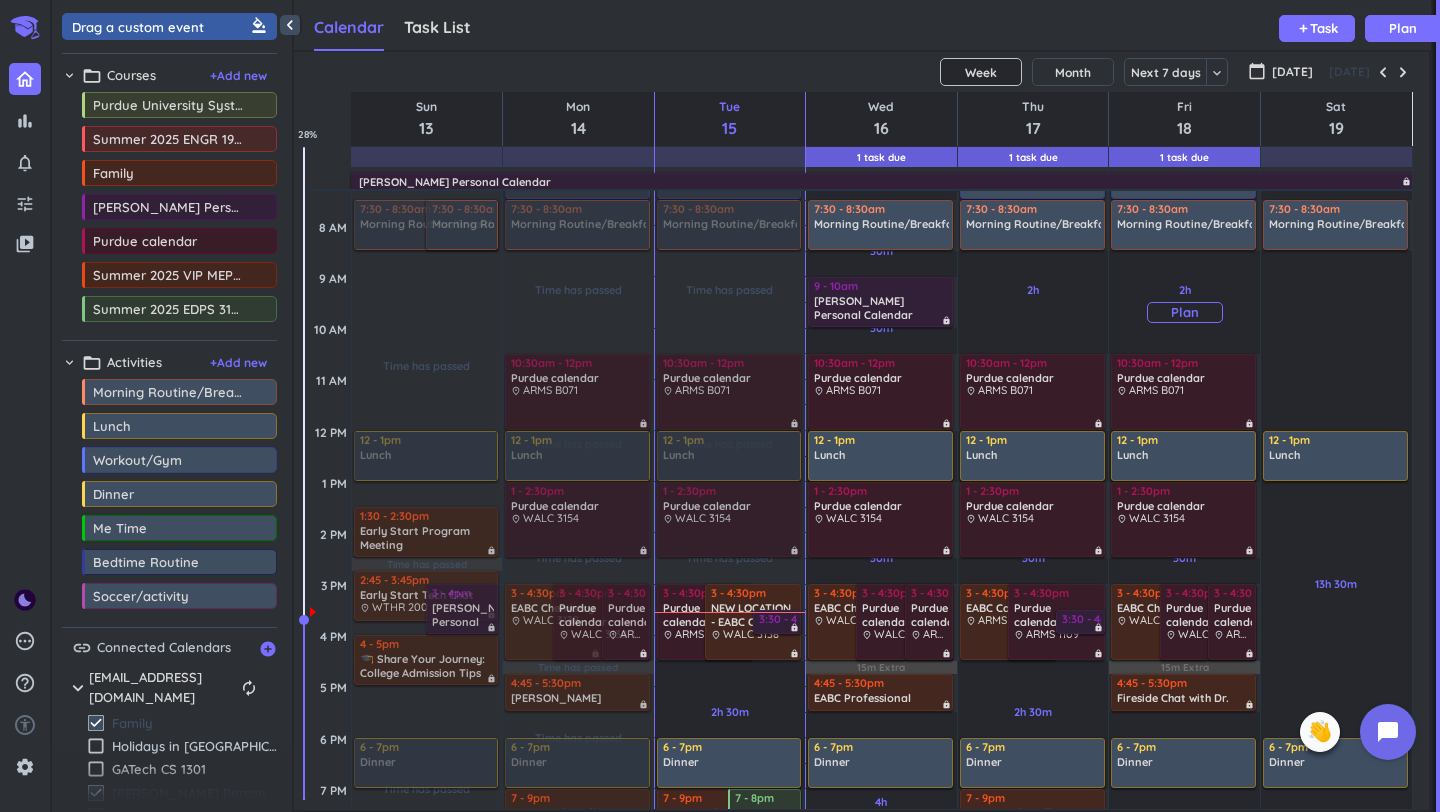 scroll, scrollTop: 167, scrollLeft: 0, axis: vertical 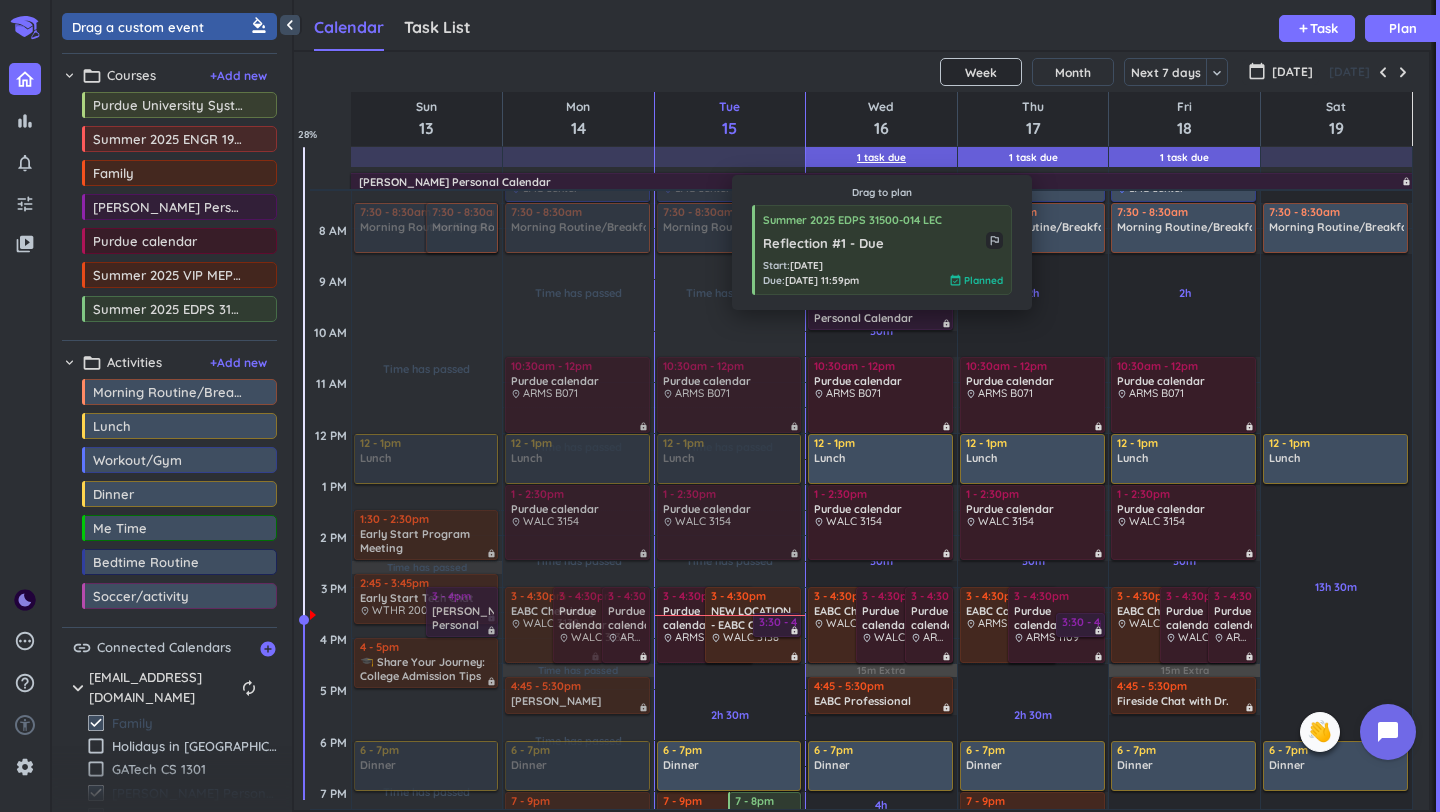 click on "1   Task   Due" at bounding box center [881, 157] 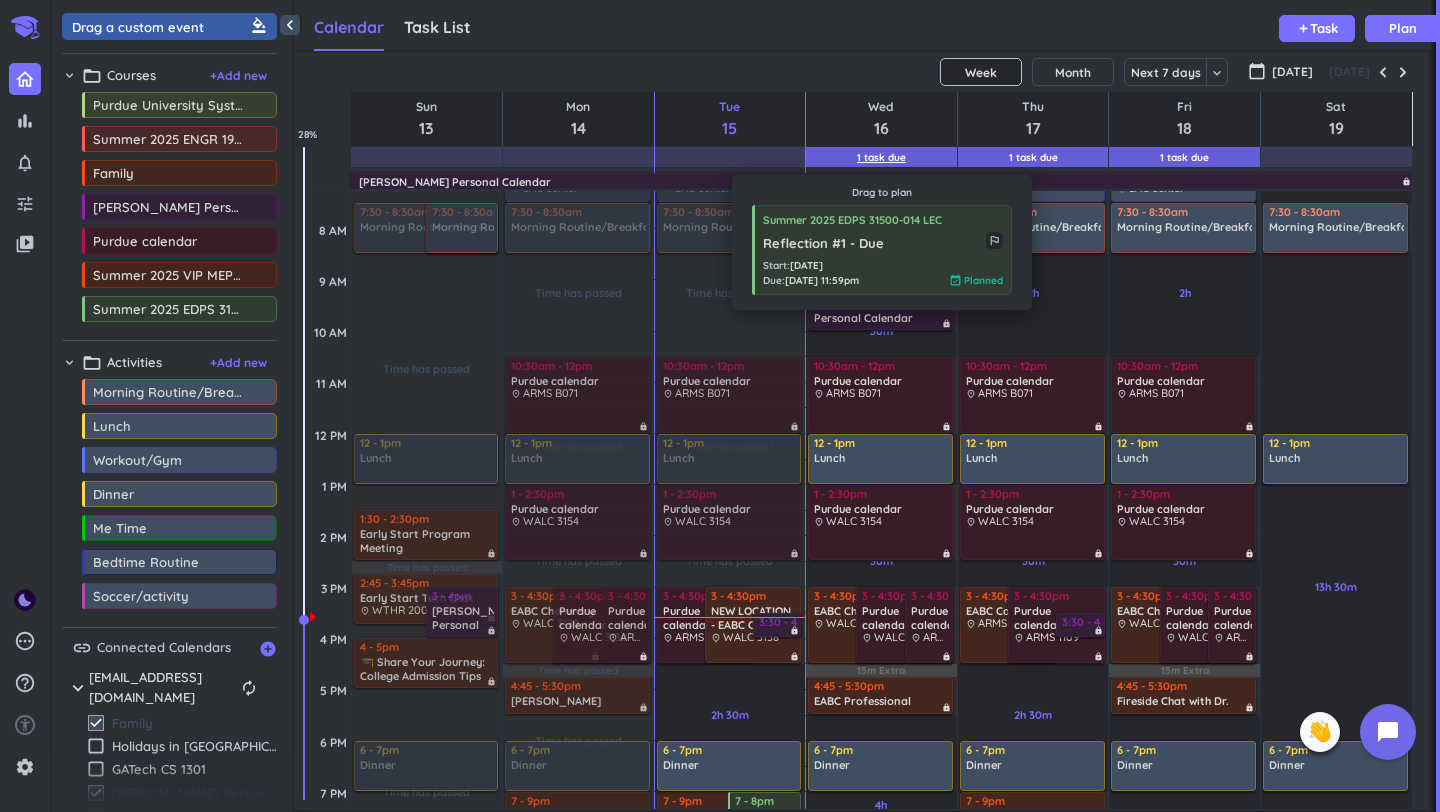 click on "1   Task   Due" at bounding box center [881, 157] 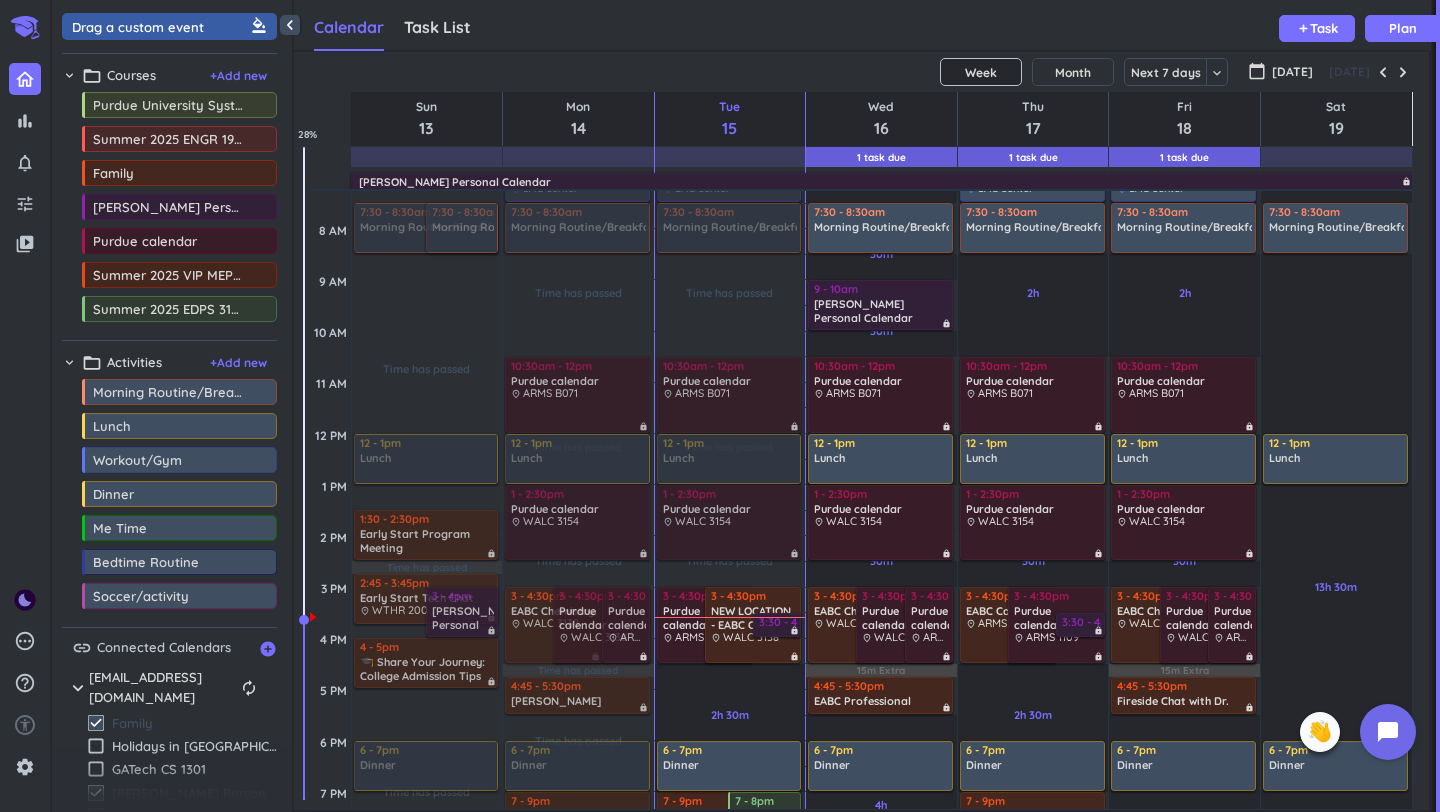 click on "[DATE]" at bounding box center (861, 72) 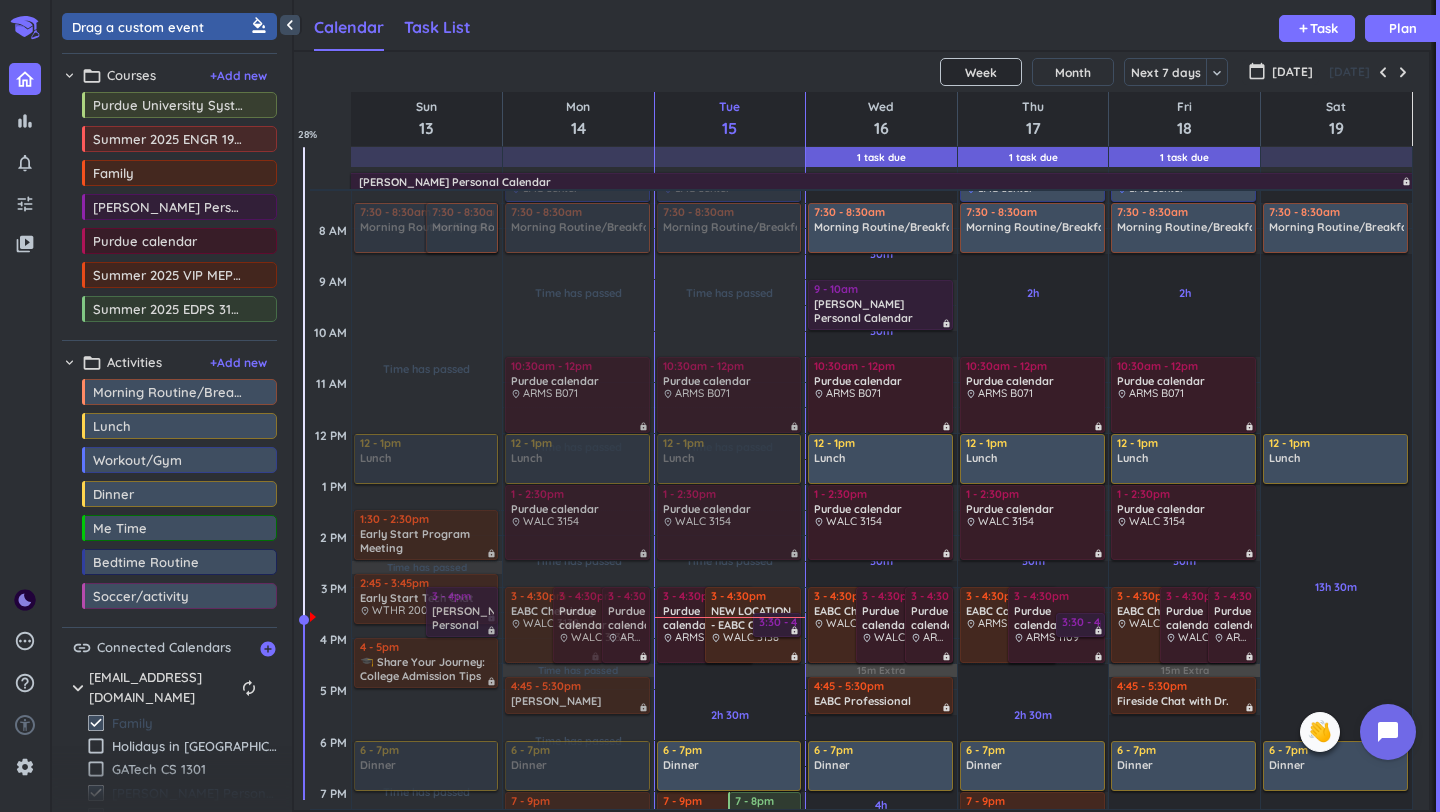click on "Task List" at bounding box center (437, 27) 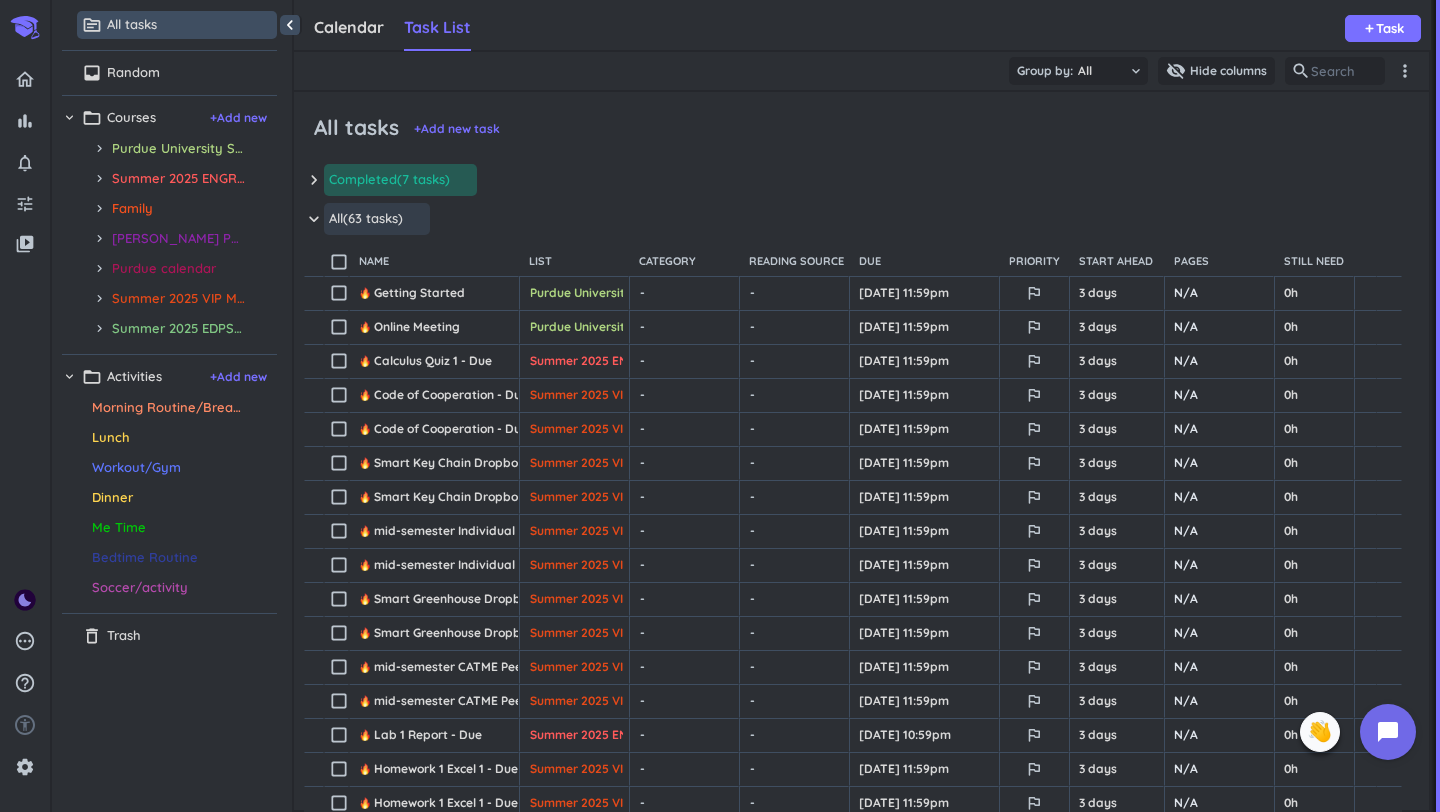 scroll, scrollTop: 1, scrollLeft: 1, axis: both 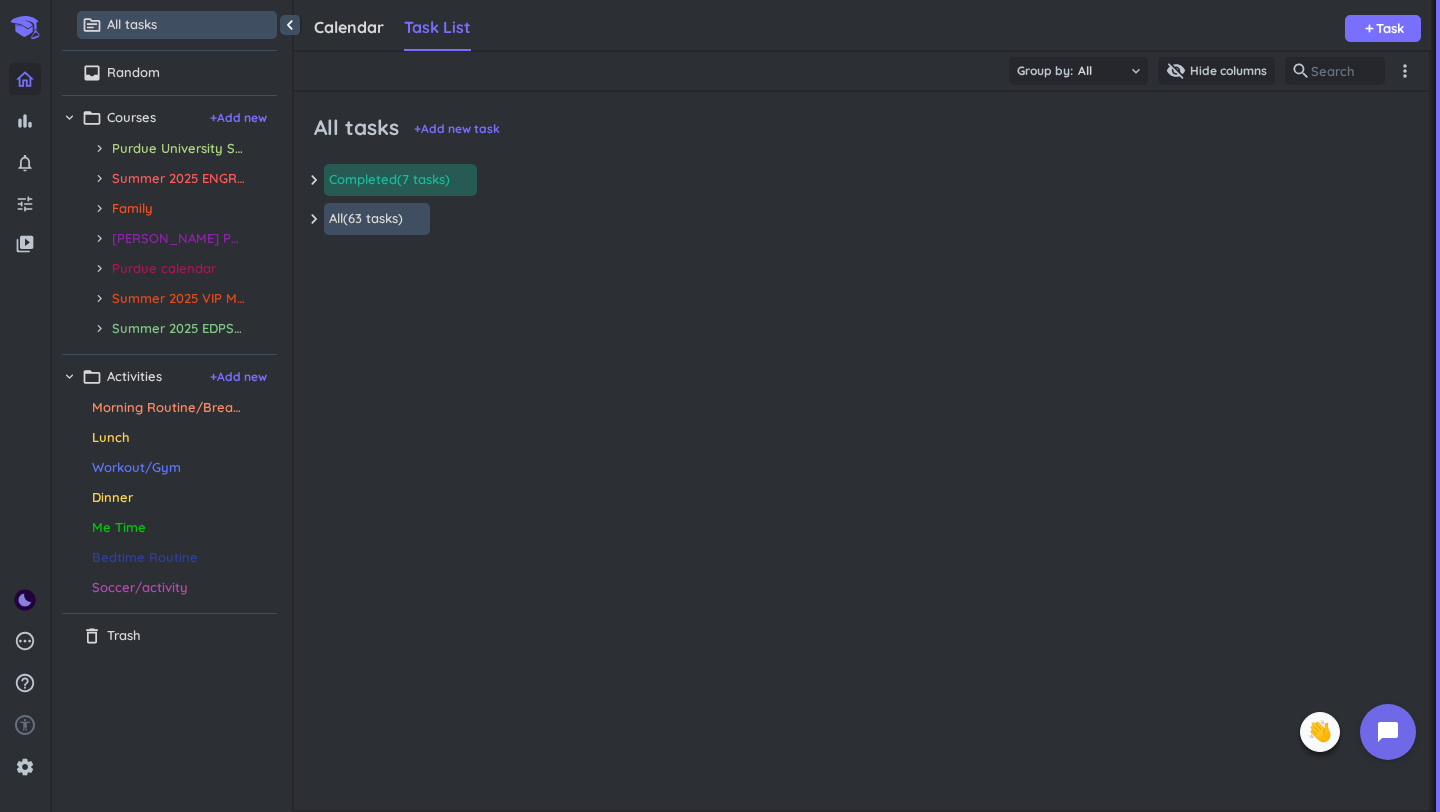 click 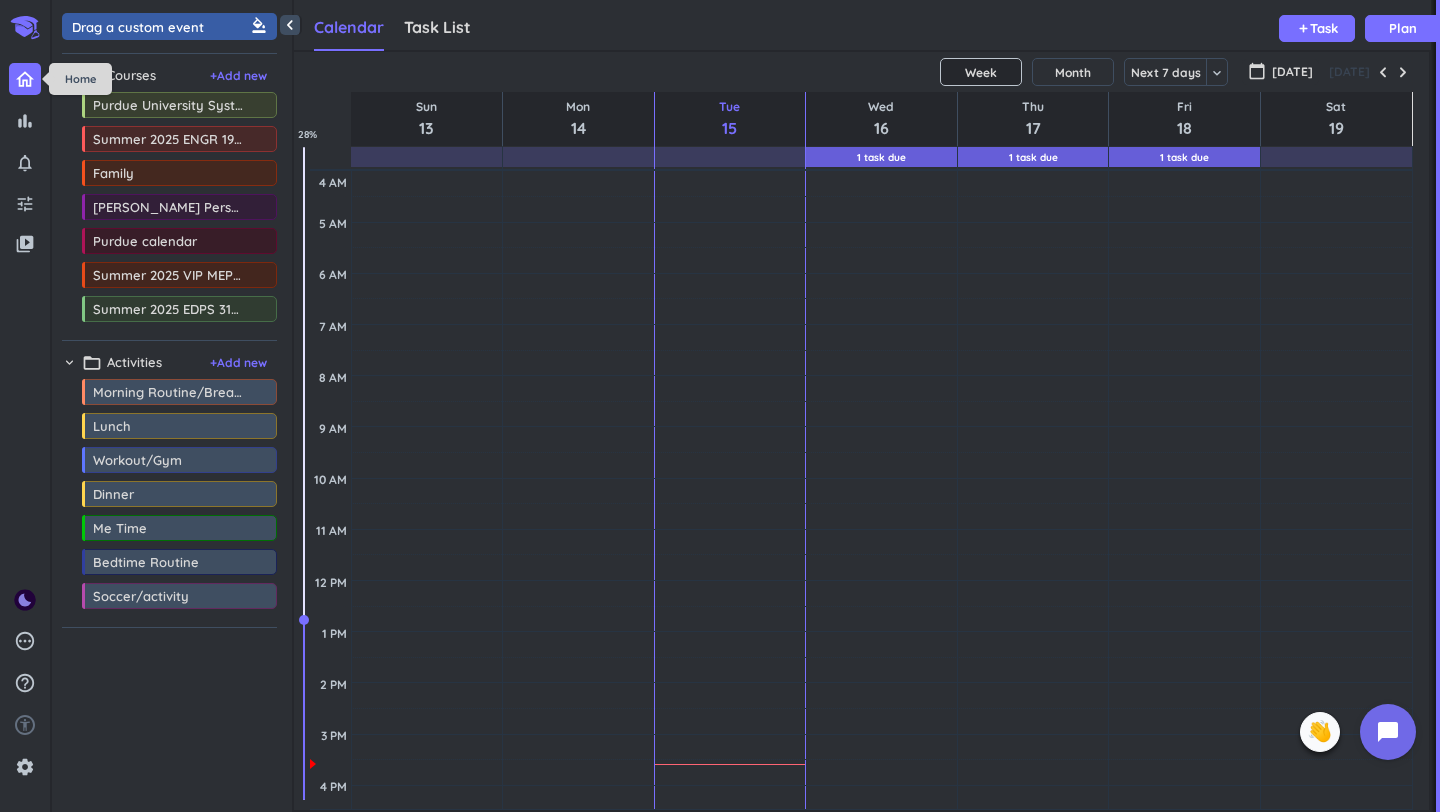 scroll, scrollTop: 1, scrollLeft: 1, axis: both 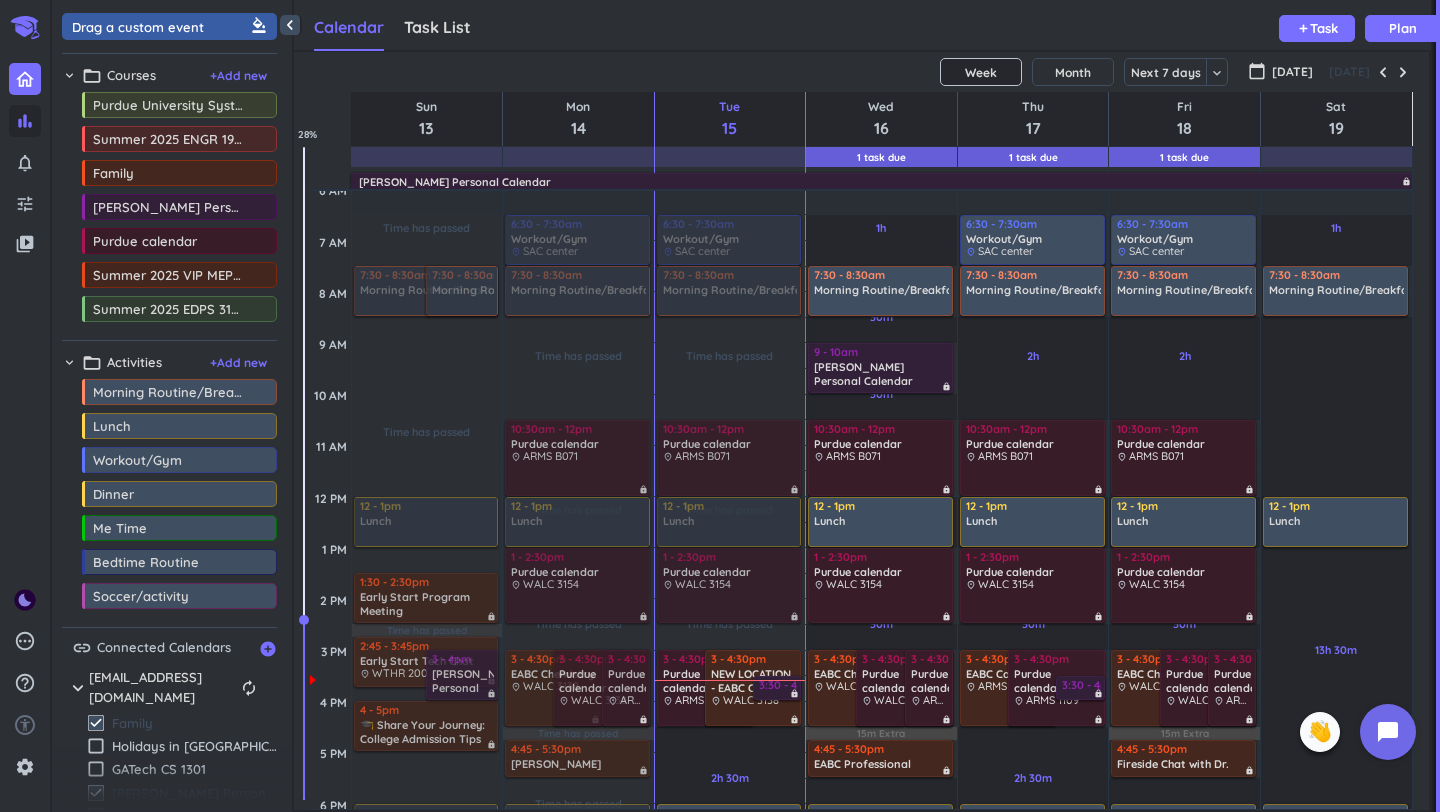 click on "bar_chart" at bounding box center (25, 121) 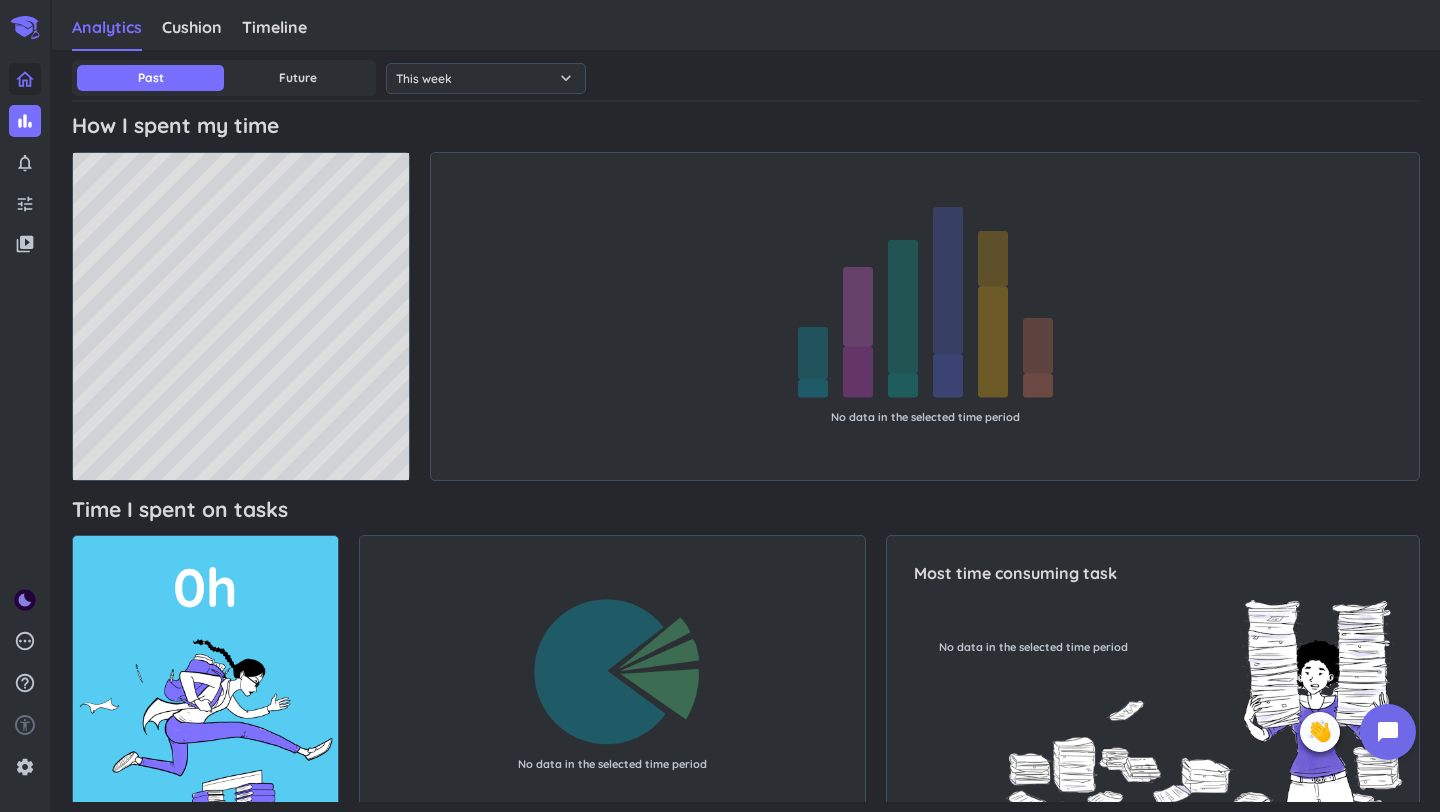 click 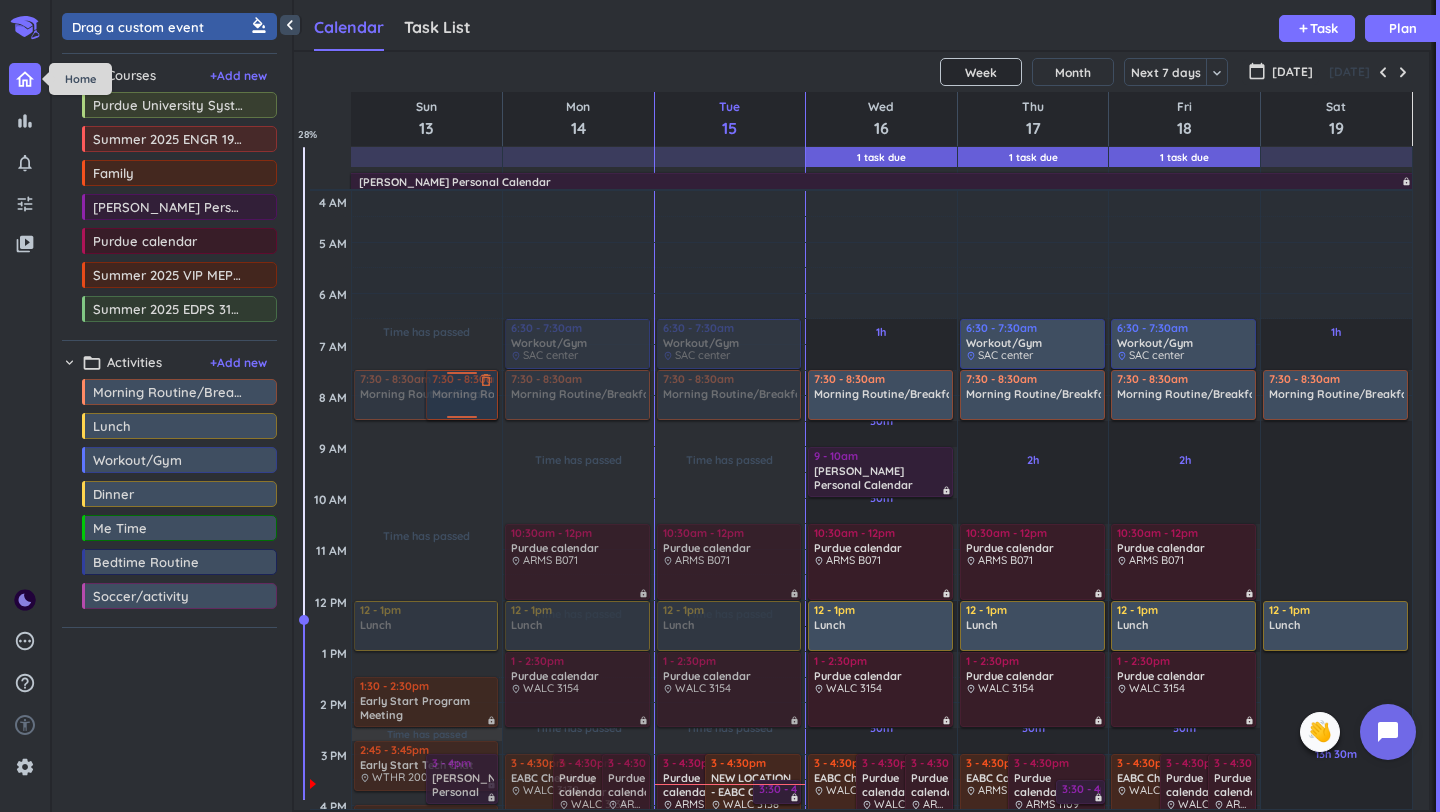 scroll, scrollTop: 1, scrollLeft: 1, axis: both 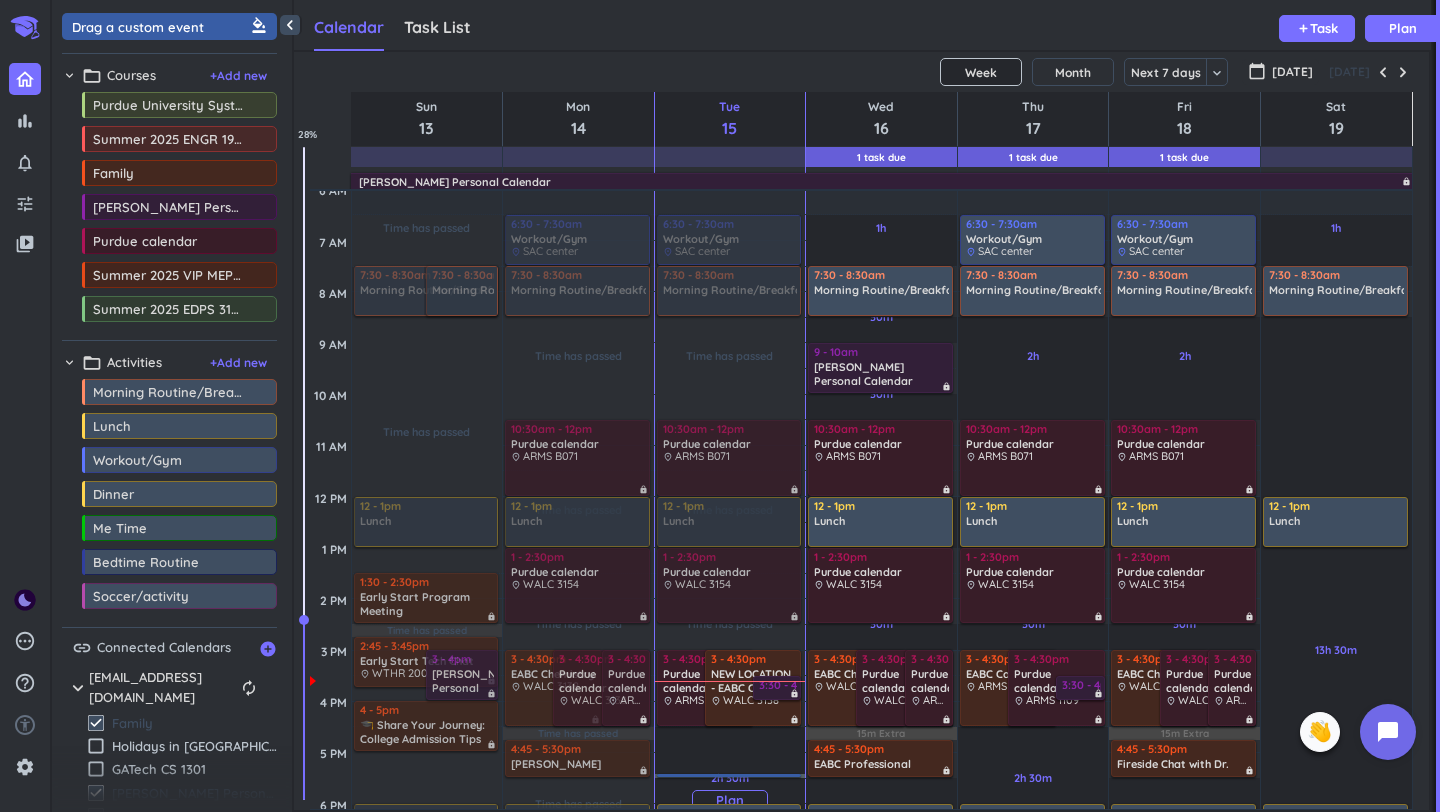 click on "2h 30m Past due Plan" at bounding box center (730, 791) 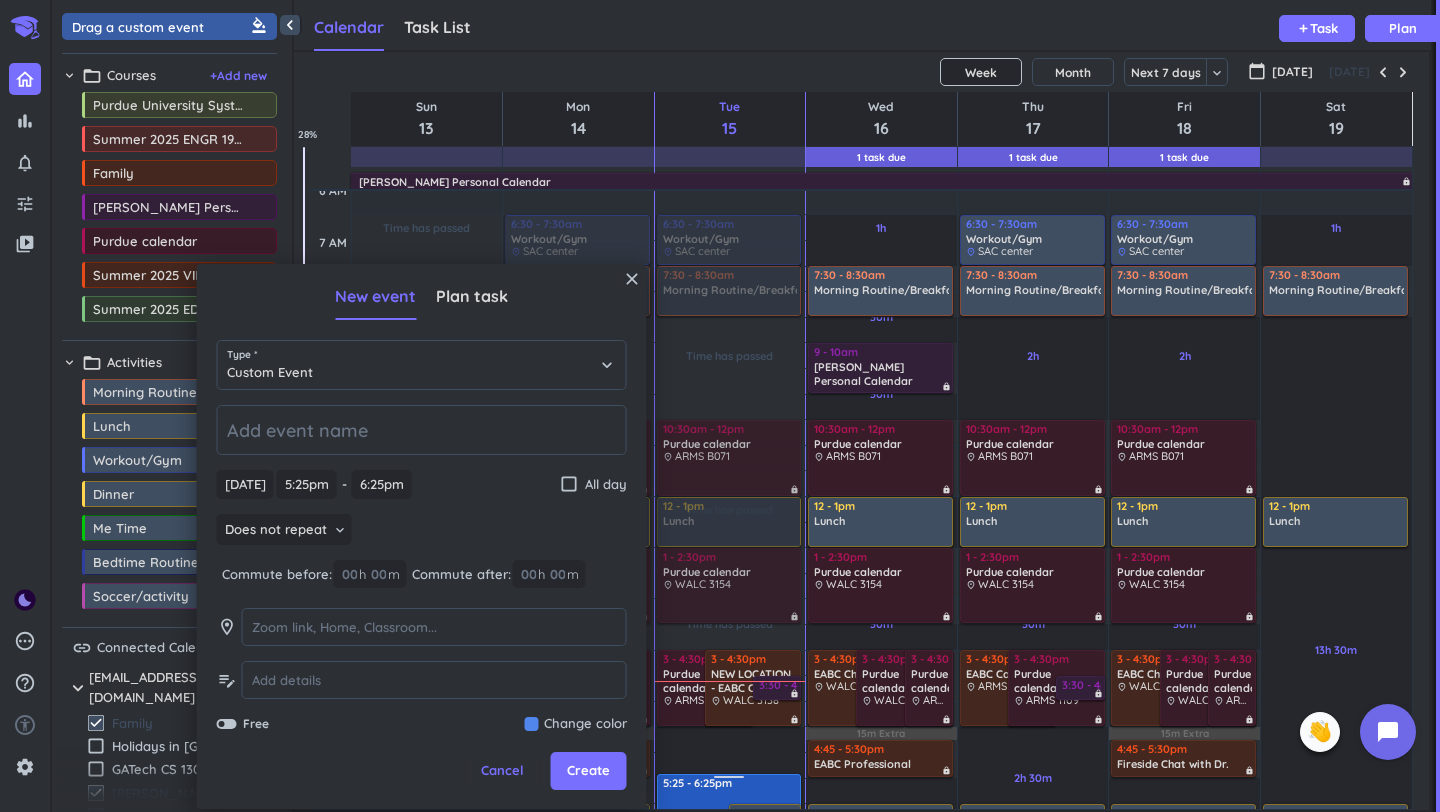 click at bounding box center (730, 805) 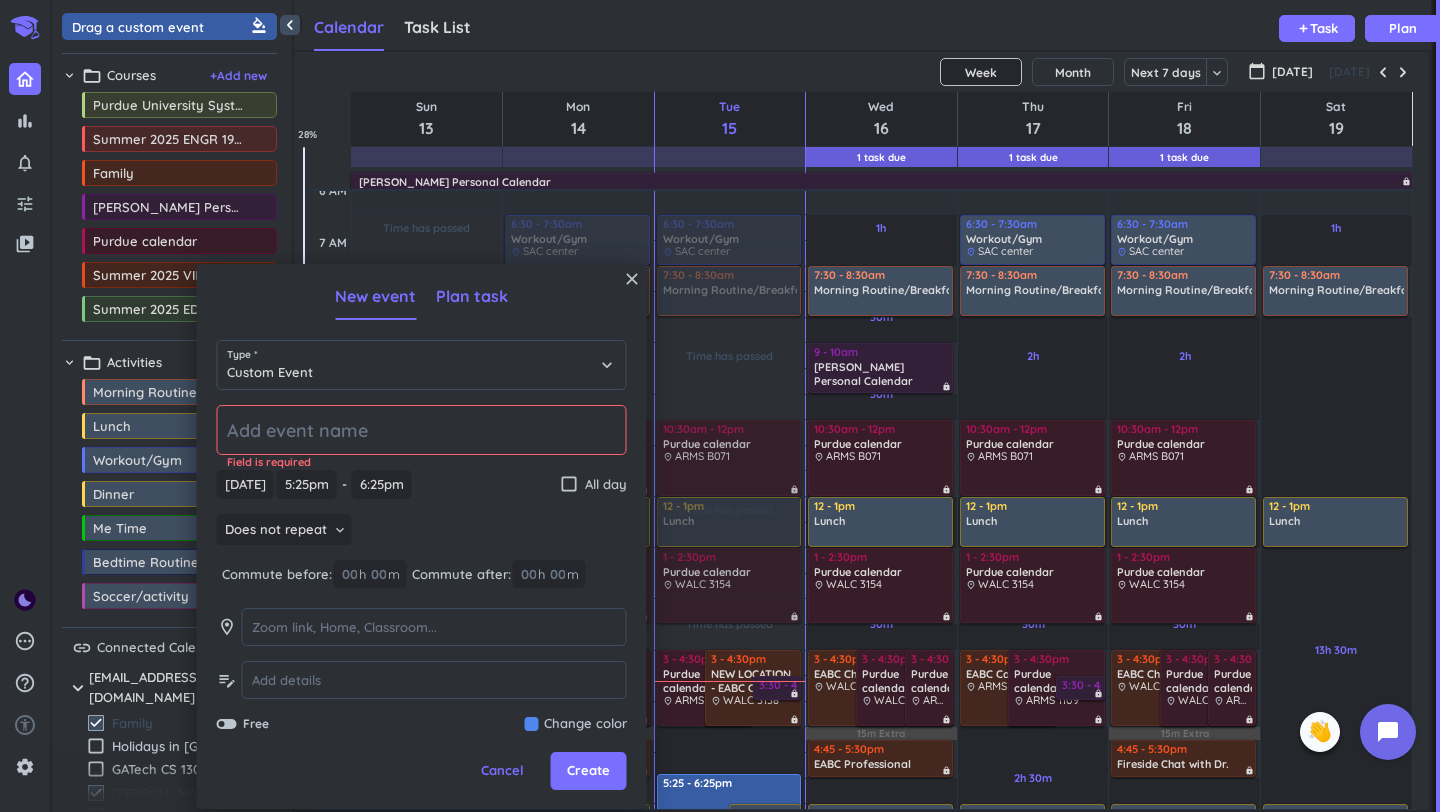click on "Plan task" at bounding box center (472, 297) 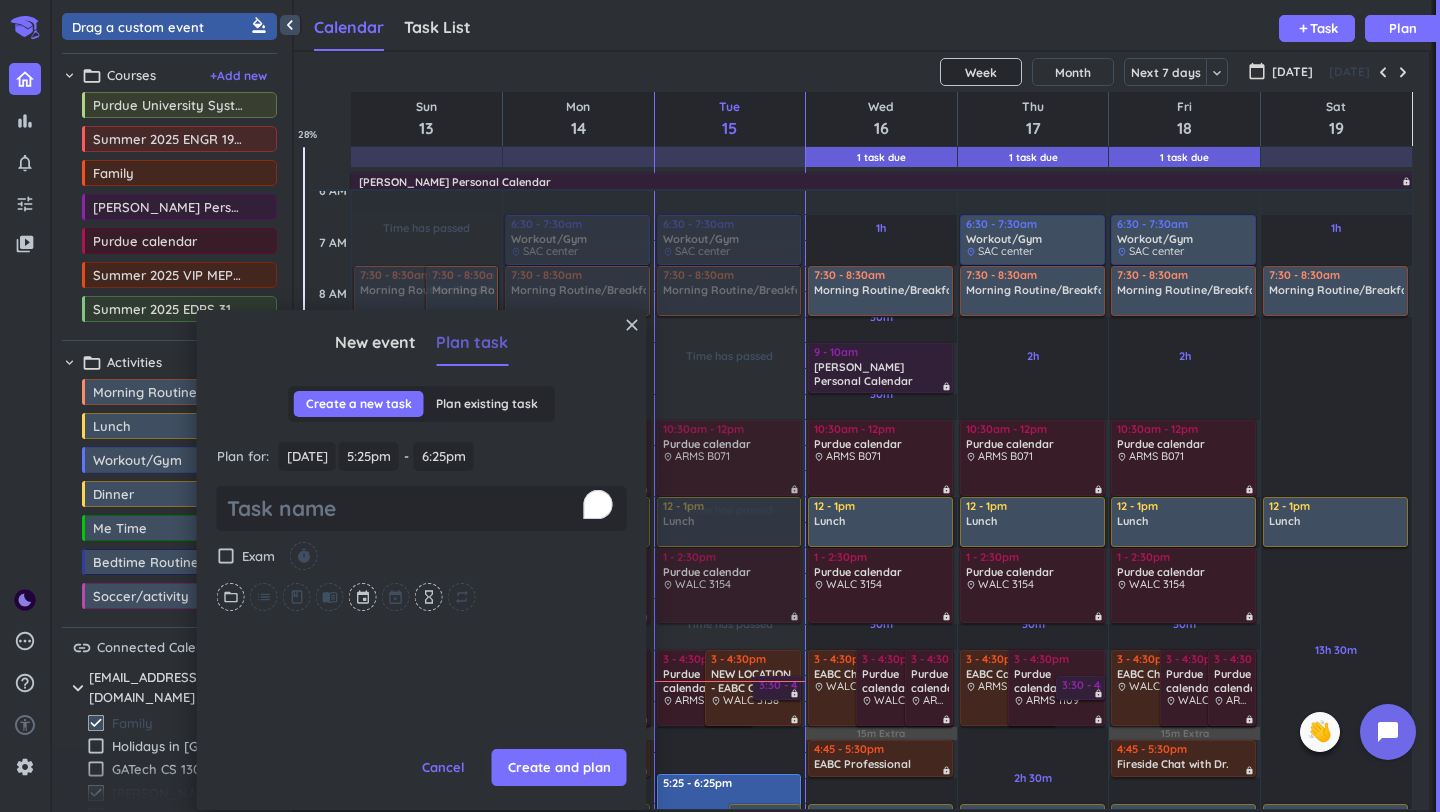 scroll, scrollTop: 0, scrollLeft: 0, axis: both 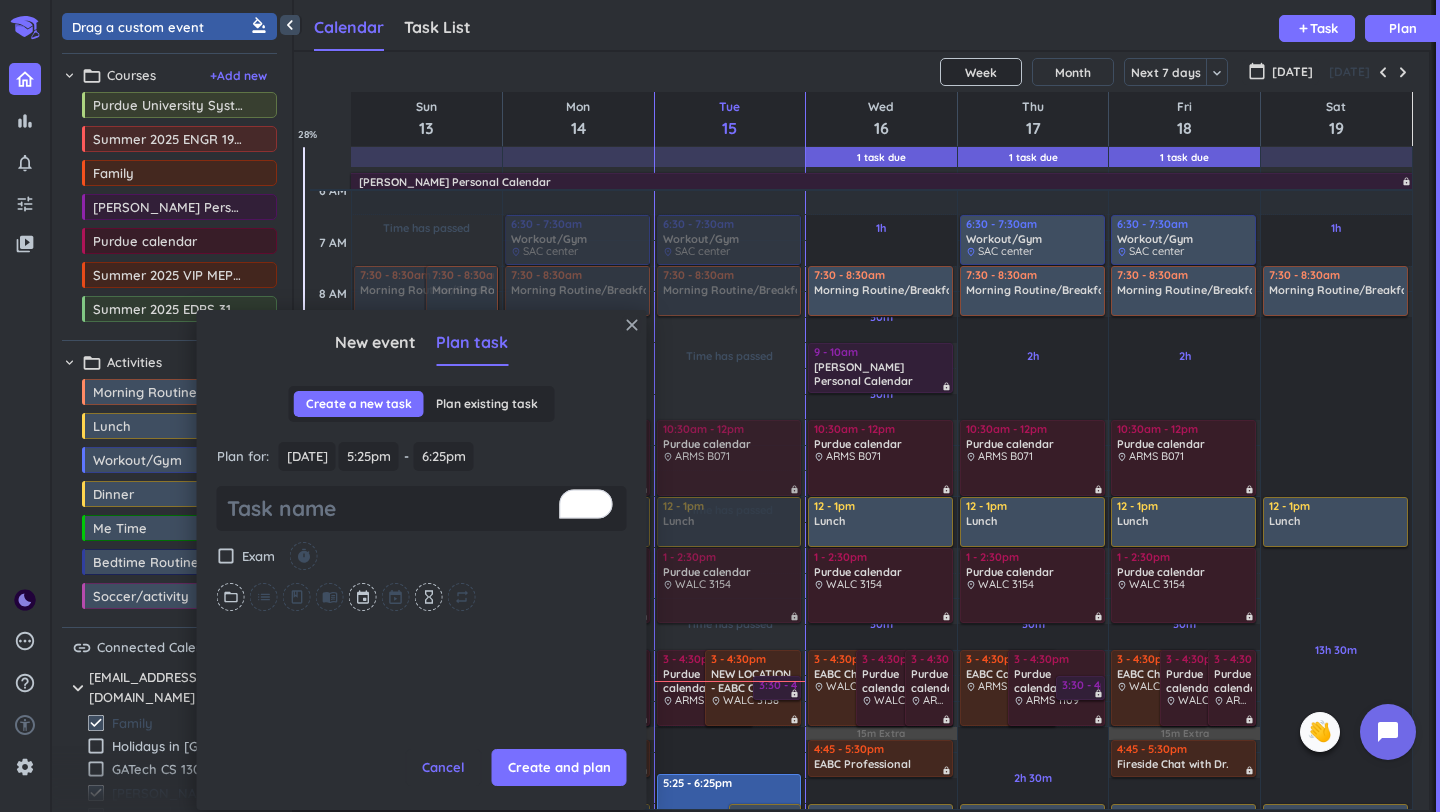 click on "close" at bounding box center [632, 325] 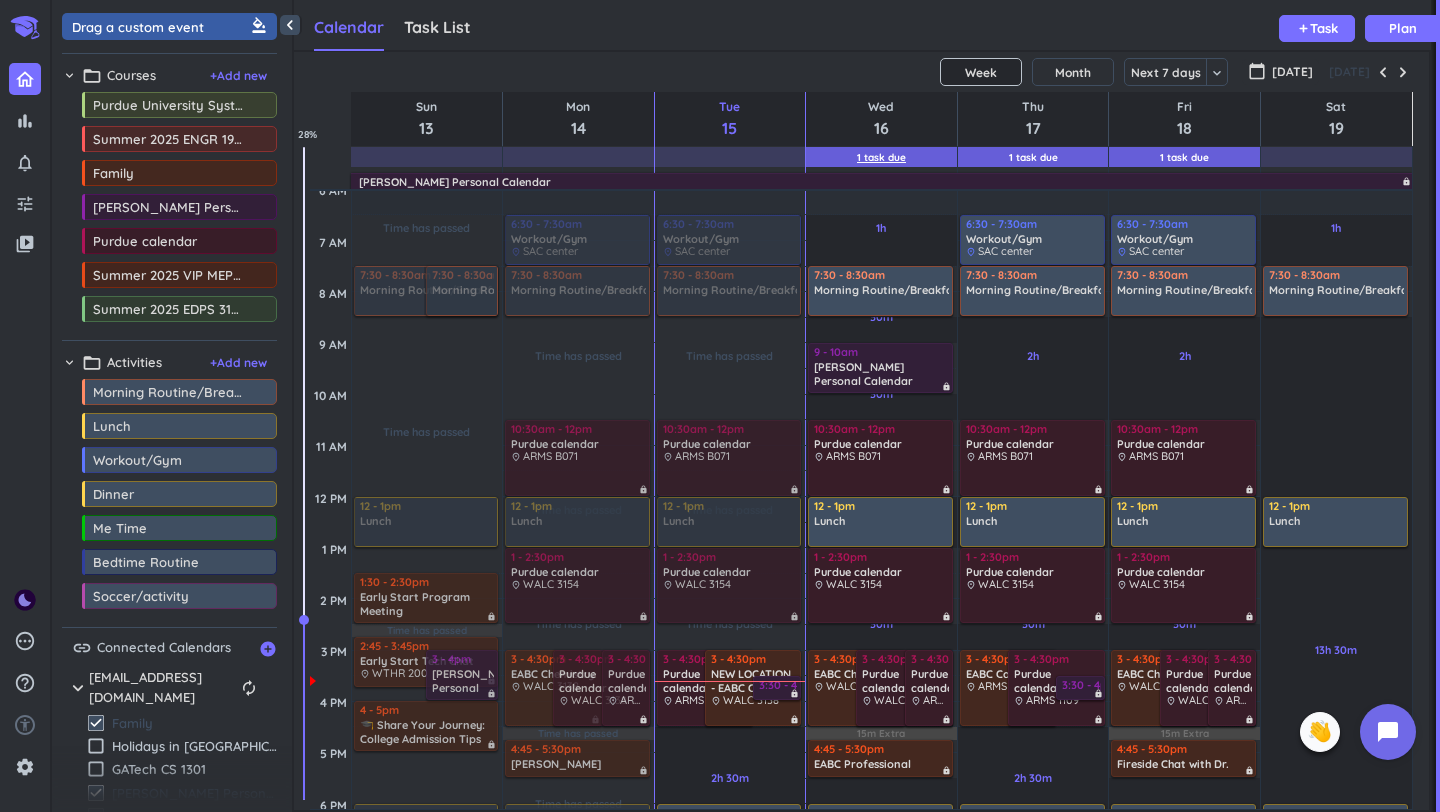 click on "1   Task   Due" at bounding box center [881, 157] 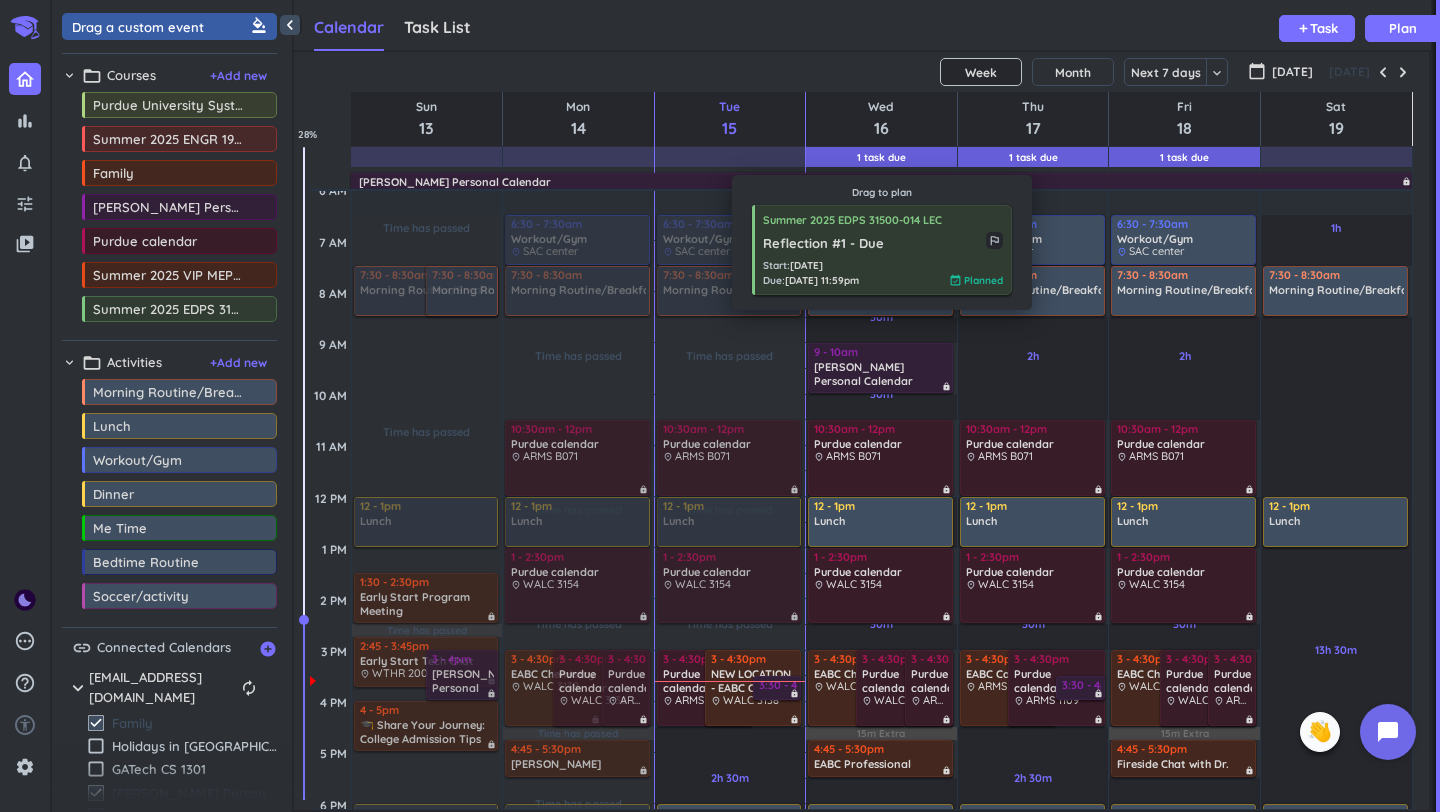 click on "Start :  [DATE]" at bounding box center [811, 265] 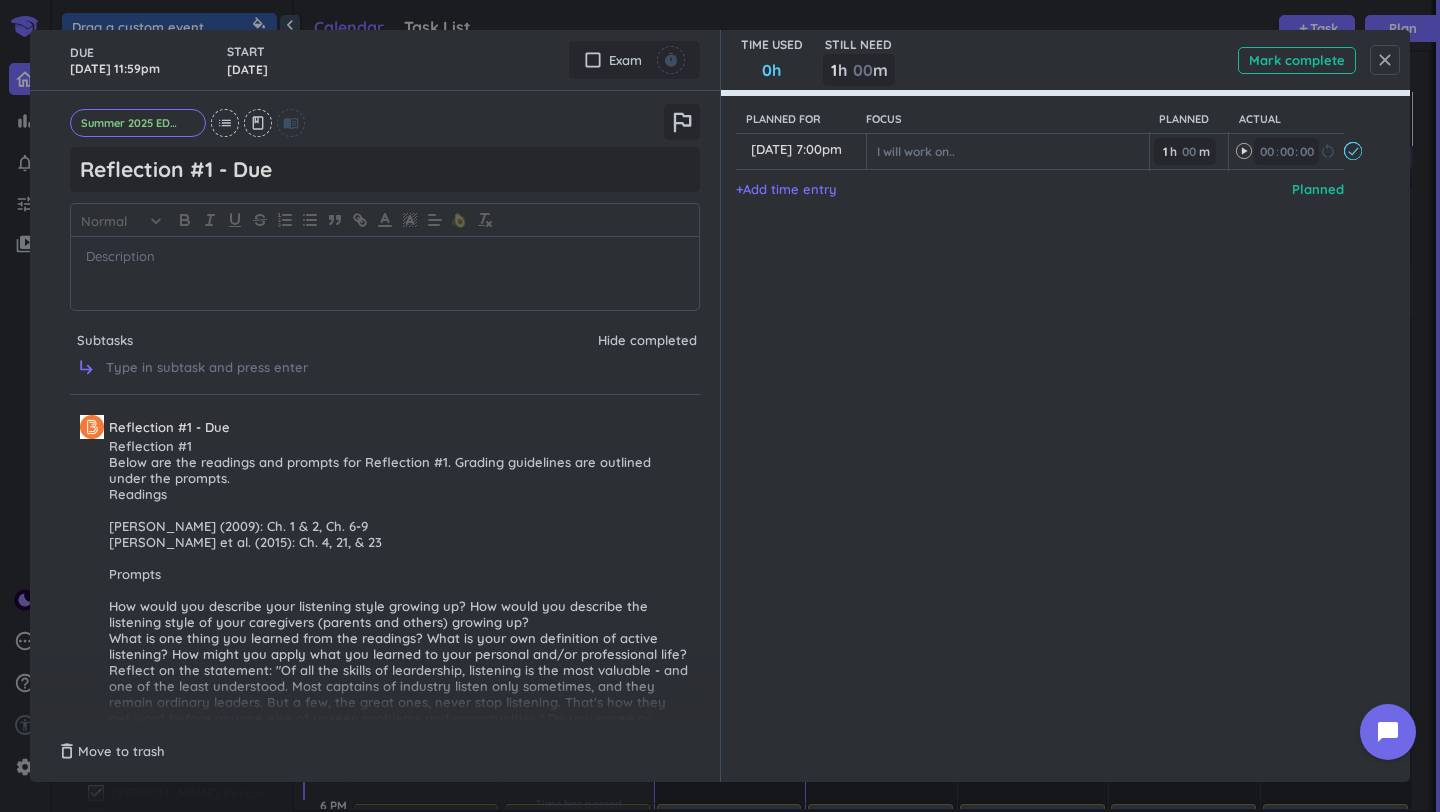click on "close" at bounding box center (1385, 60) 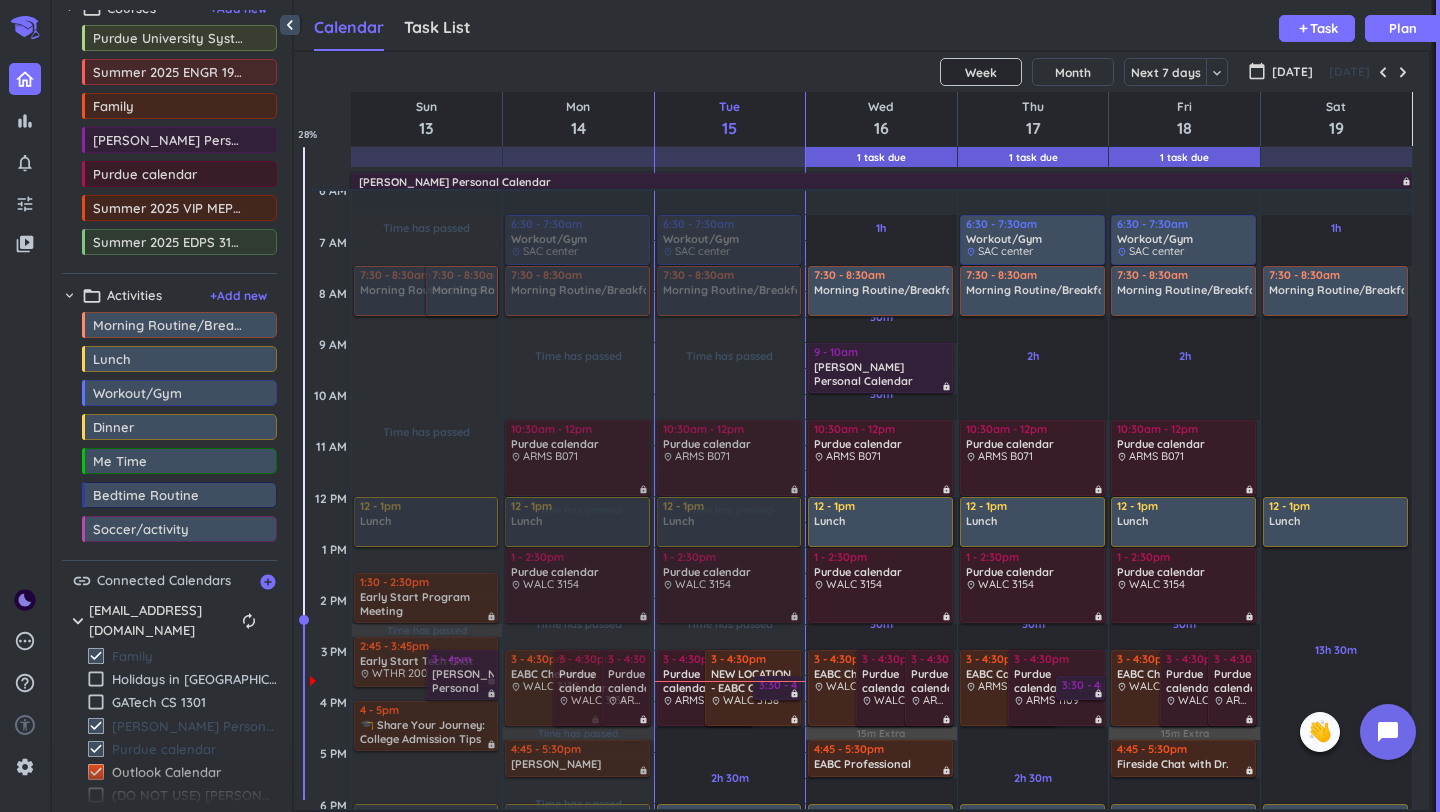 scroll, scrollTop: 85, scrollLeft: 0, axis: vertical 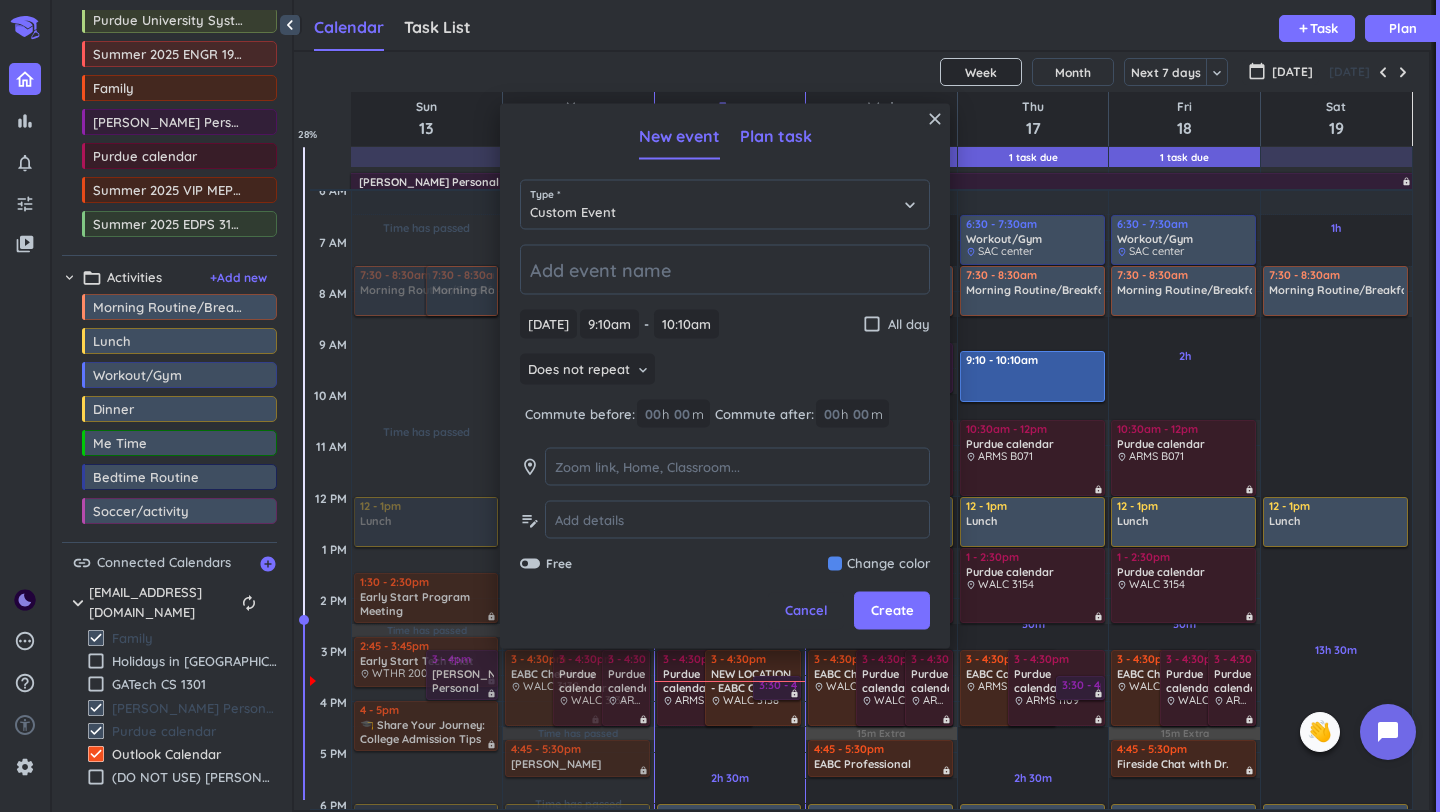 click on "Plan task" at bounding box center [776, 136] 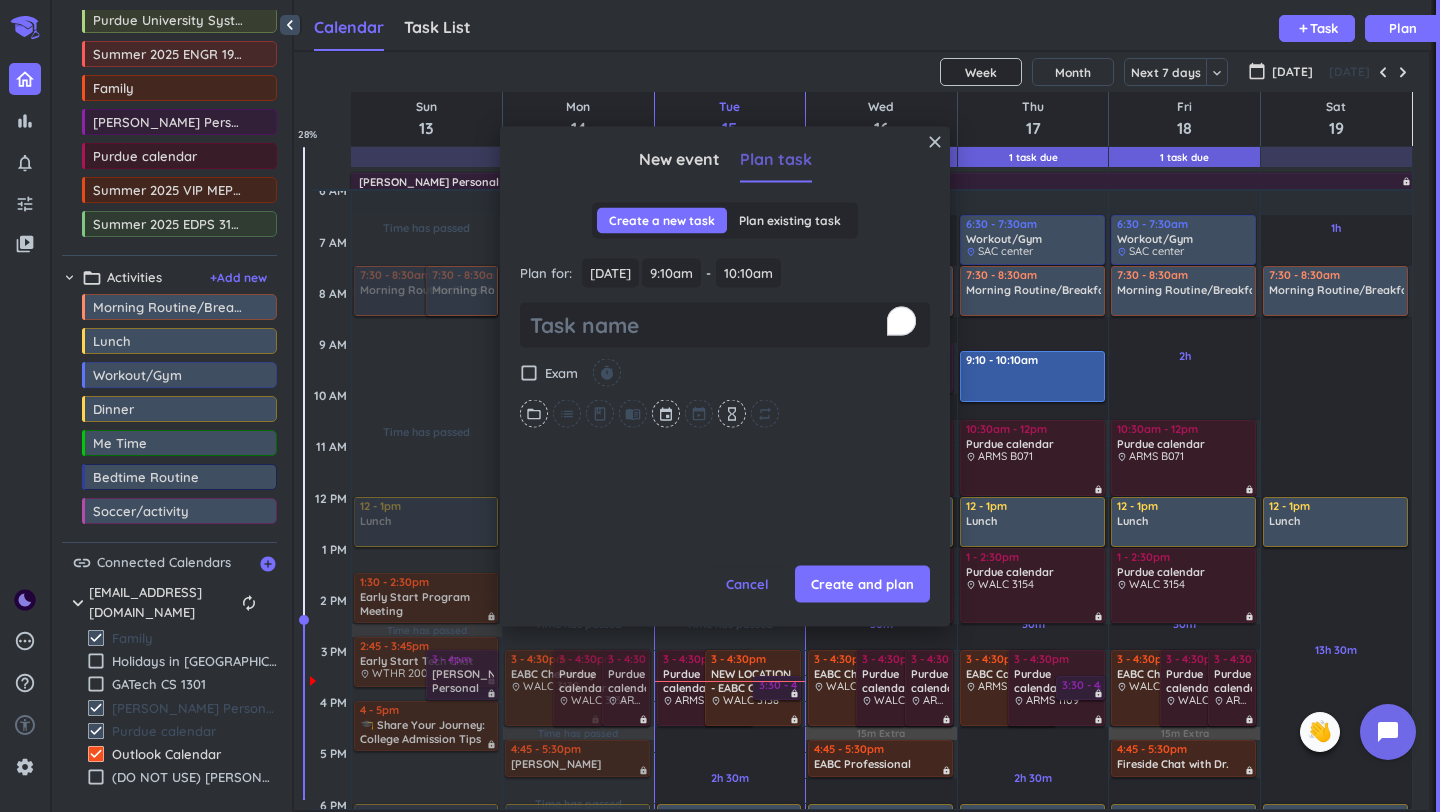 scroll, scrollTop: 0, scrollLeft: 0, axis: both 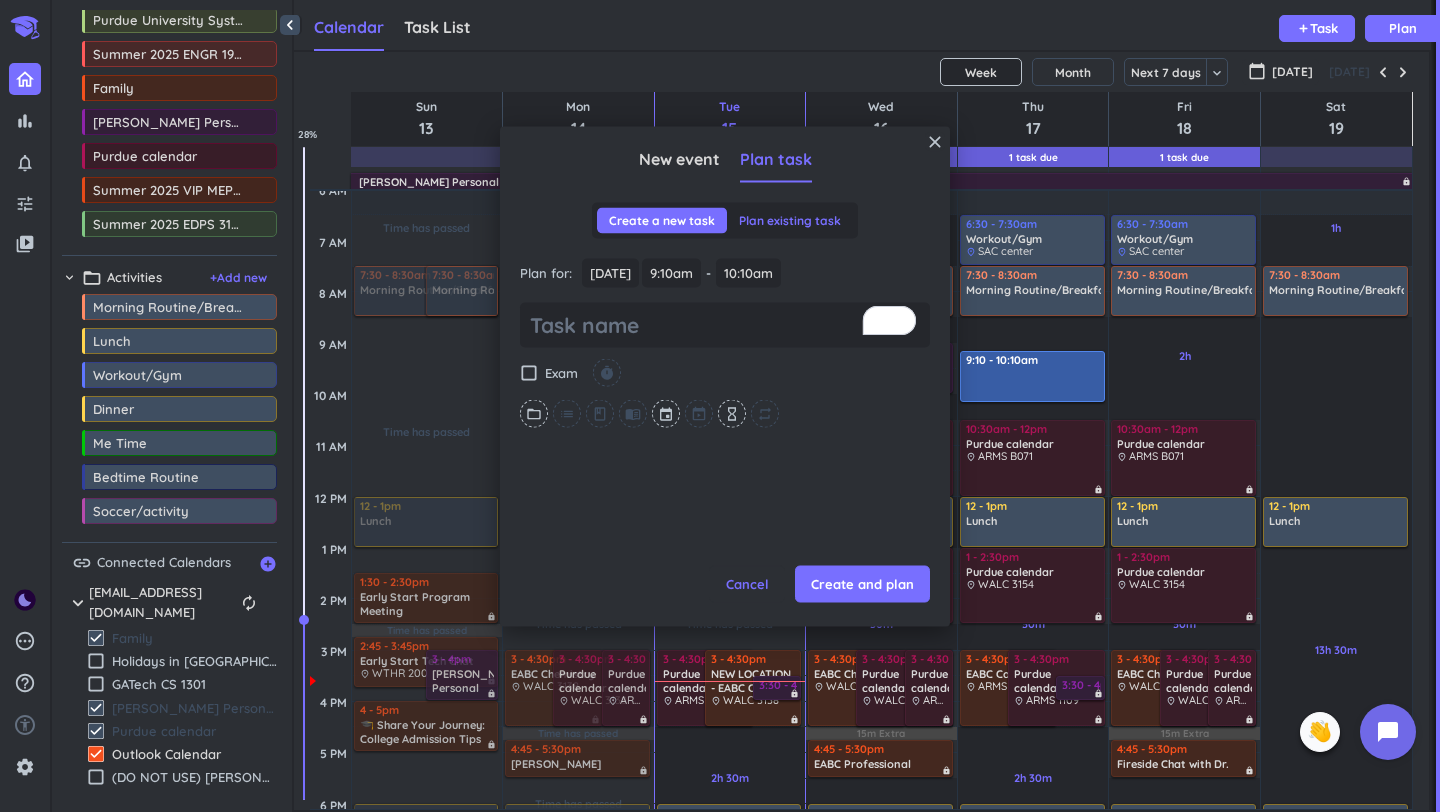 click on "Plan existing task" at bounding box center (790, 221) 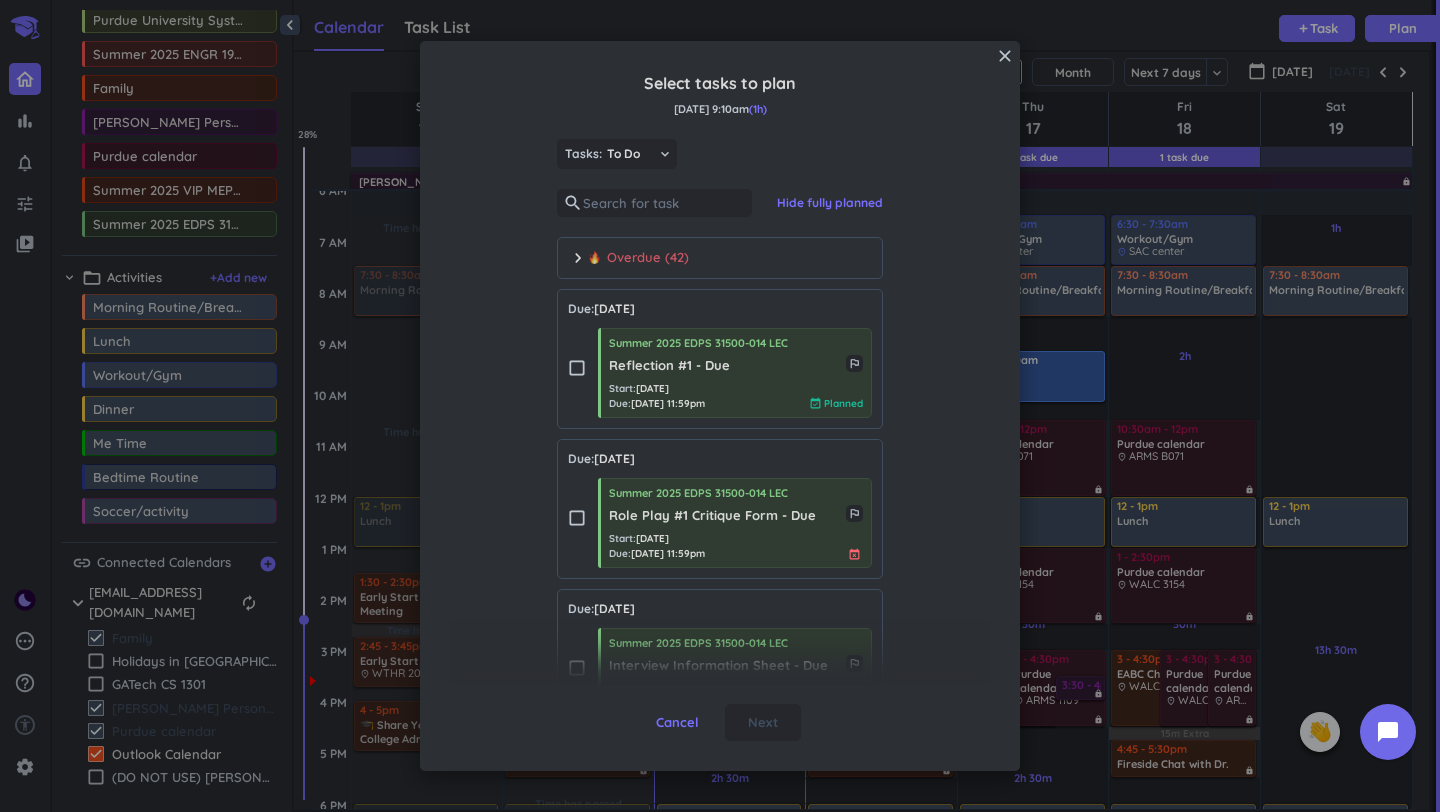 click on "chevron_right Overdue (42)" at bounding box center (720, 258) 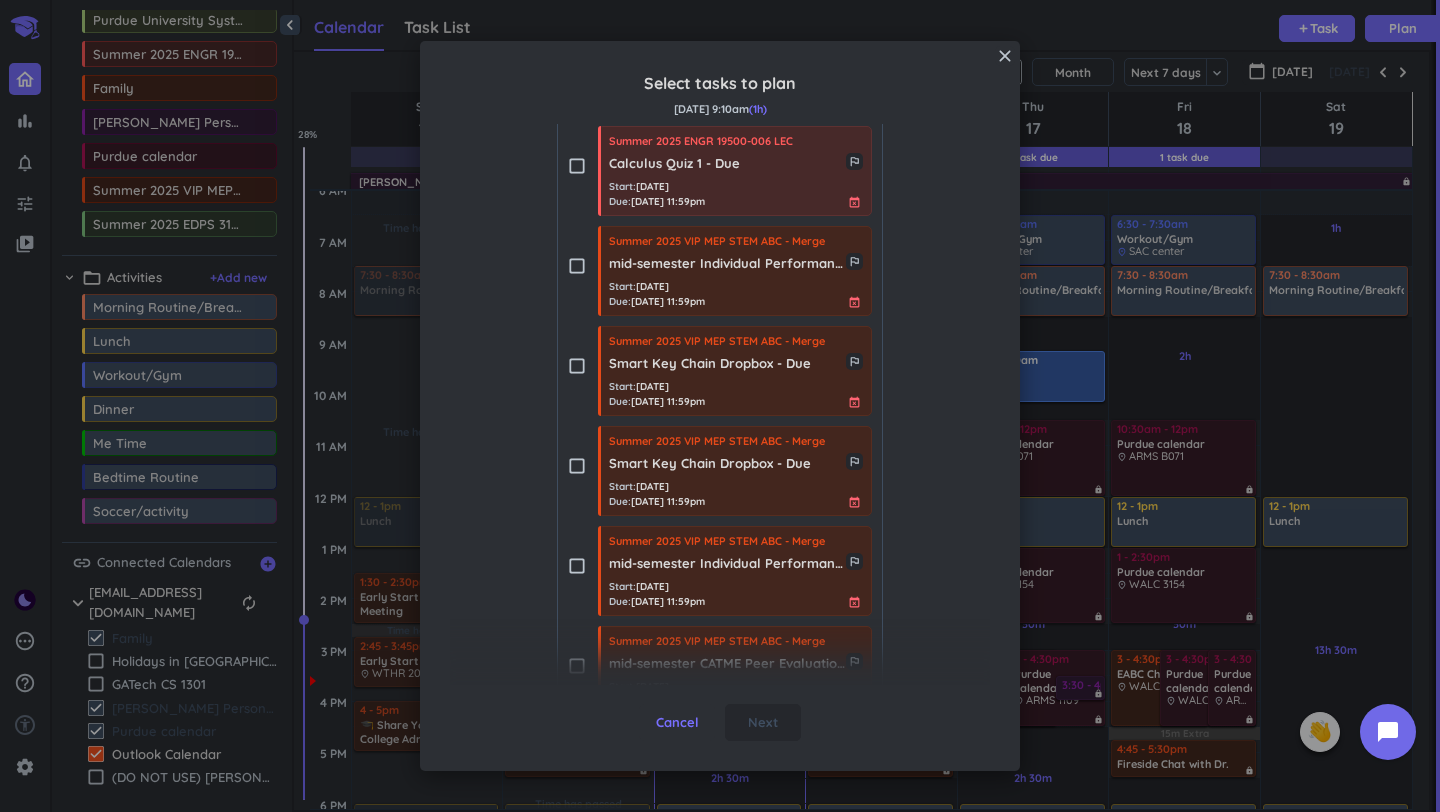 scroll, scrollTop: 105, scrollLeft: 0, axis: vertical 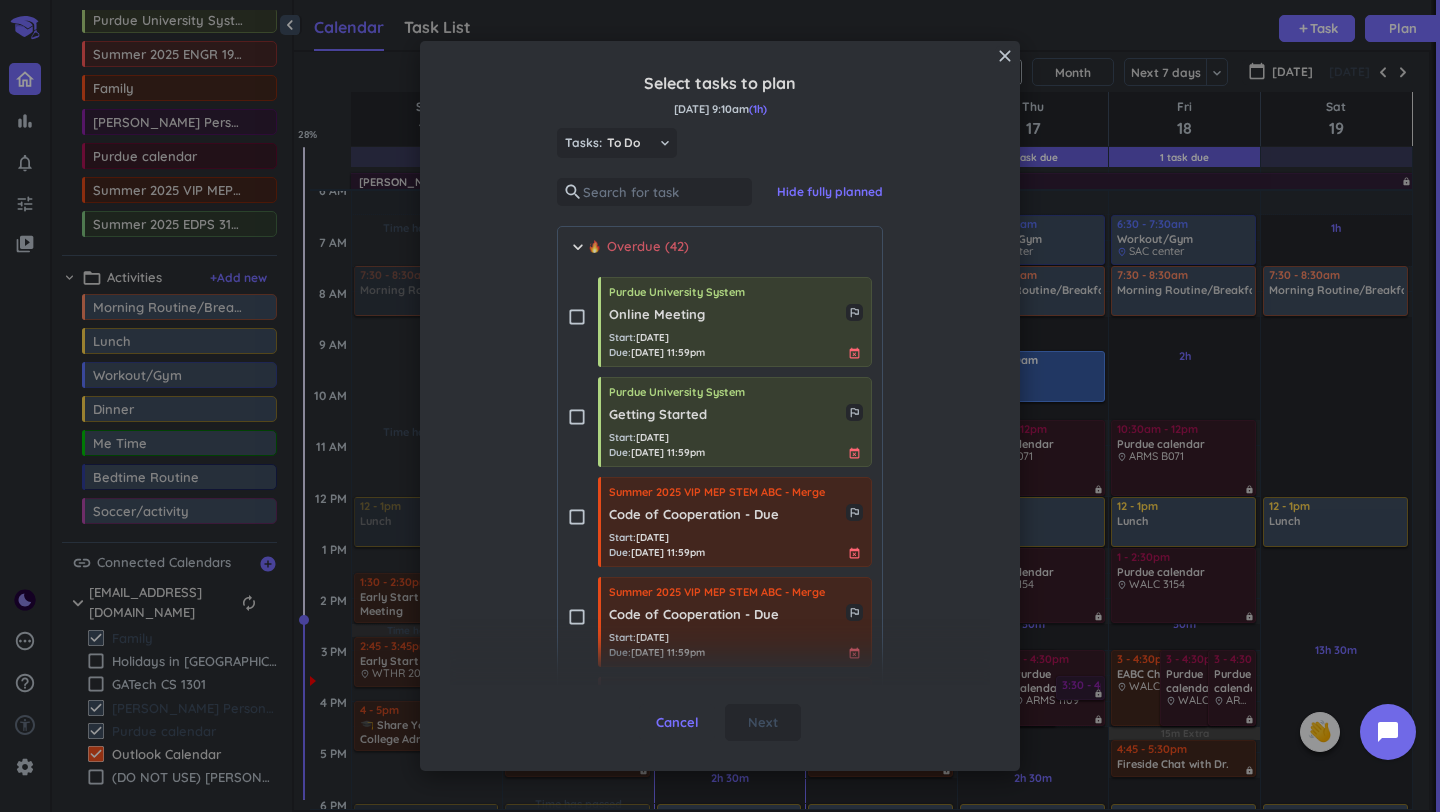 click on "Overdue (42)" at bounding box center [638, 247] 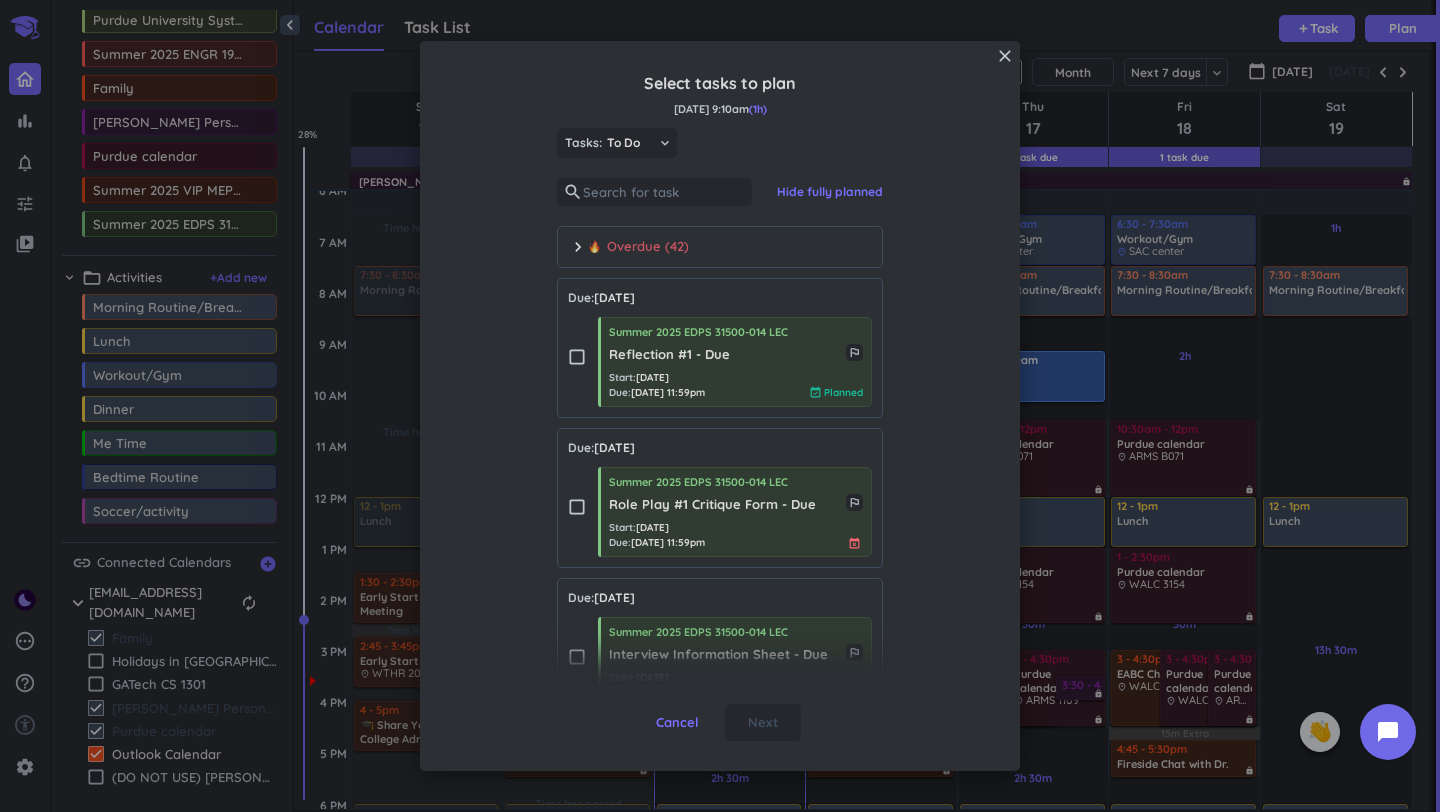 click on "Overdue (42)" at bounding box center [638, 247] 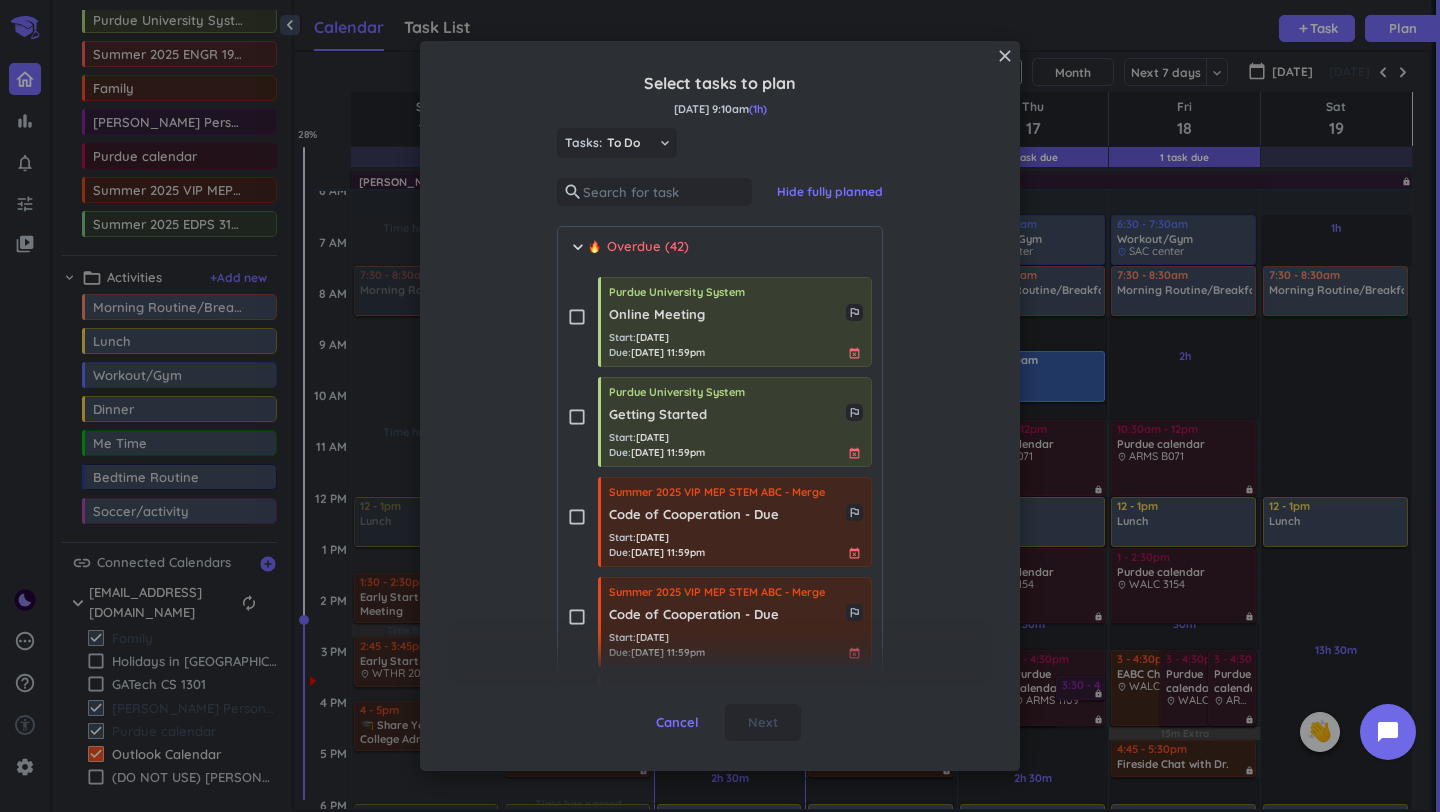 click on "check_box_outline_blank" at bounding box center [577, 317] 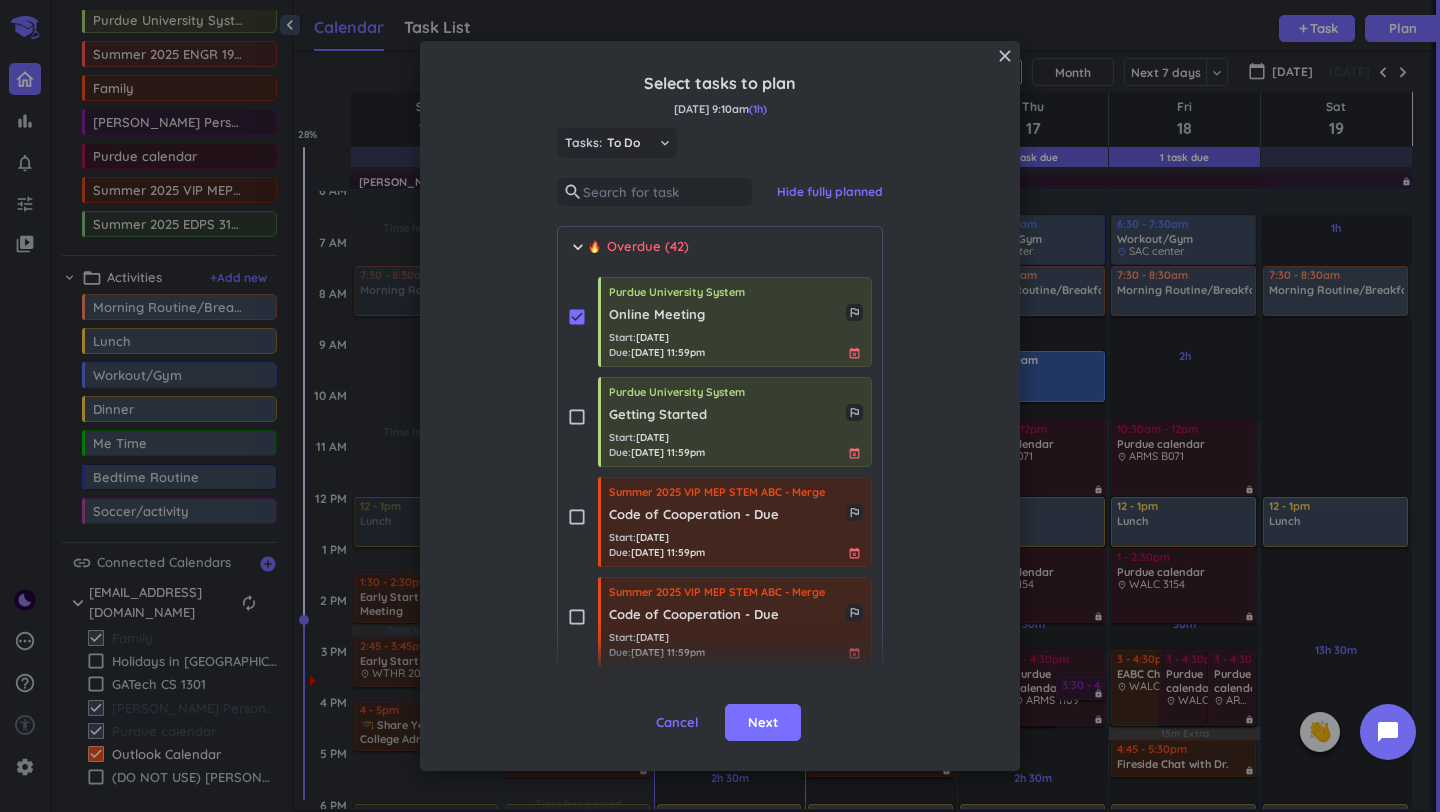 click on "check_box" at bounding box center [577, 317] 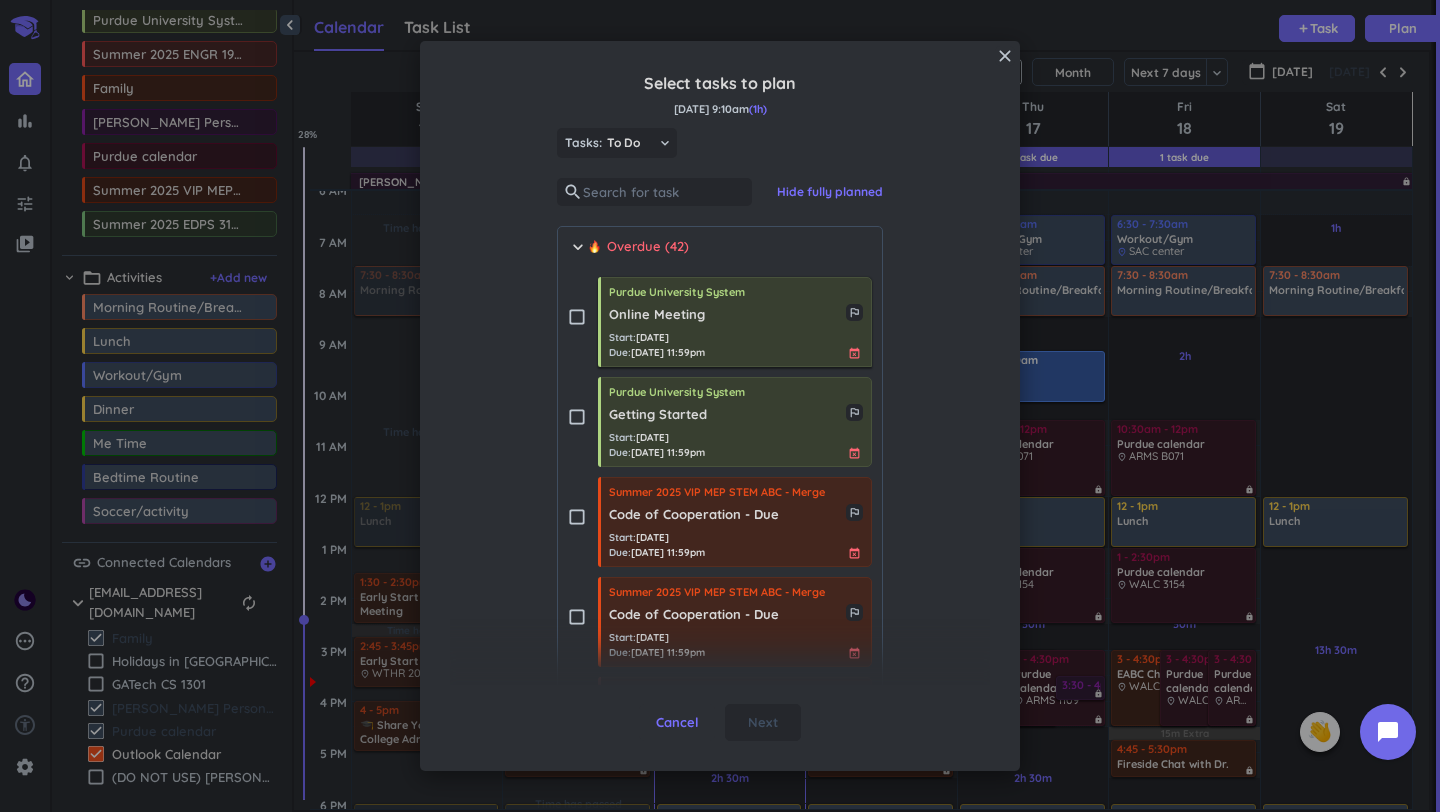 click on "Online Meeting" at bounding box center [727, 315] 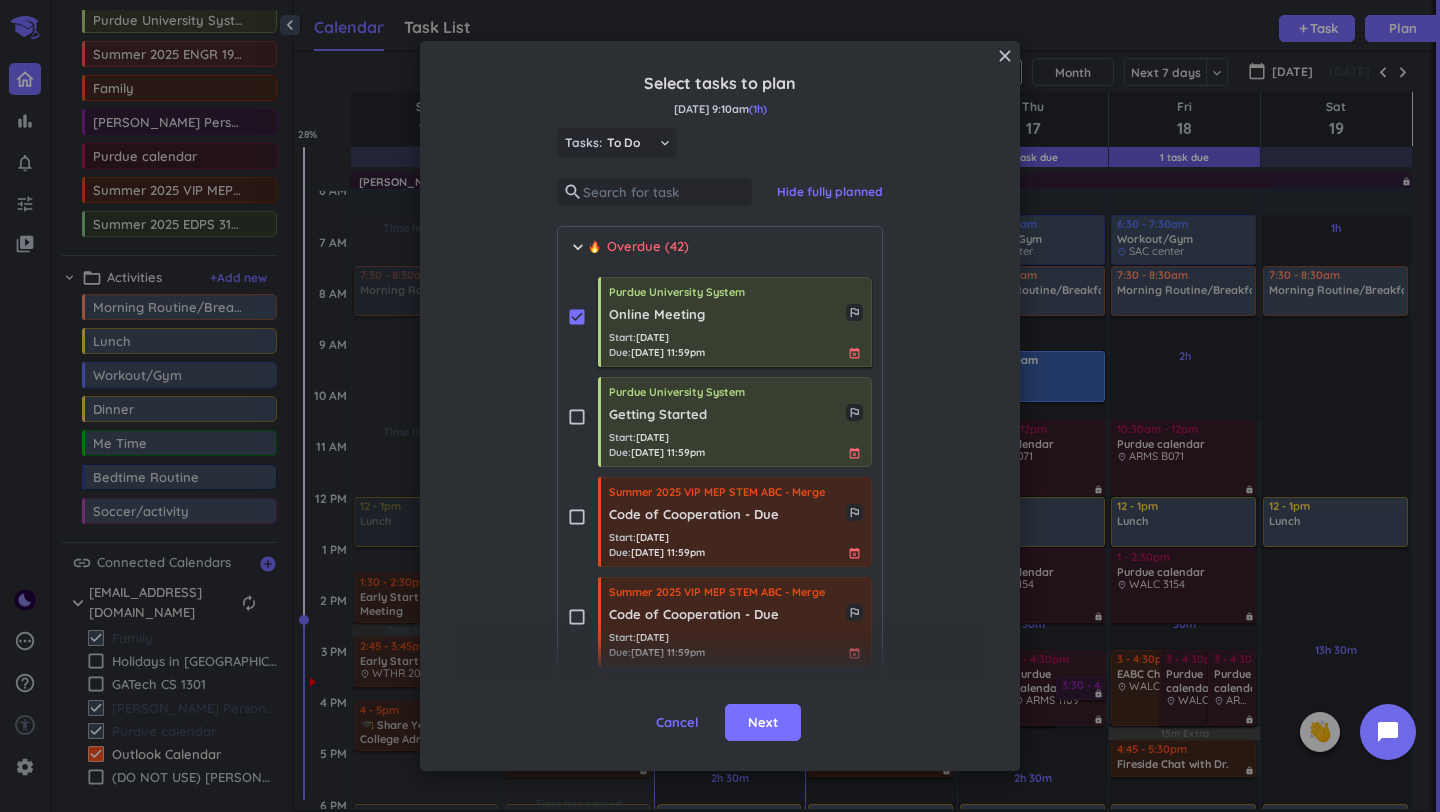 click on "Online Meeting" at bounding box center [727, 315] 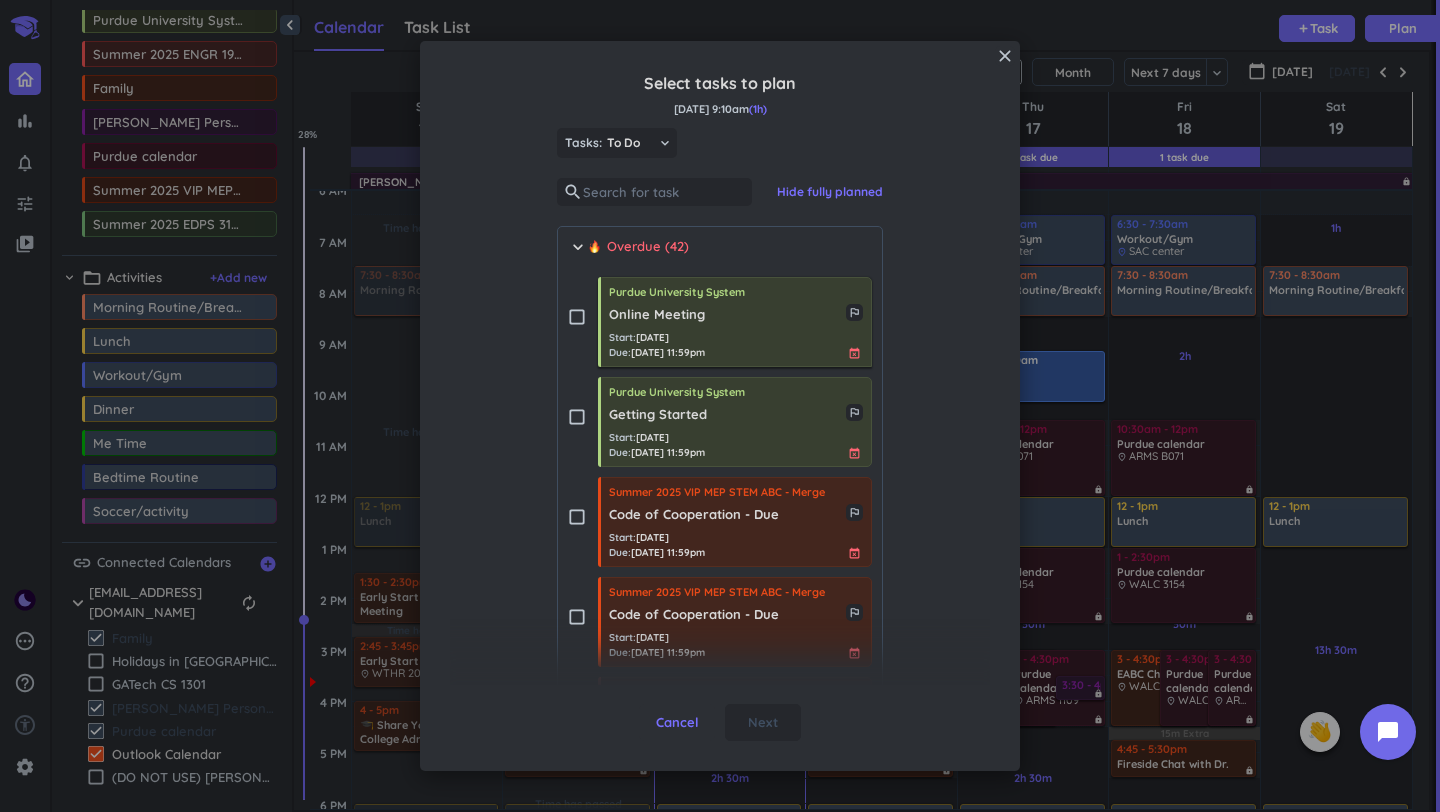 click on "event_busy" at bounding box center [854, 353] 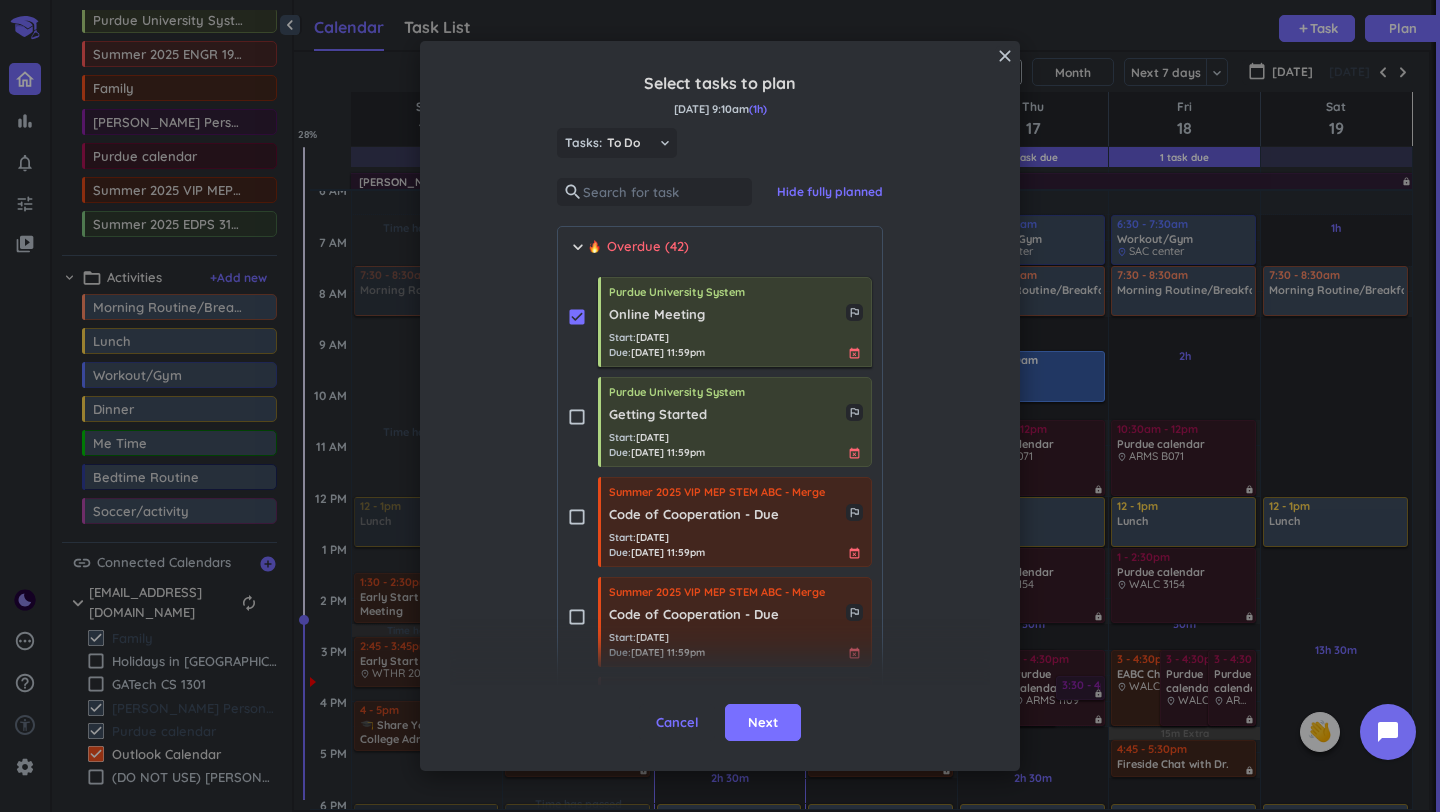click on "event_busy" at bounding box center (854, 353) 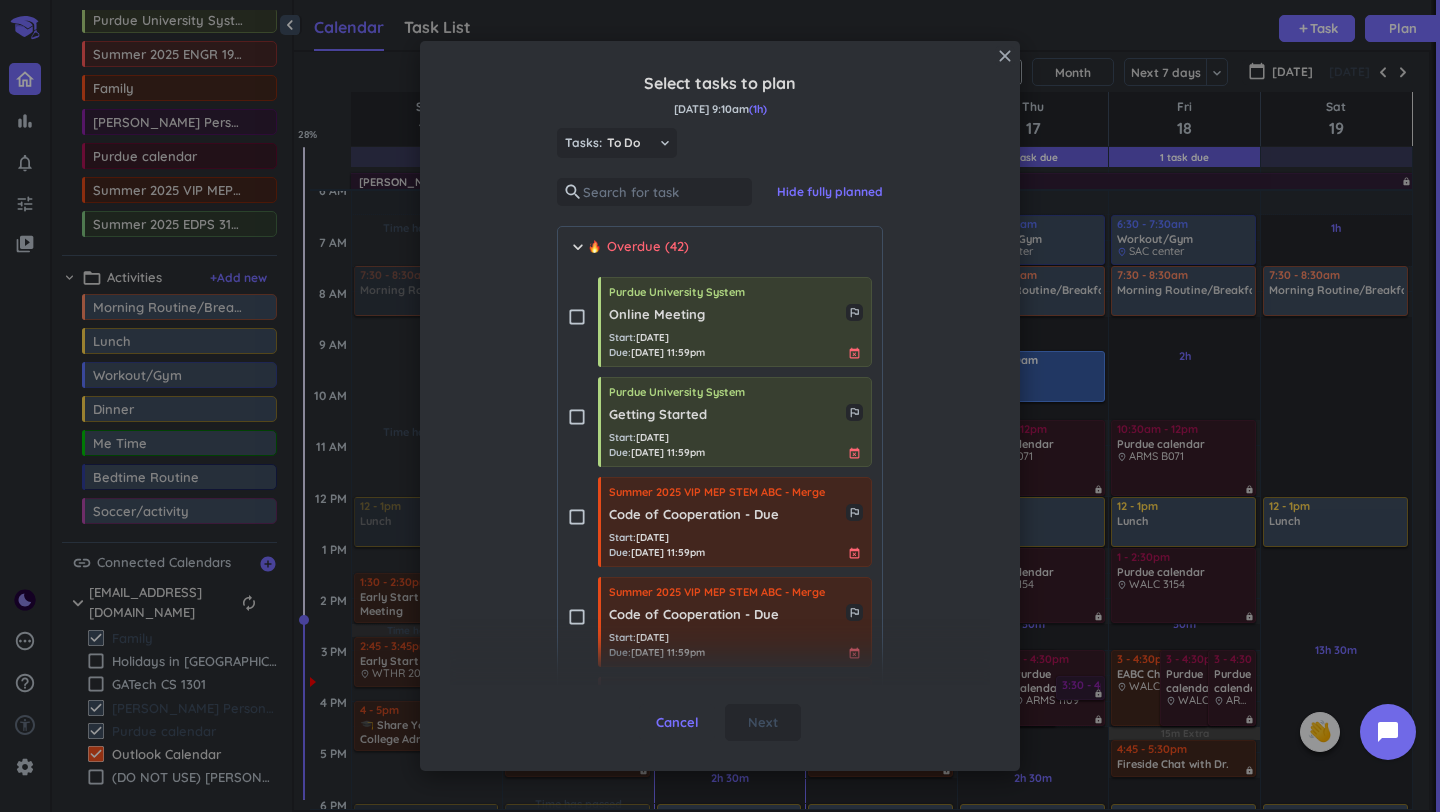 click on "close" at bounding box center (1005, 56) 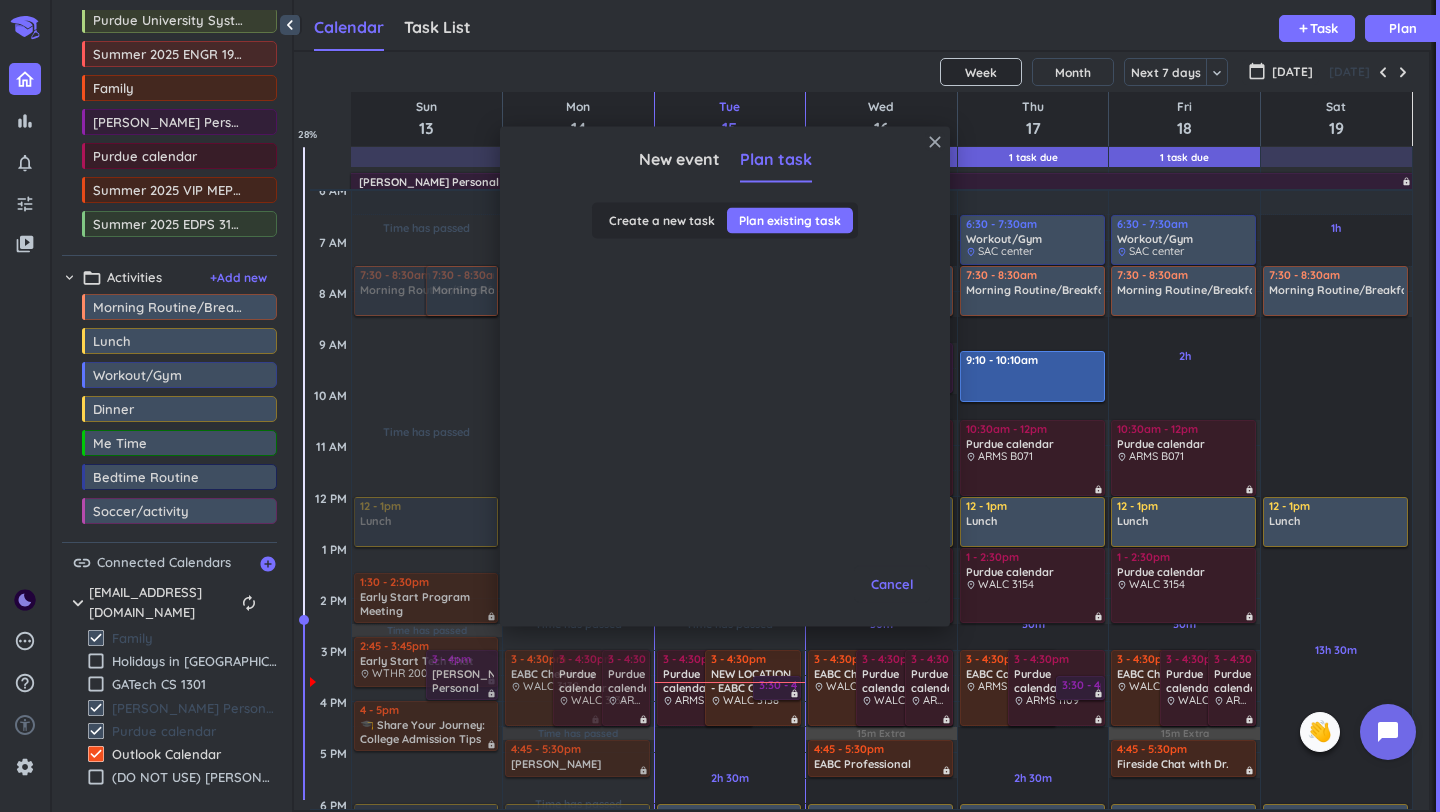 click on "close" at bounding box center [935, 142] 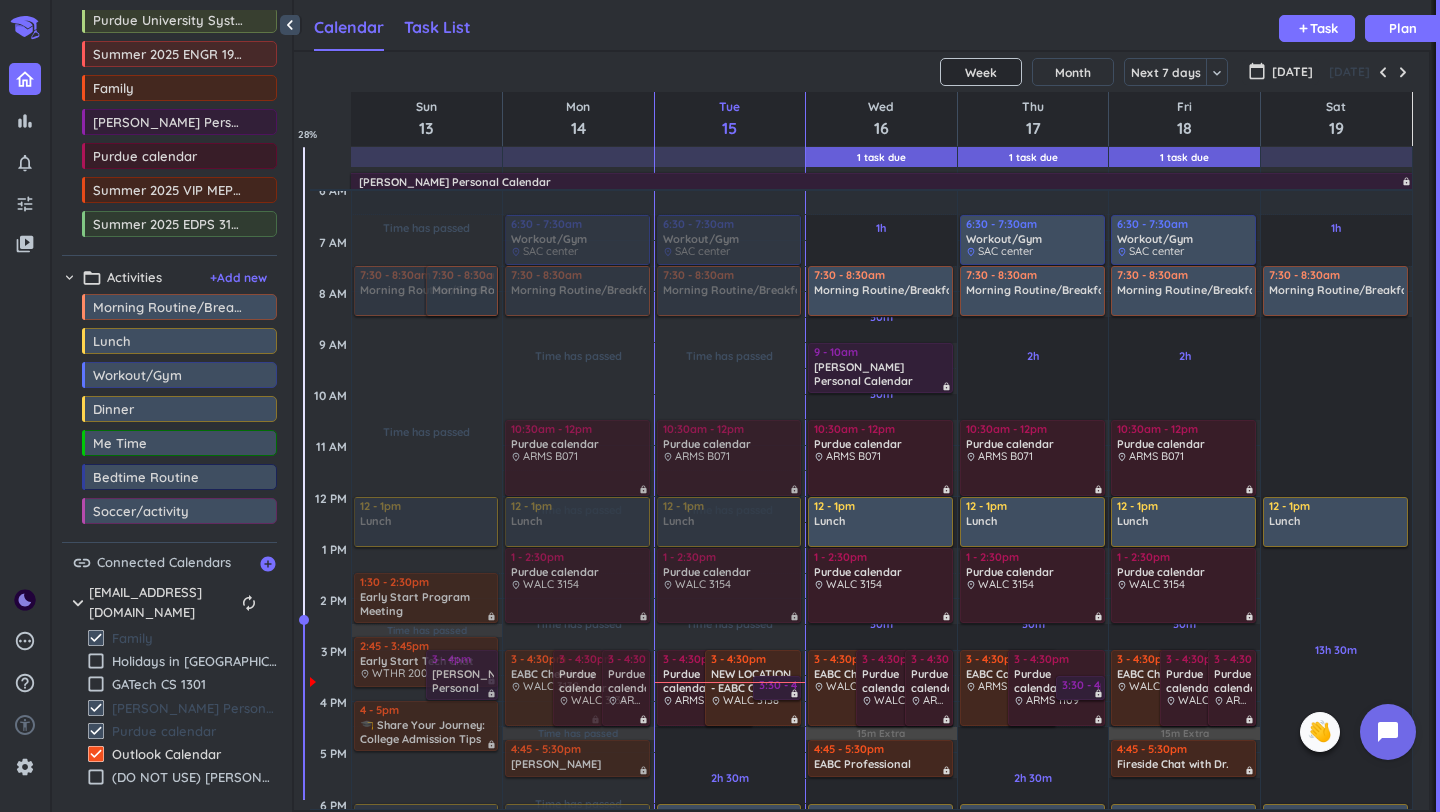 click on "Task List" at bounding box center [437, 28] 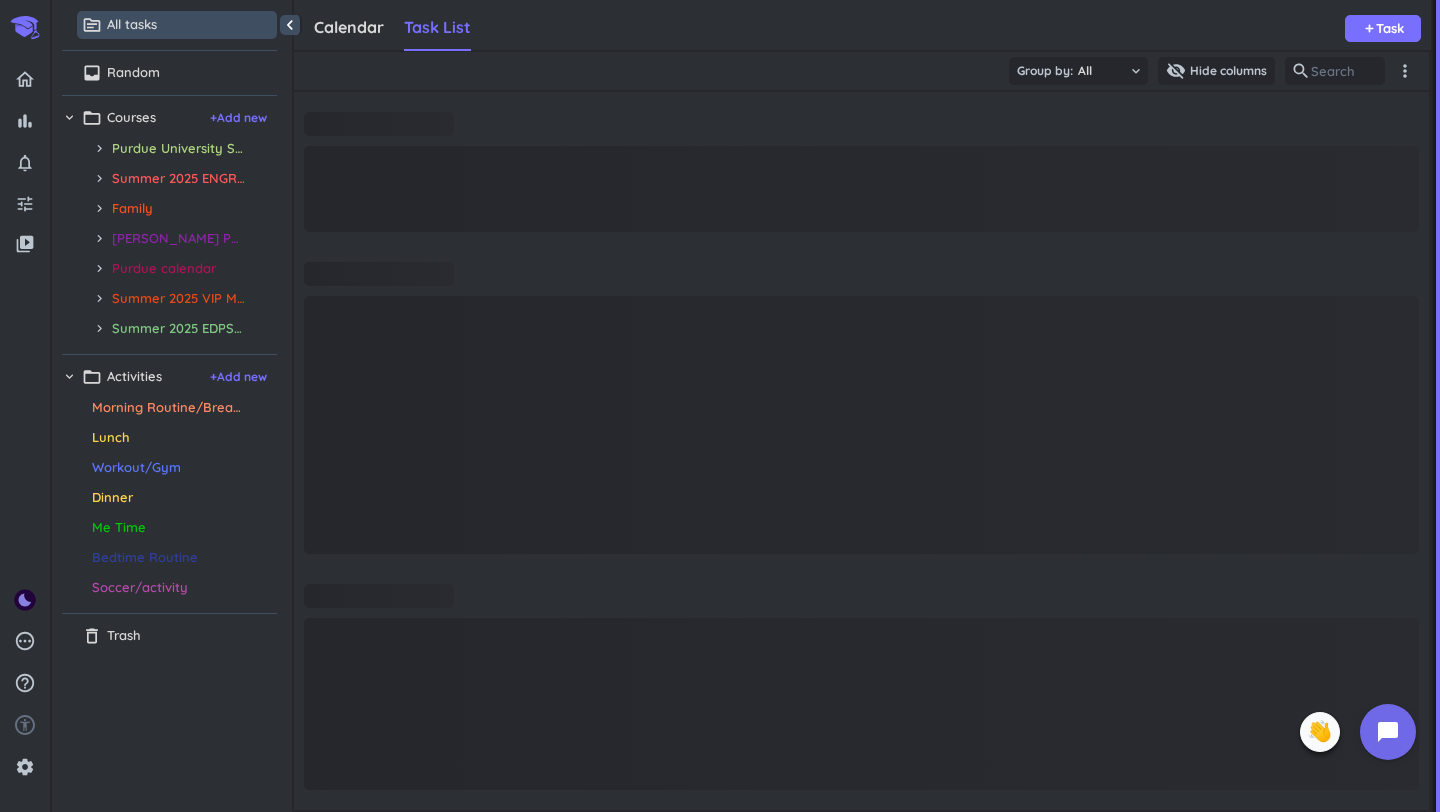 scroll, scrollTop: 1, scrollLeft: 1, axis: both 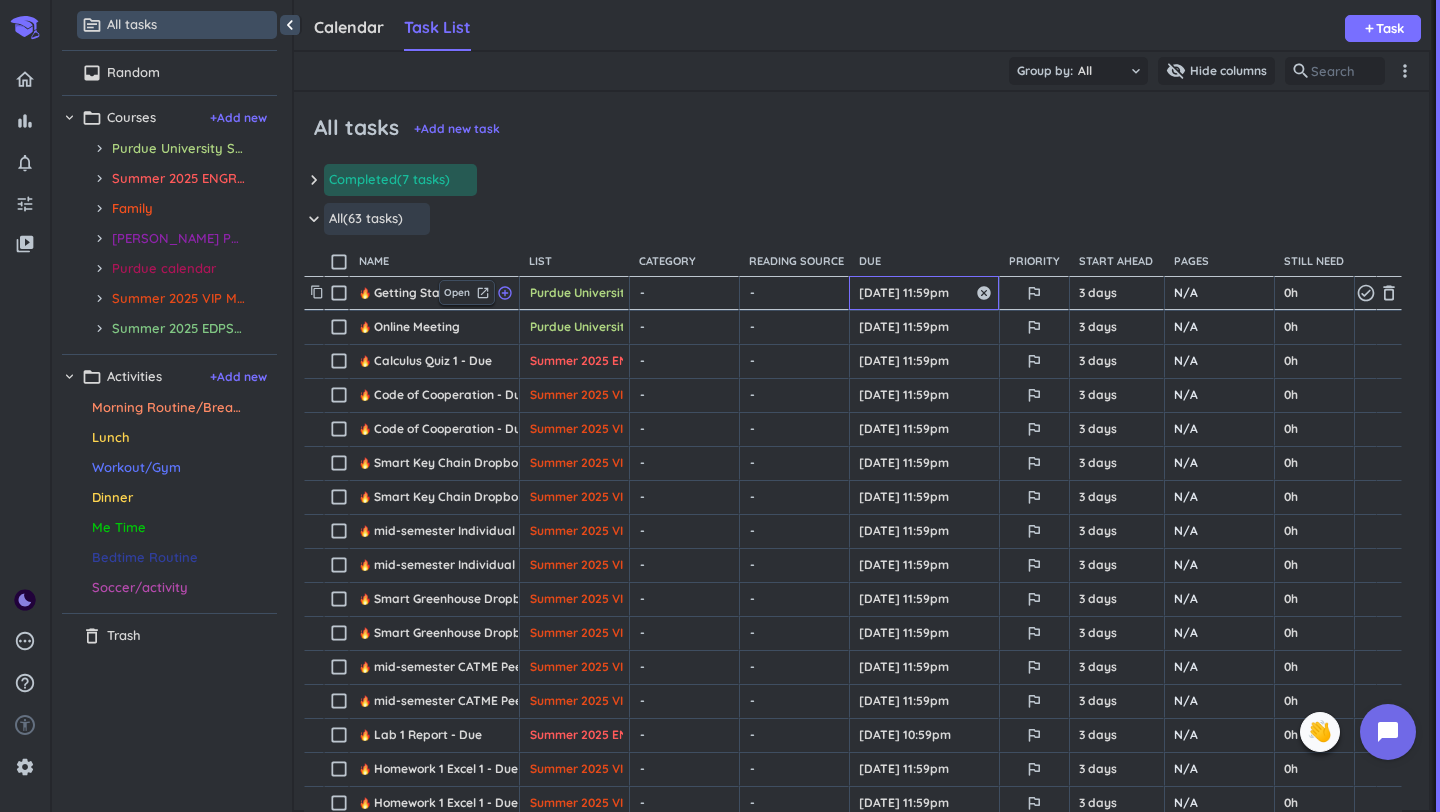 click on "[DATE] 11:59pm" at bounding box center (924, 293) 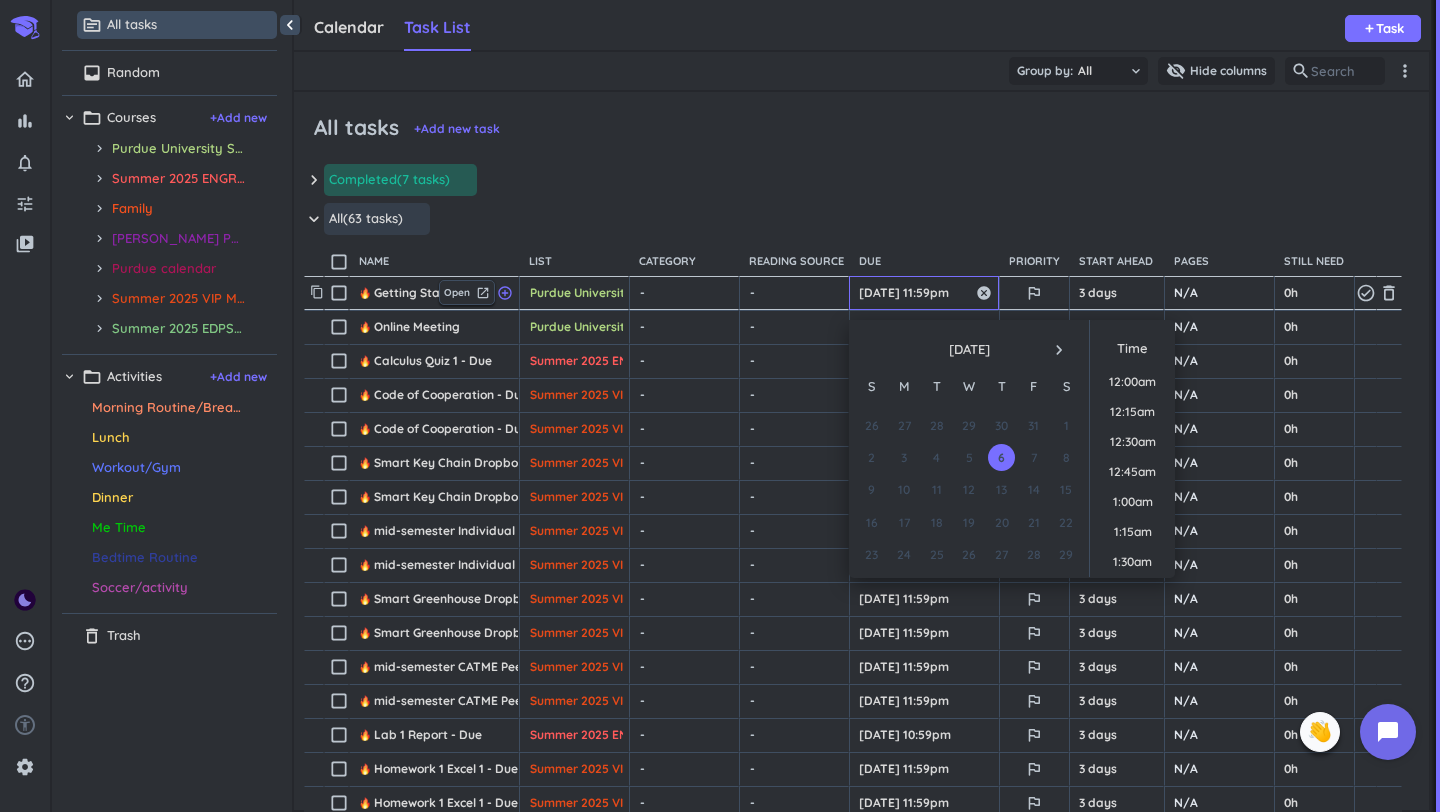 scroll, scrollTop: 2699, scrollLeft: 0, axis: vertical 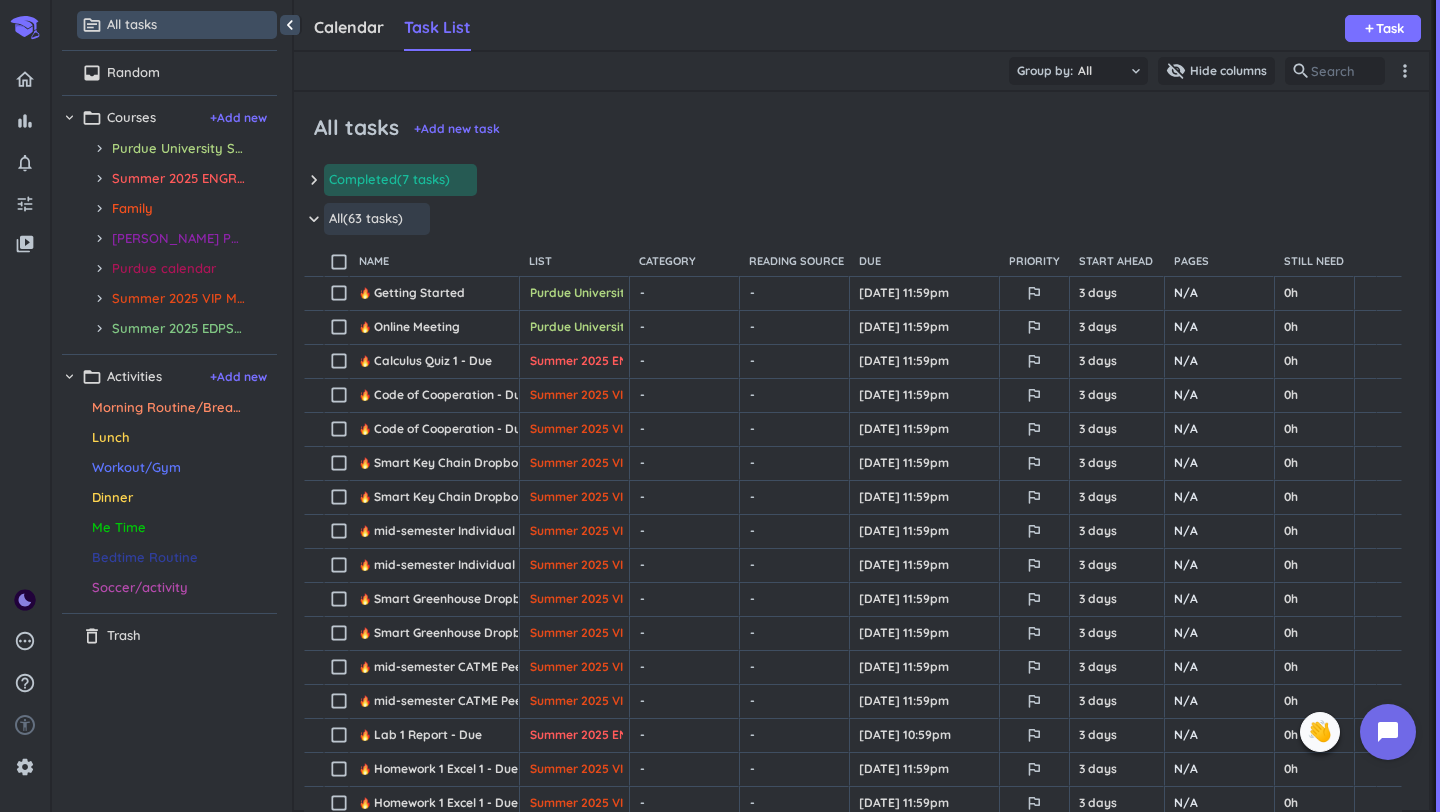 click on "keyboard_arrow_down All  (63 tasks) more_horiz" at bounding box center [861, 224] 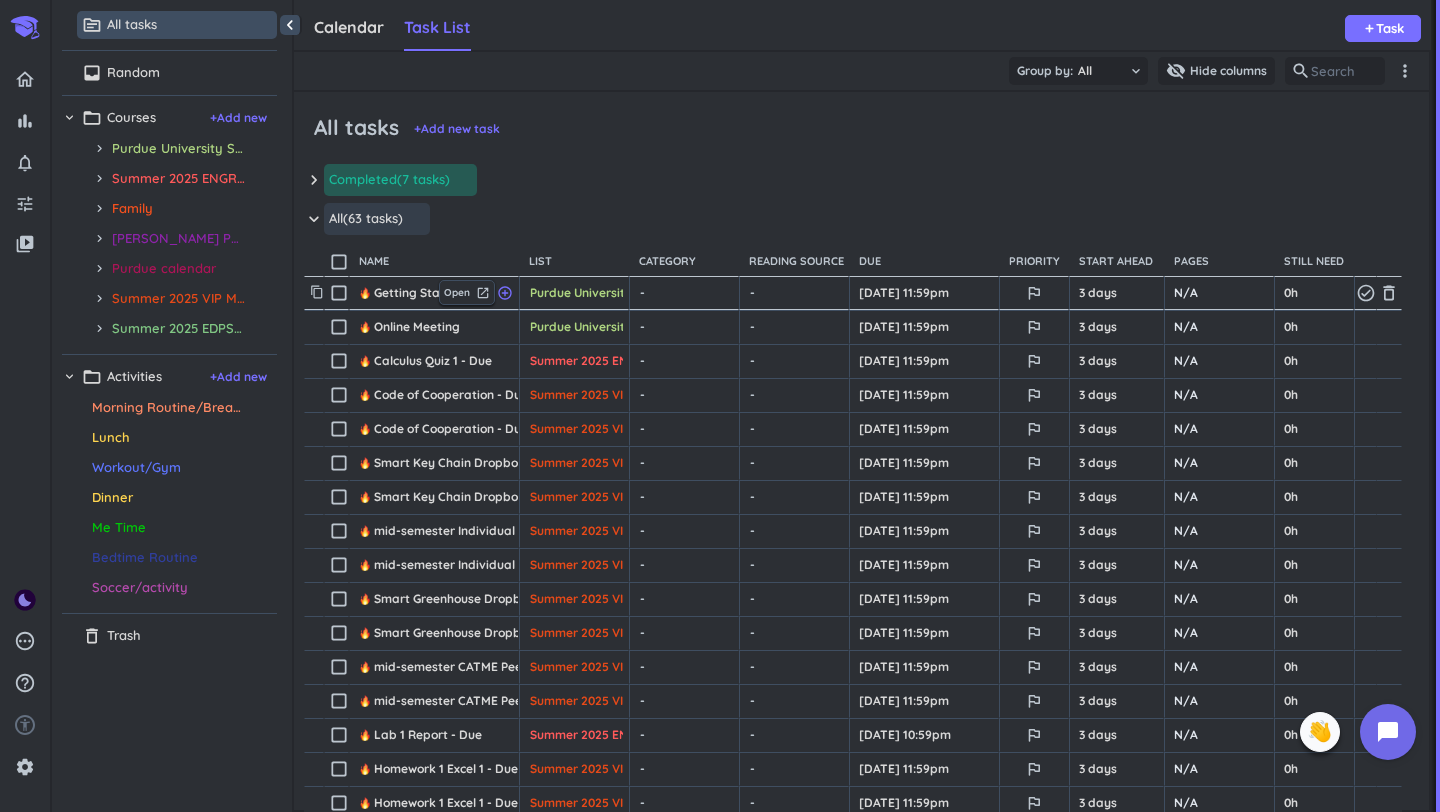 click on "Getting Started" at bounding box center (394, 293) 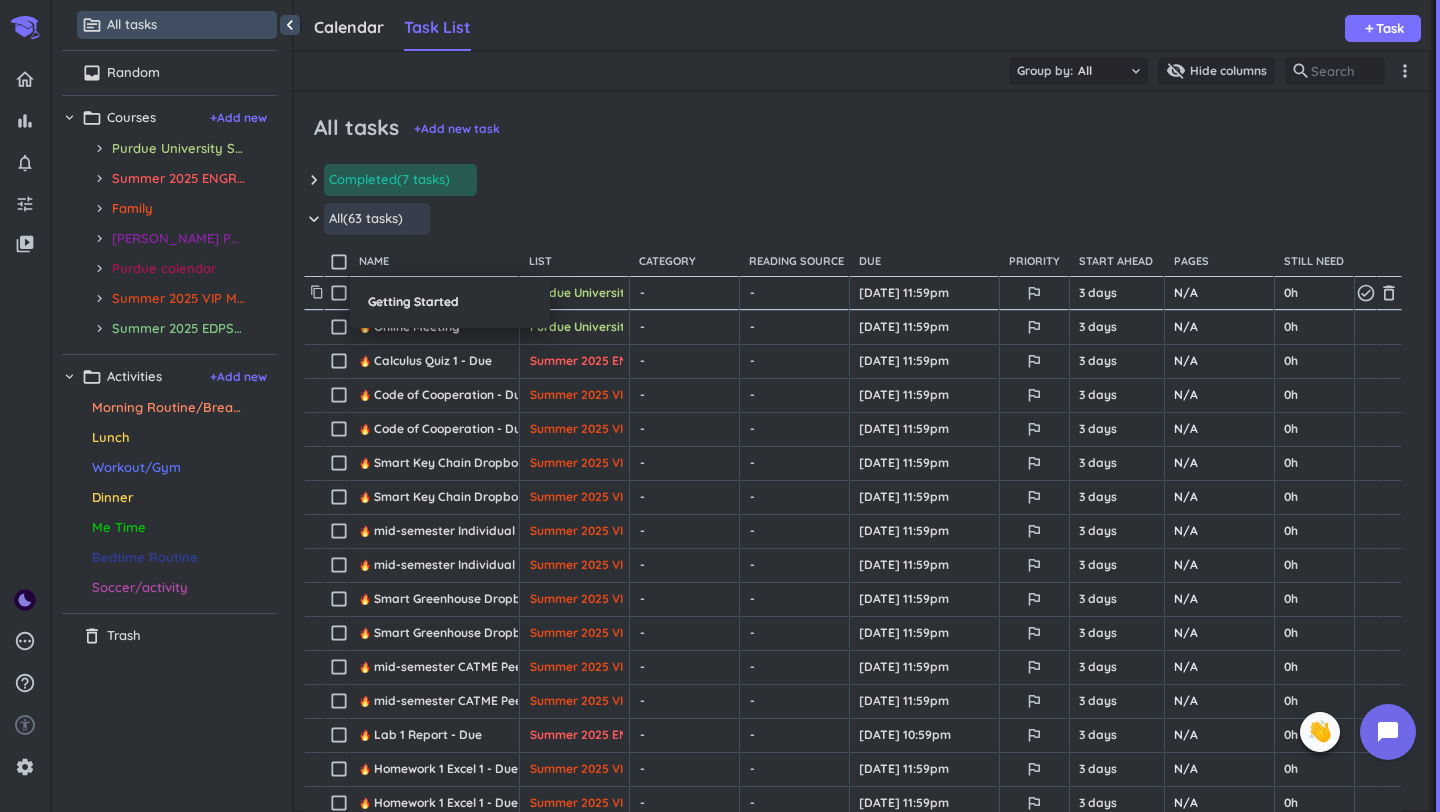 click at bounding box center [720, 406] 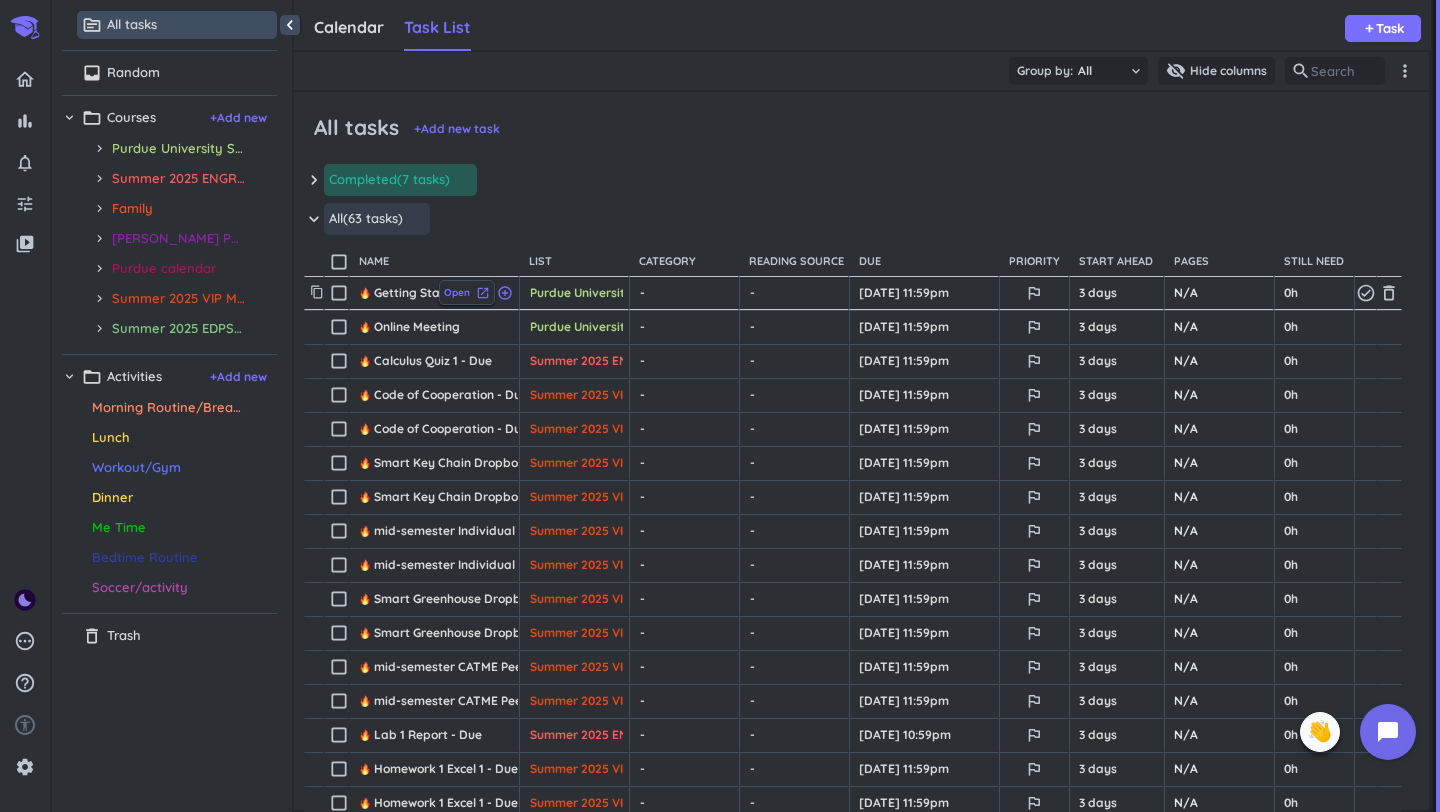 click on "launch" at bounding box center (483, 293) 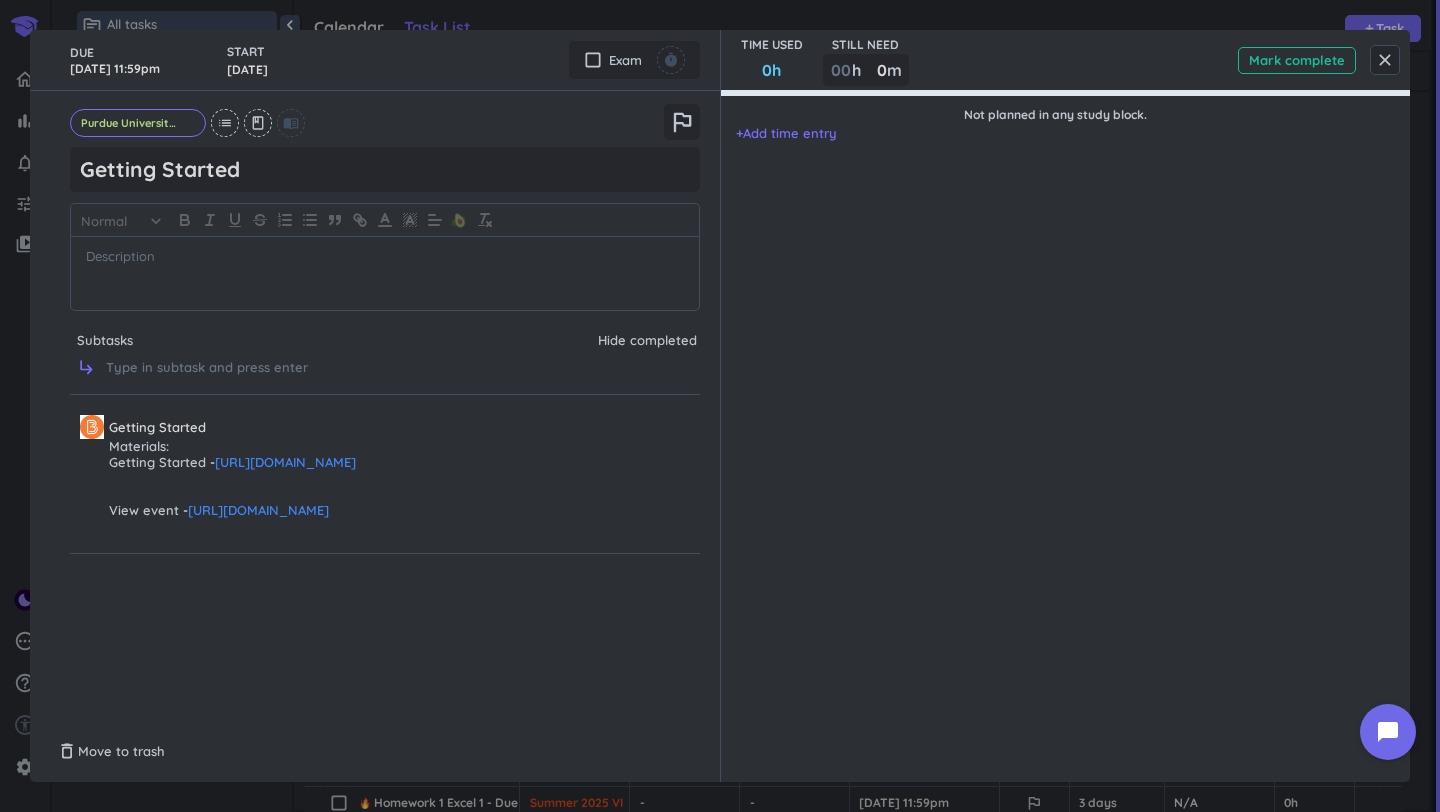 click on "[URL][DOMAIN_NAME]" at bounding box center (285, 462) 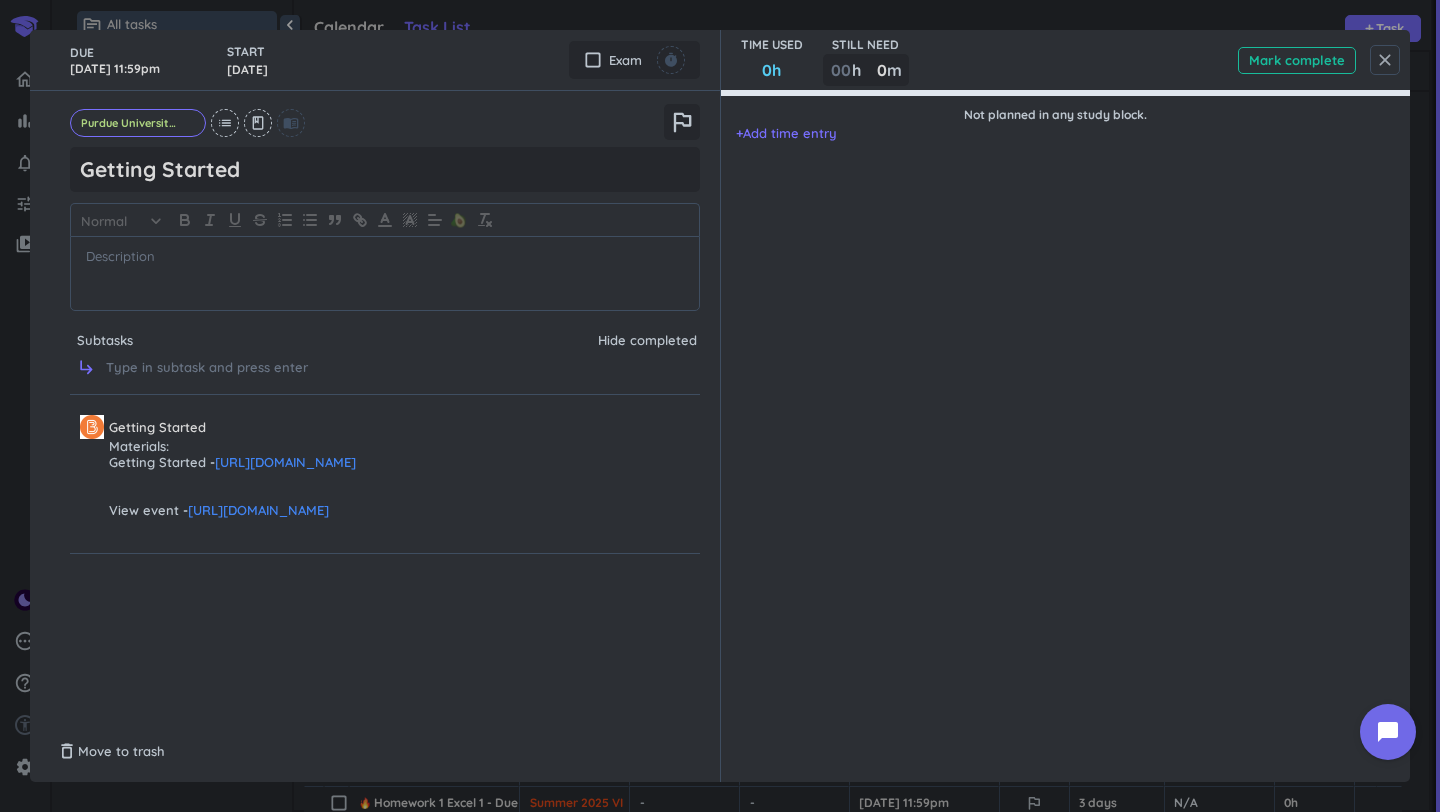 click on "close" at bounding box center (1385, 60) 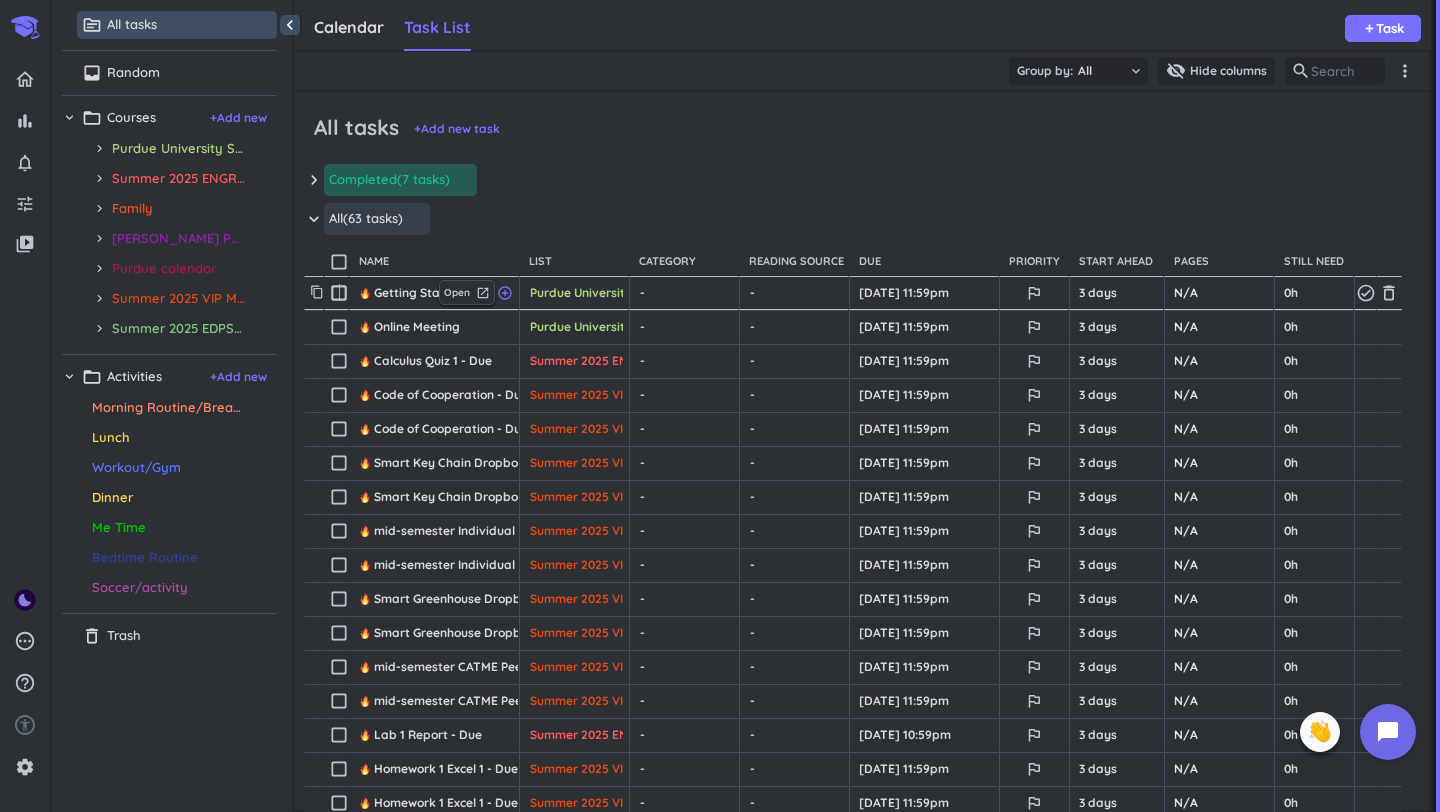 click on "check_box_outline_blank" at bounding box center (339, 293) 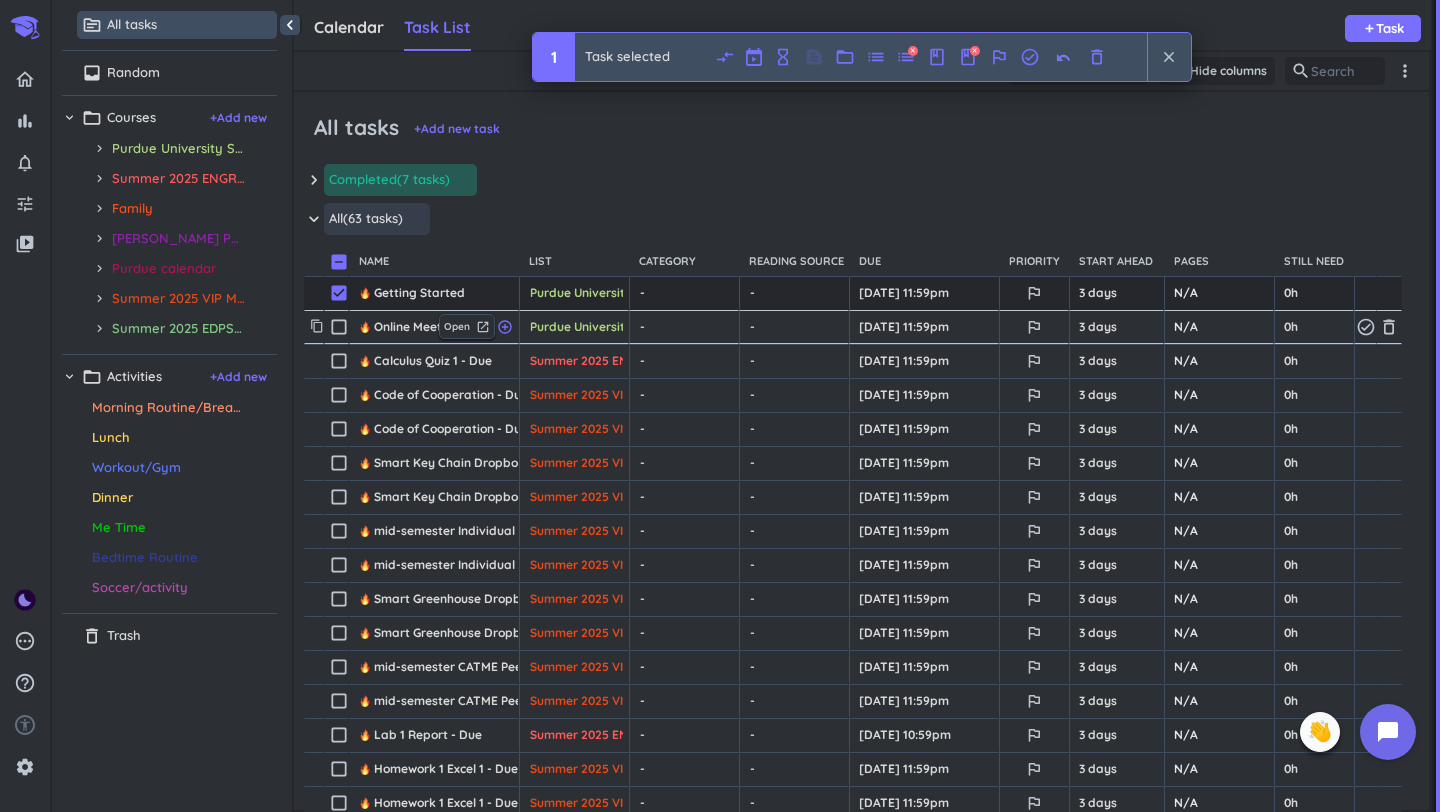 click on "check_box_outline_blank" at bounding box center (336, 327) 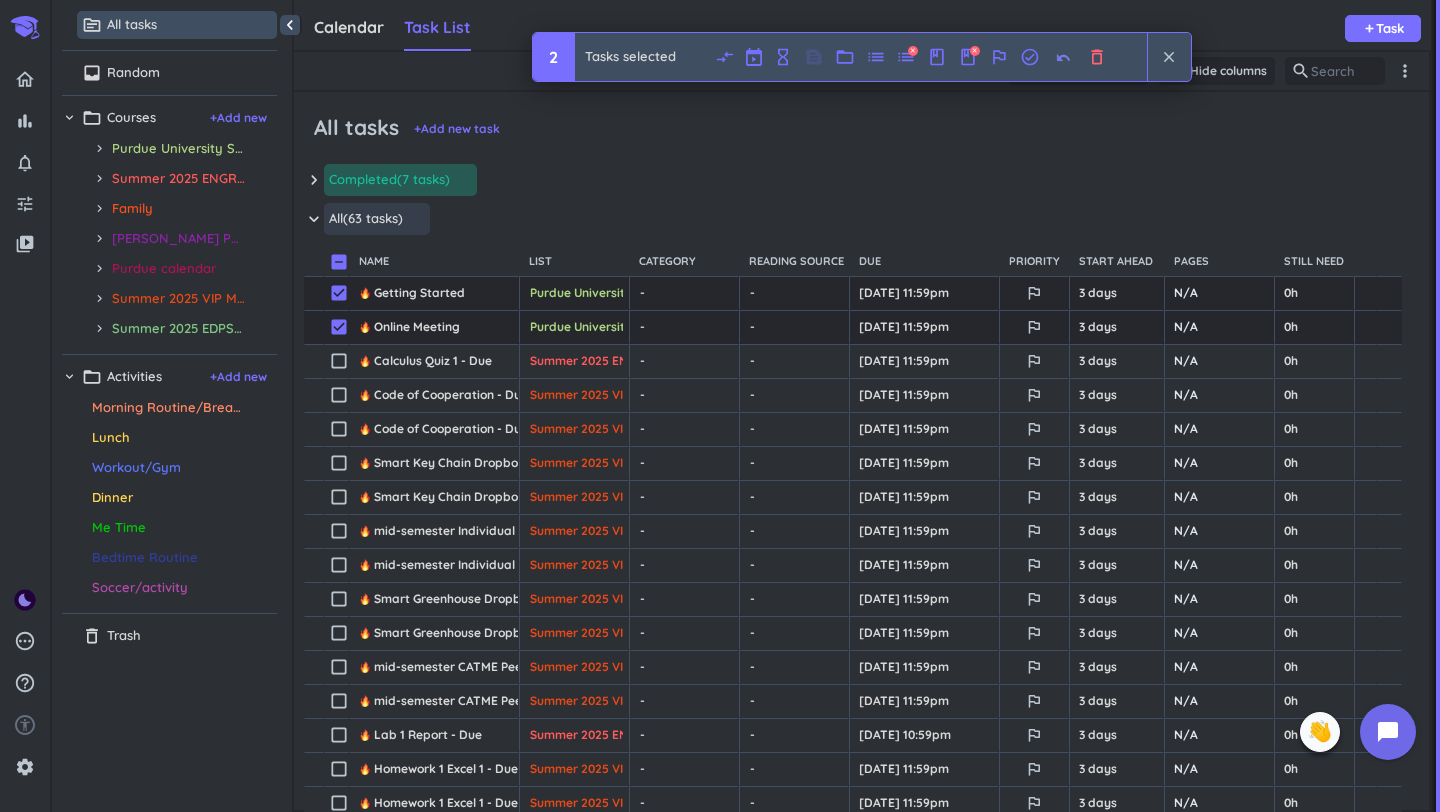 click on "delete_outline" at bounding box center [1097, 57] 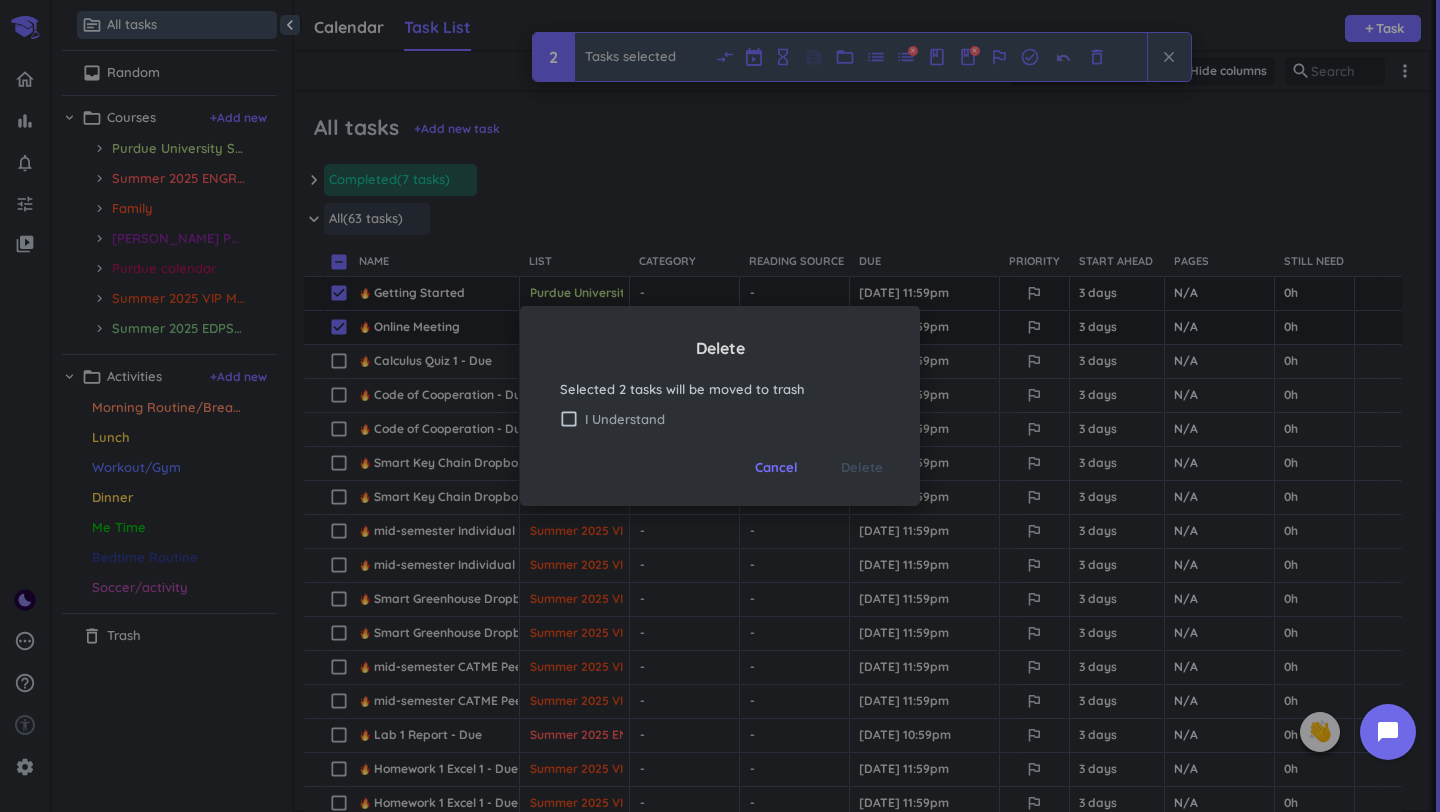 click on "I Understand" at bounding box center (732, 419) 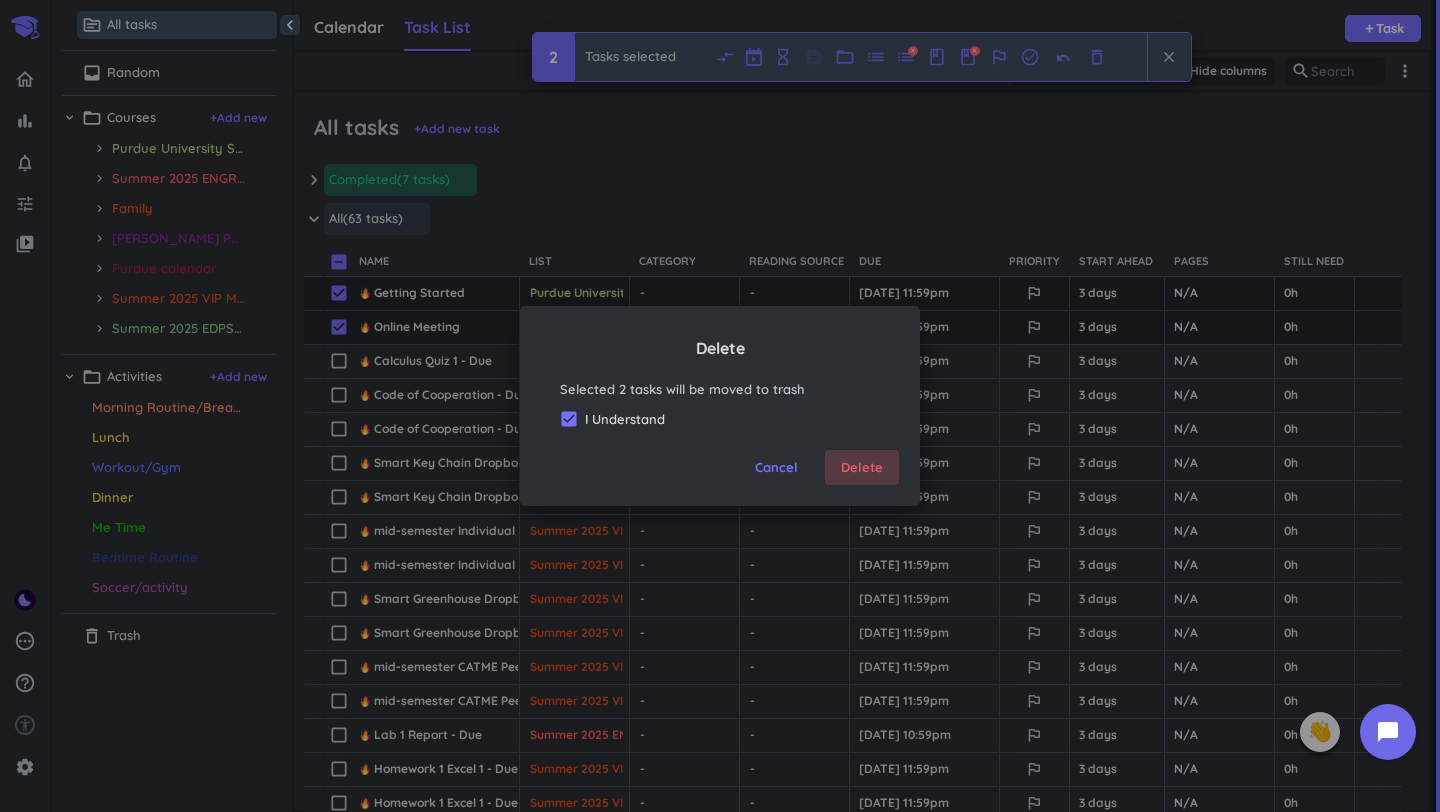 click on "Delete" at bounding box center [862, 468] 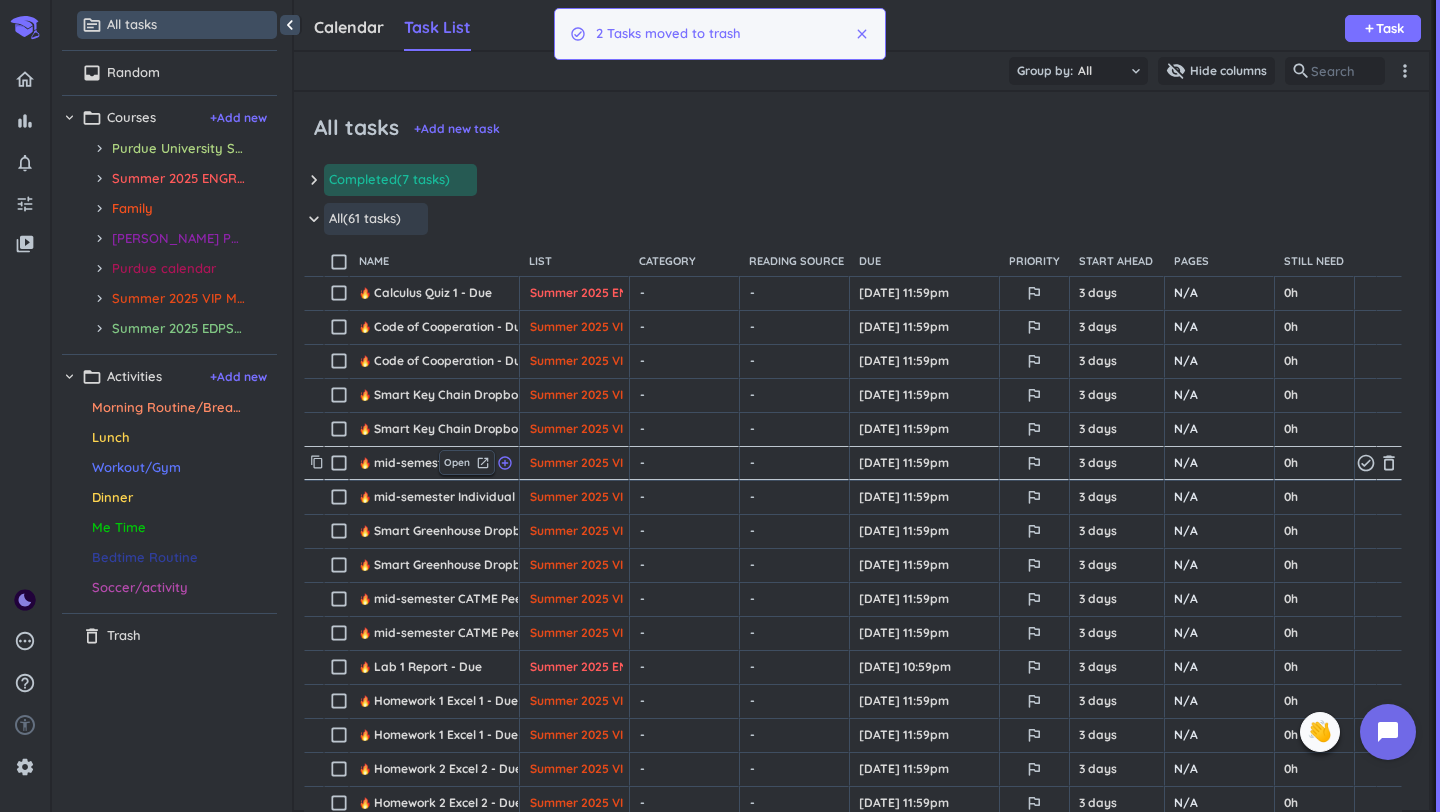 click on "- cancel" at bounding box center (796, 463) 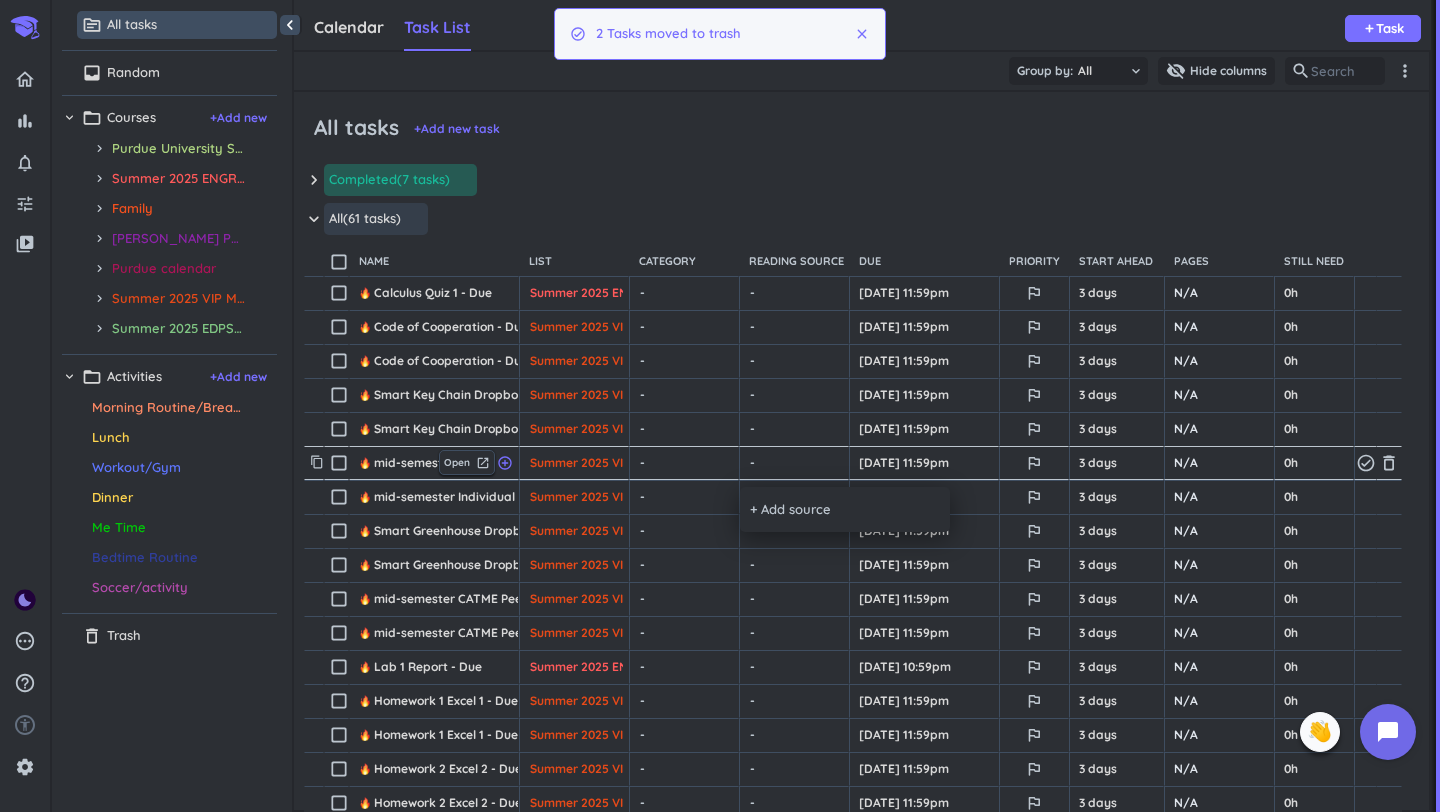 click at bounding box center [720, 406] 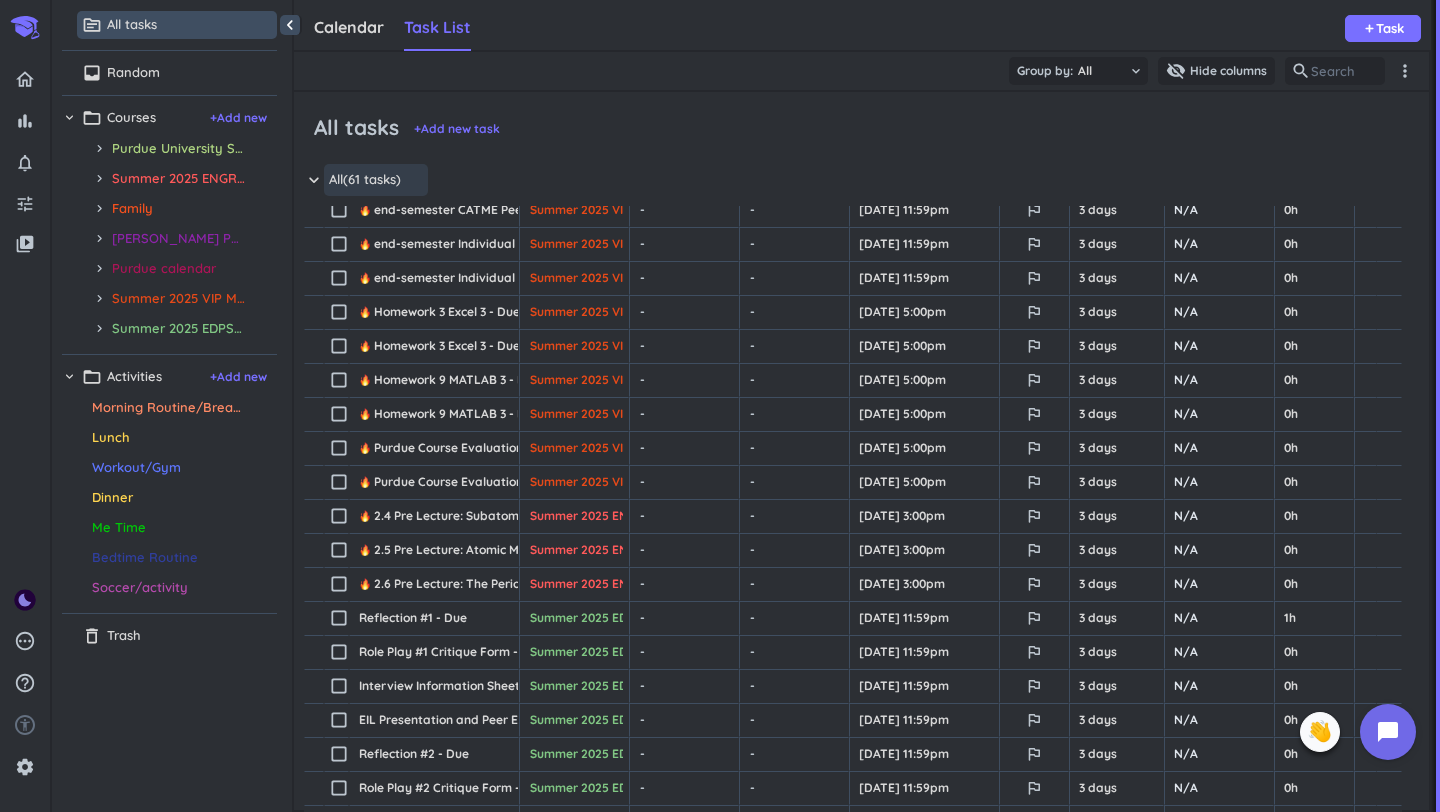 scroll, scrollTop: 1041, scrollLeft: 0, axis: vertical 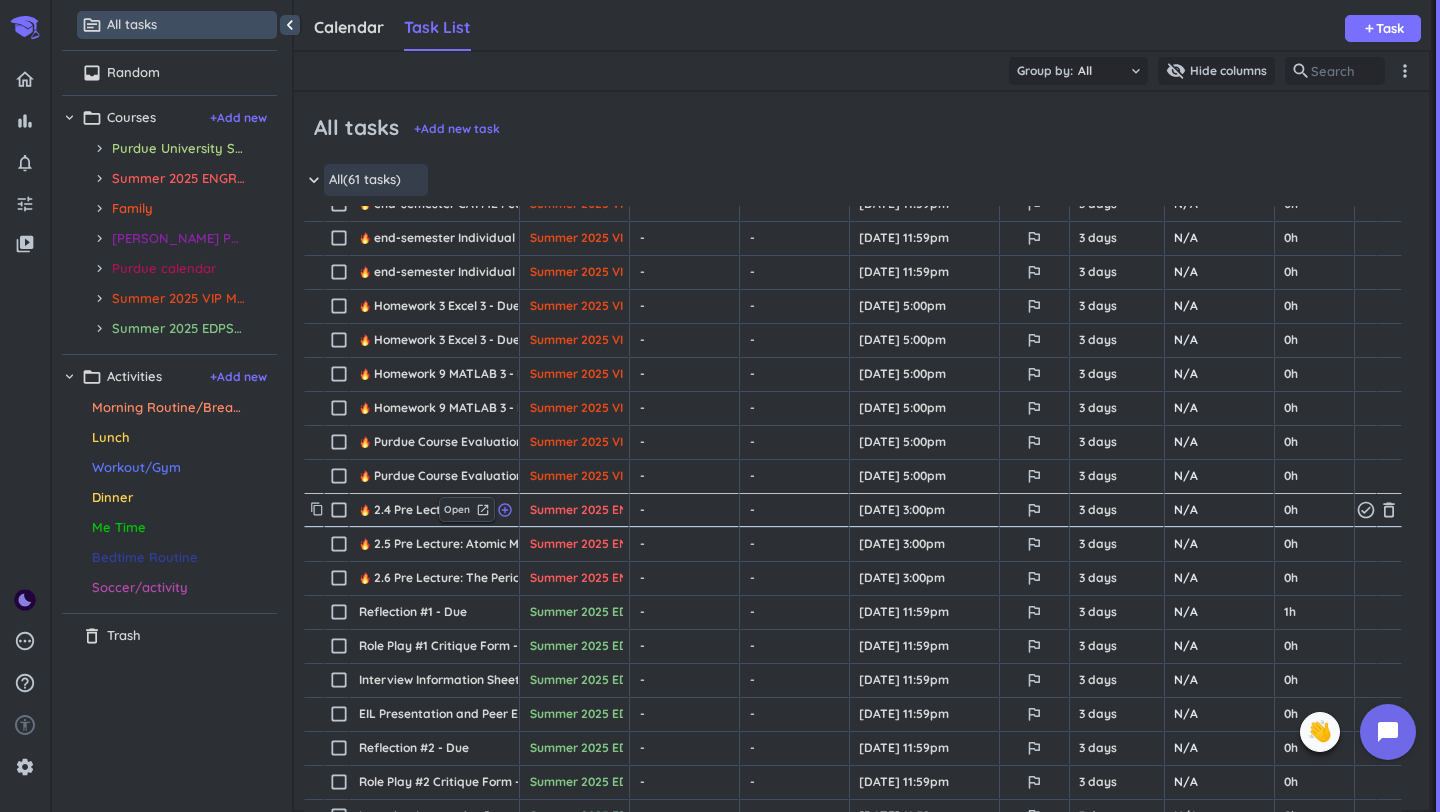 click on "2.4 Pre Lecture: Subatomic Particles, Isotopes, and Ions - Due" at bounding box center (394, 510) 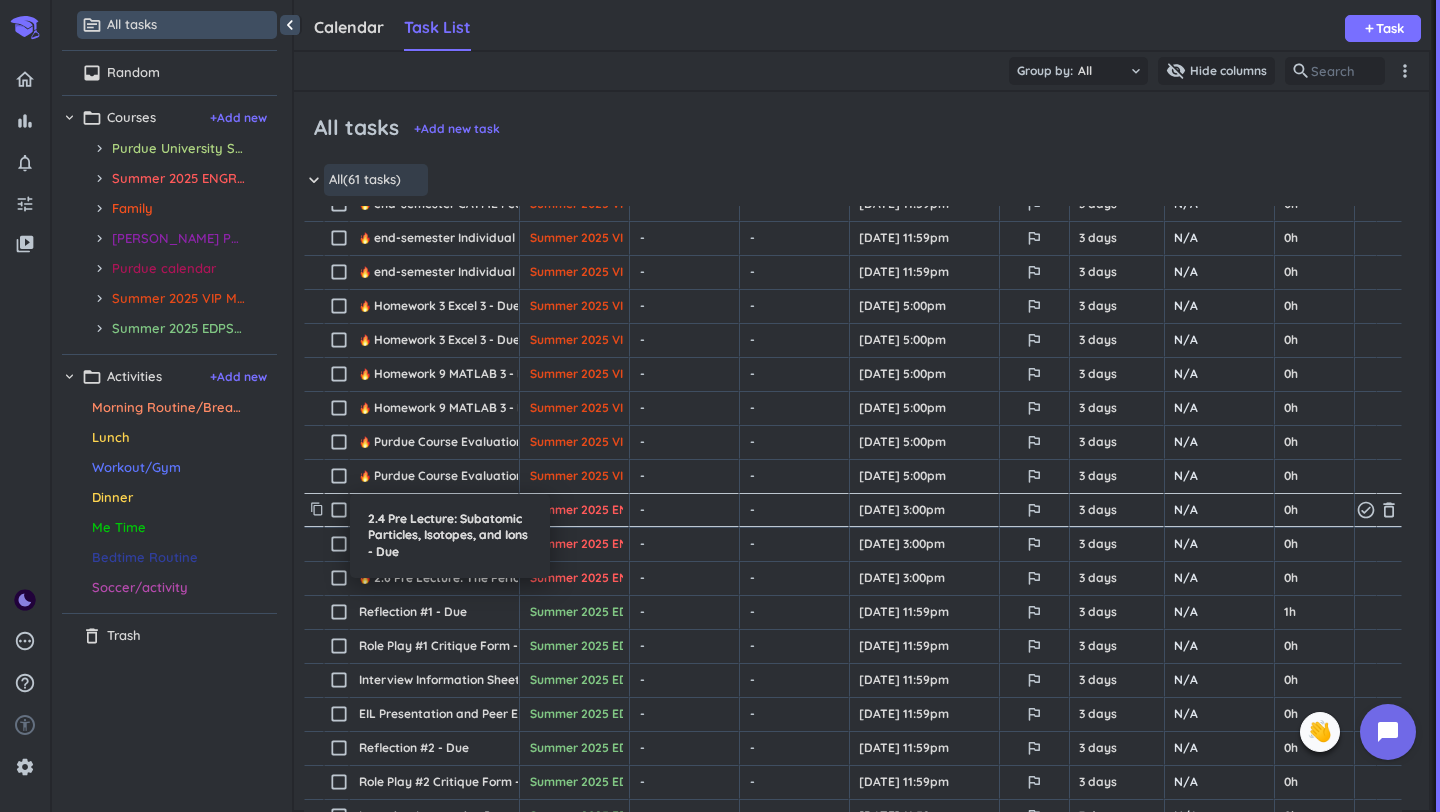scroll, scrollTop: 0, scrollLeft: 0, axis: both 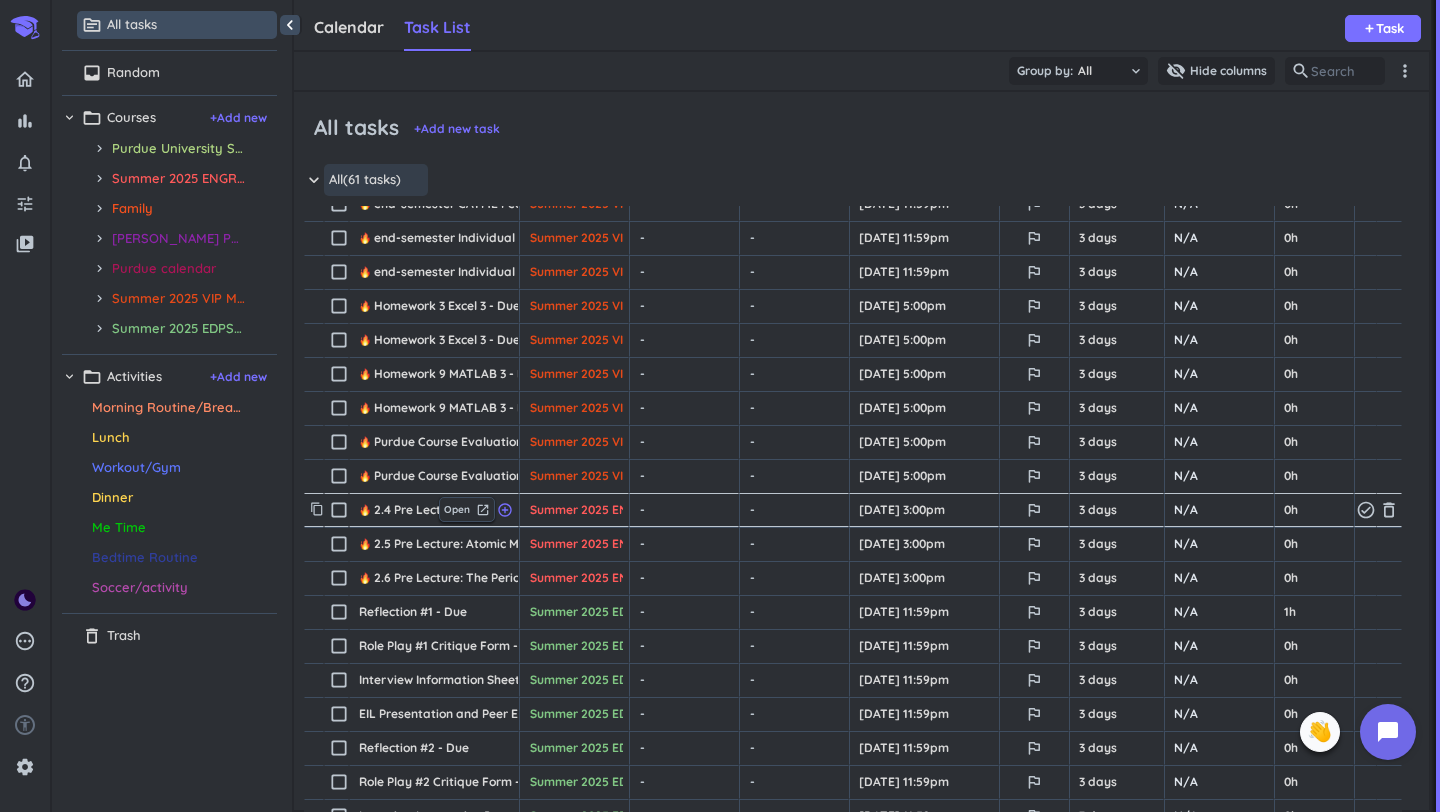 click on "check_box_outline_blank" at bounding box center (336, 510) 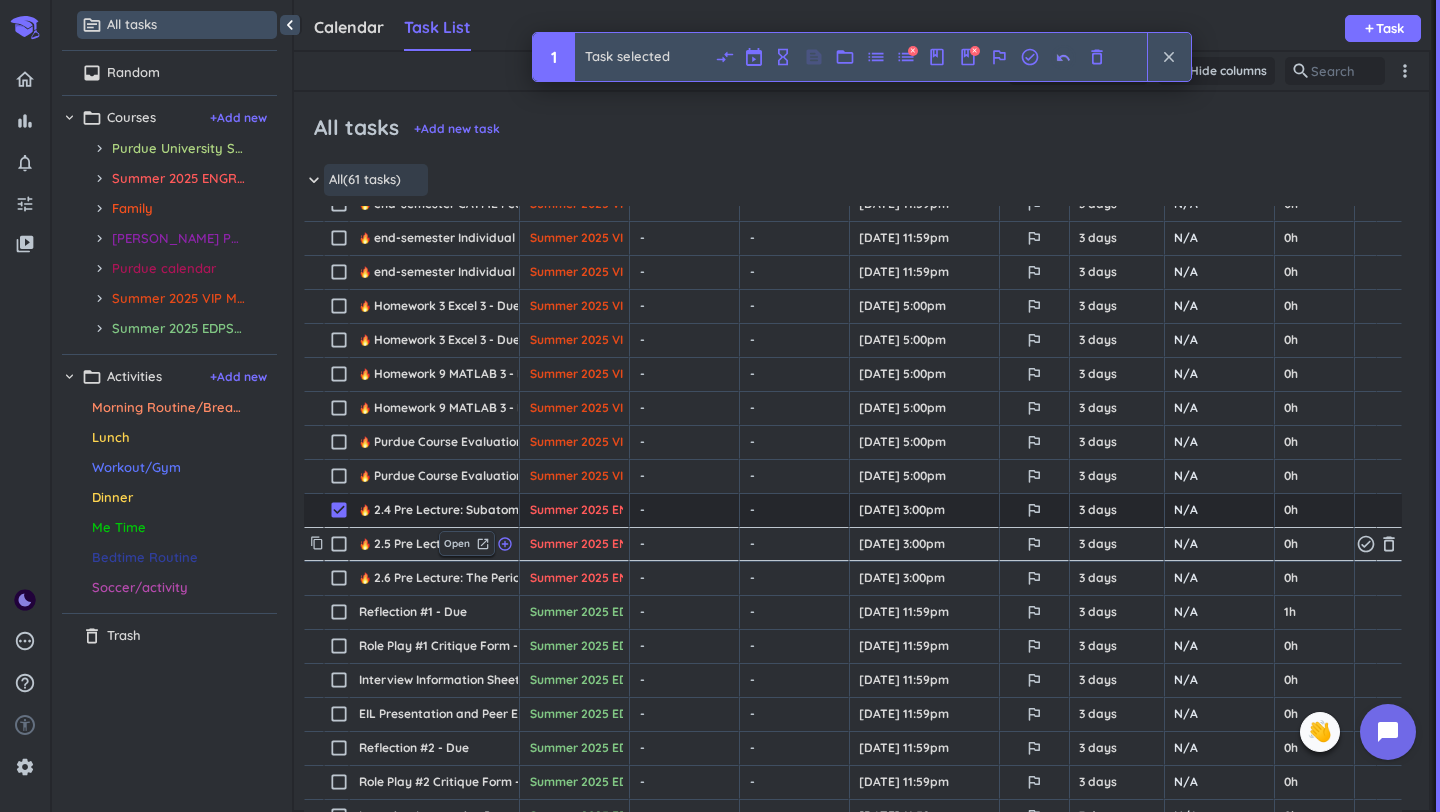 click on "check_box_outline_blank" at bounding box center [339, 544] 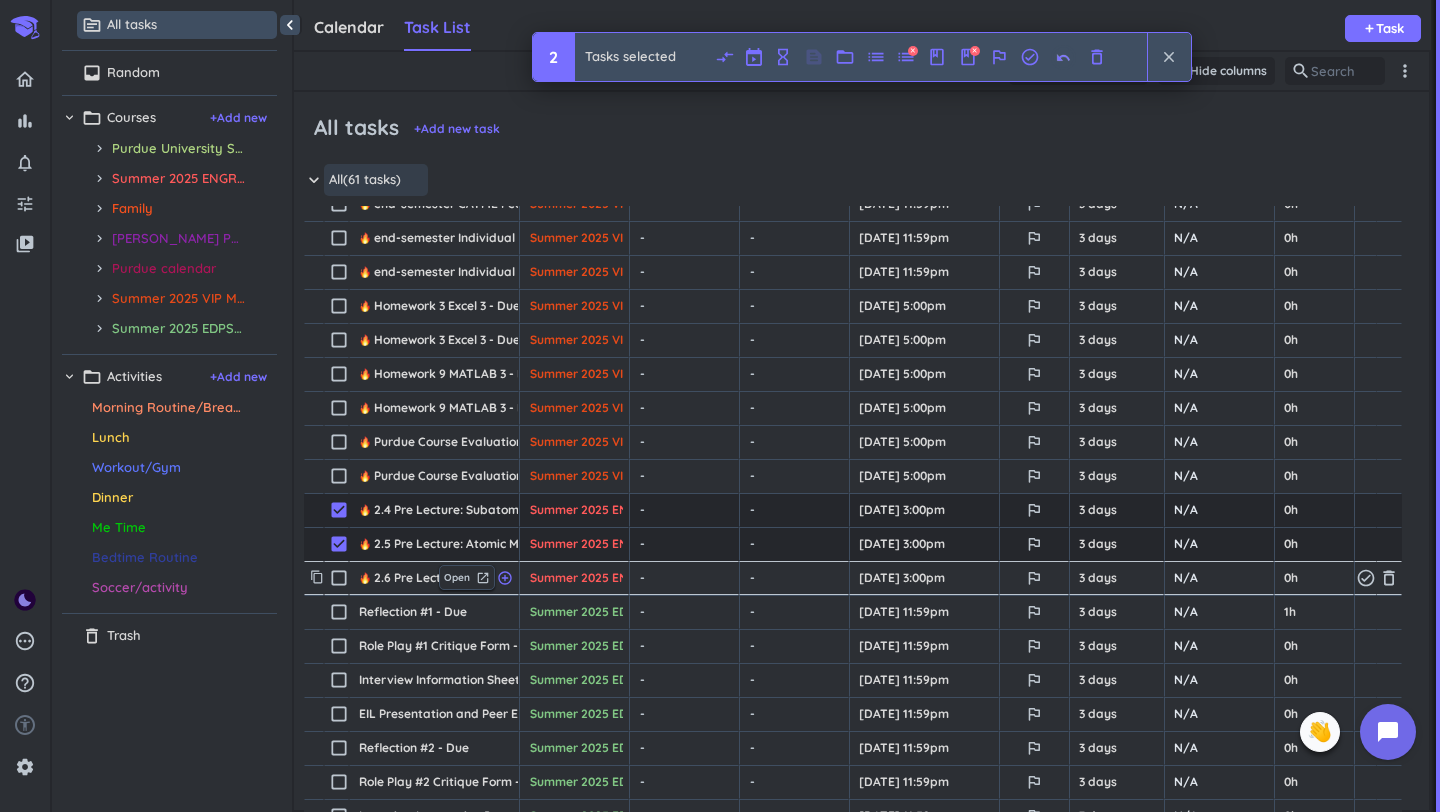 click on "check_box_outline_blank" at bounding box center (339, 578) 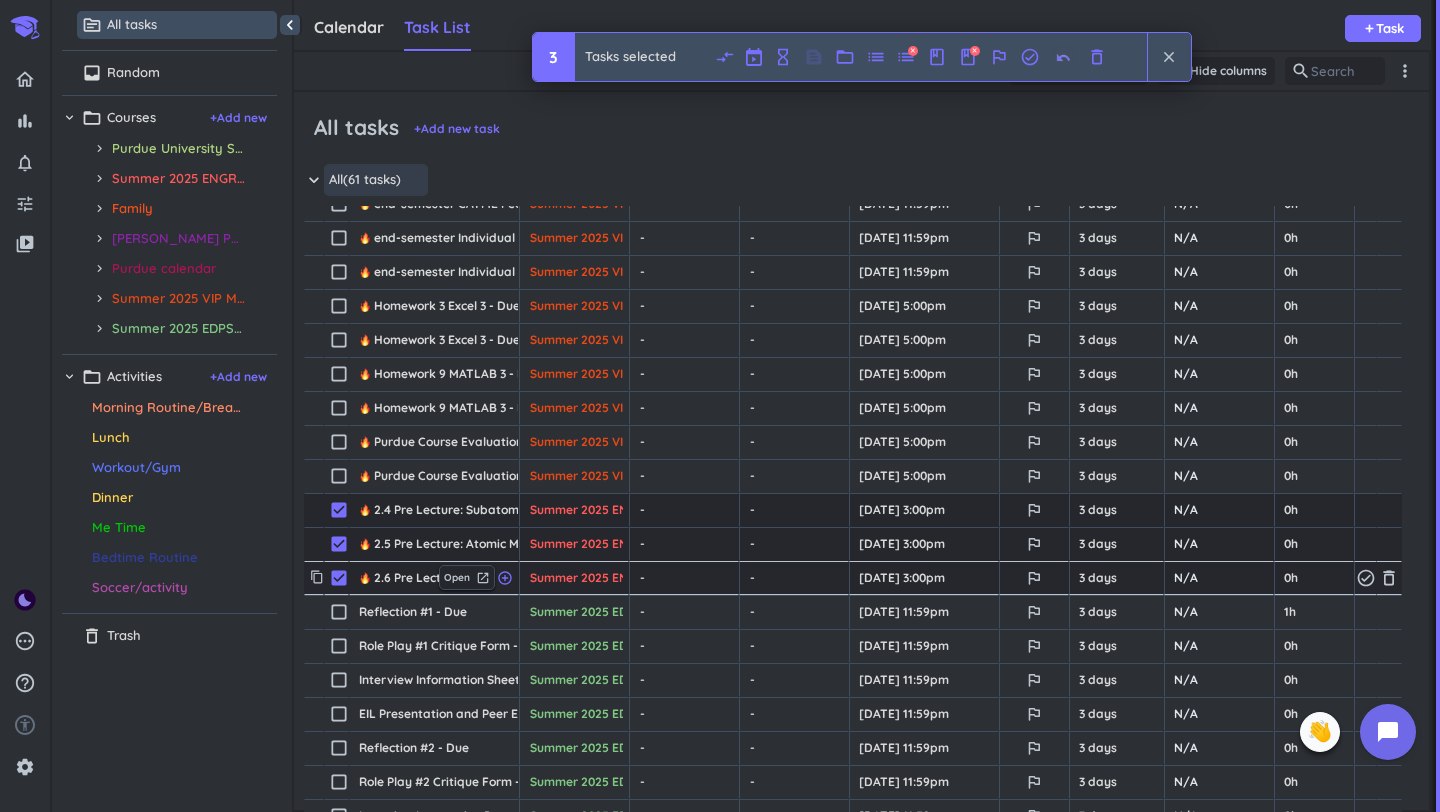 click on "check_box" at bounding box center (339, 578) 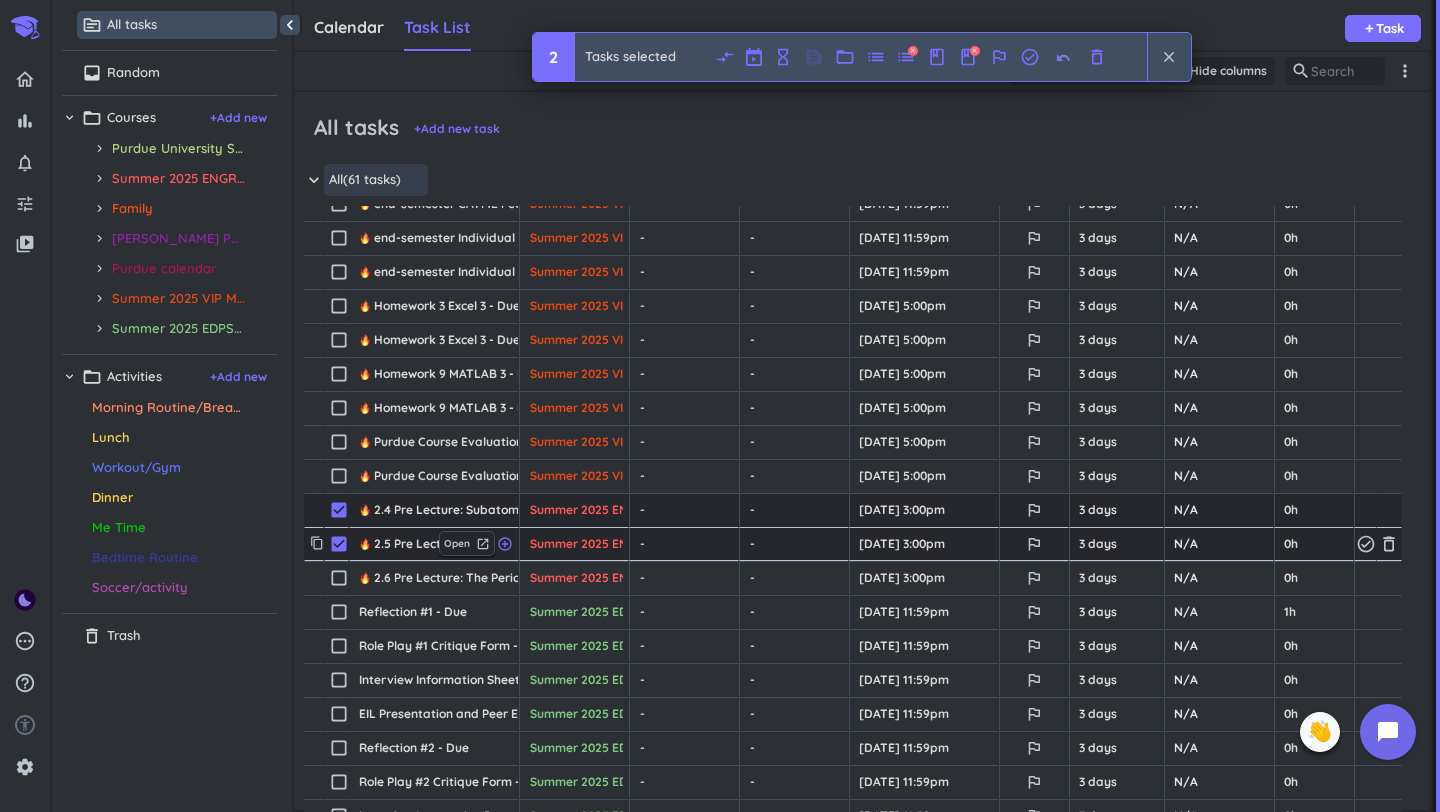click on "check_box" at bounding box center (339, 544) 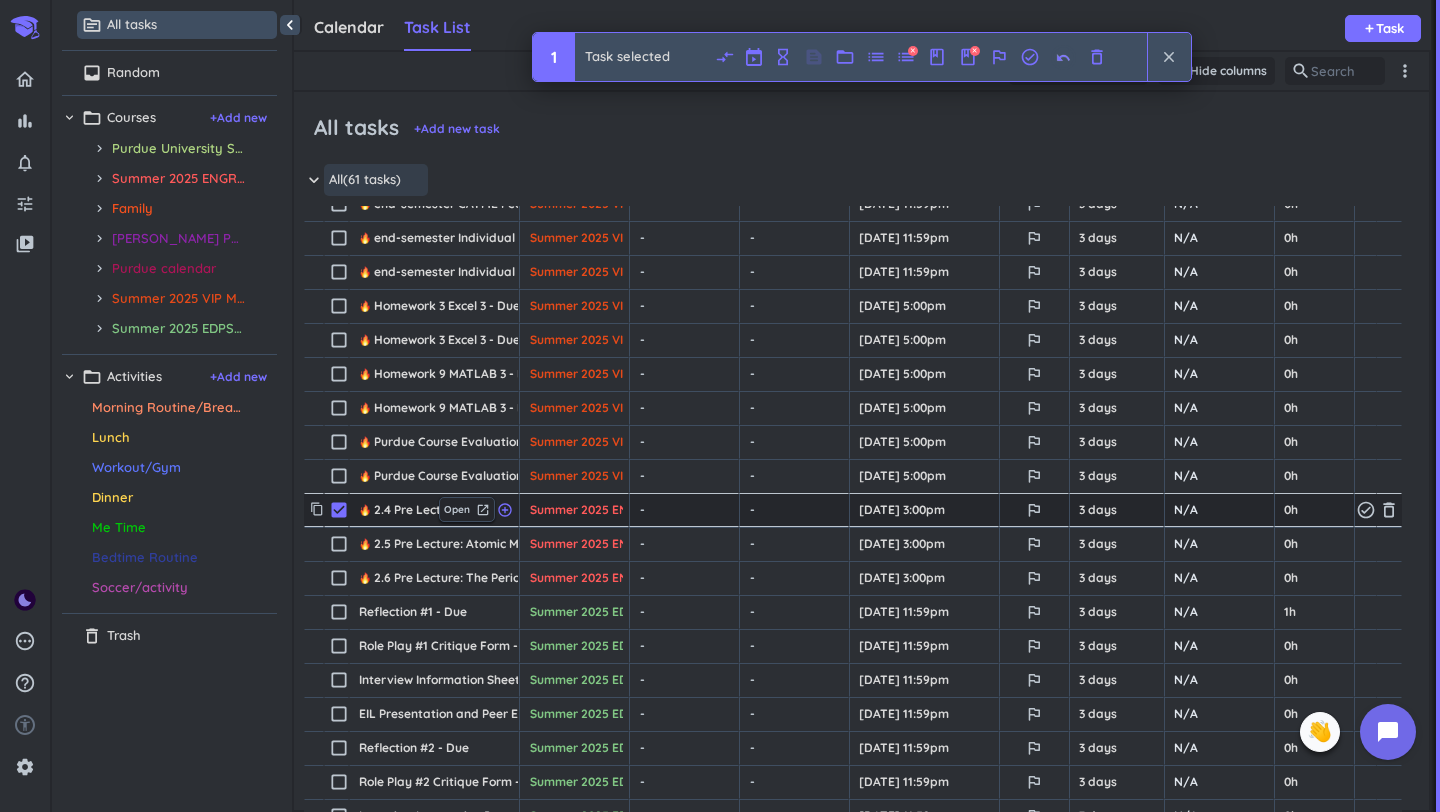 click on "check_box" at bounding box center [339, 510] 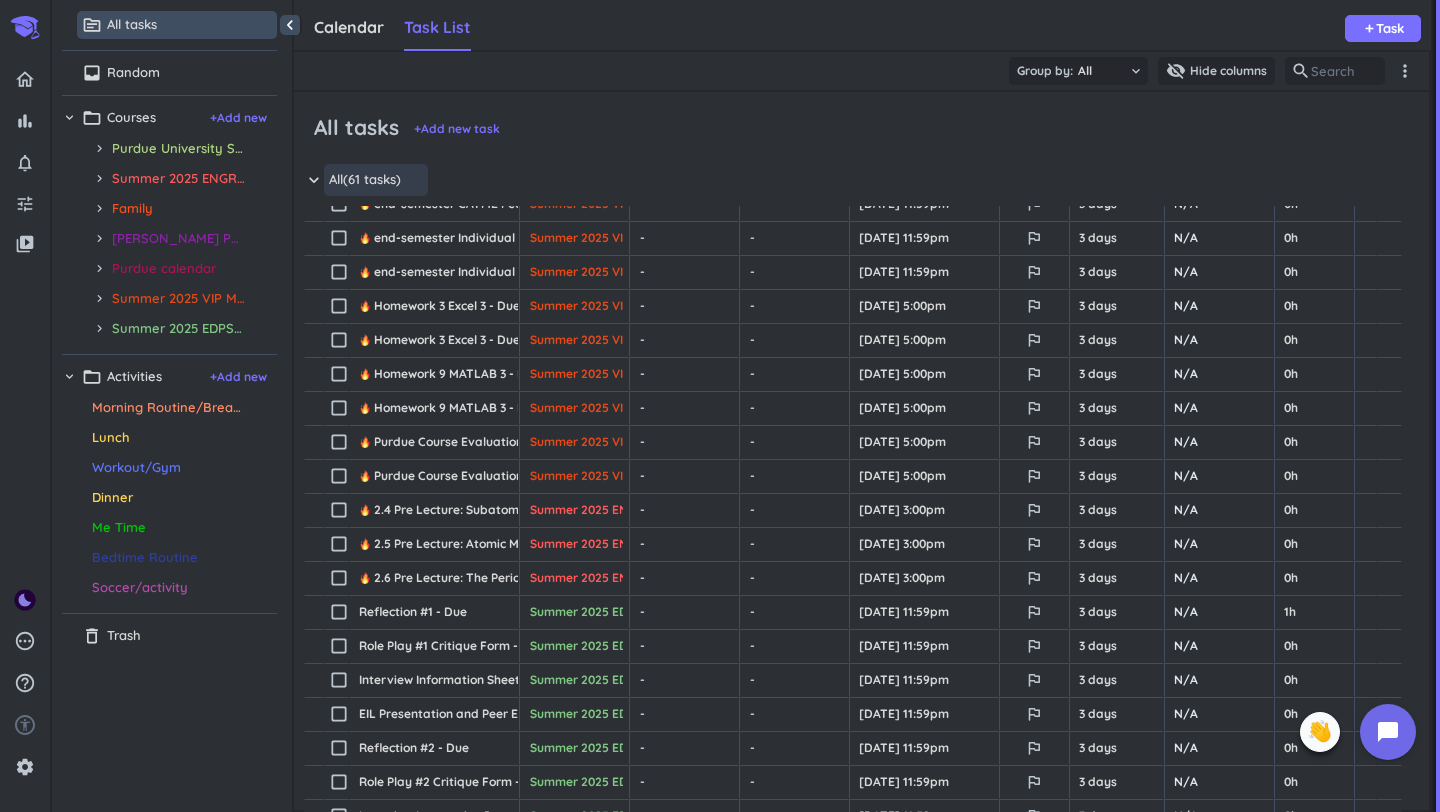 click on "launch" at bounding box center [483, 510] 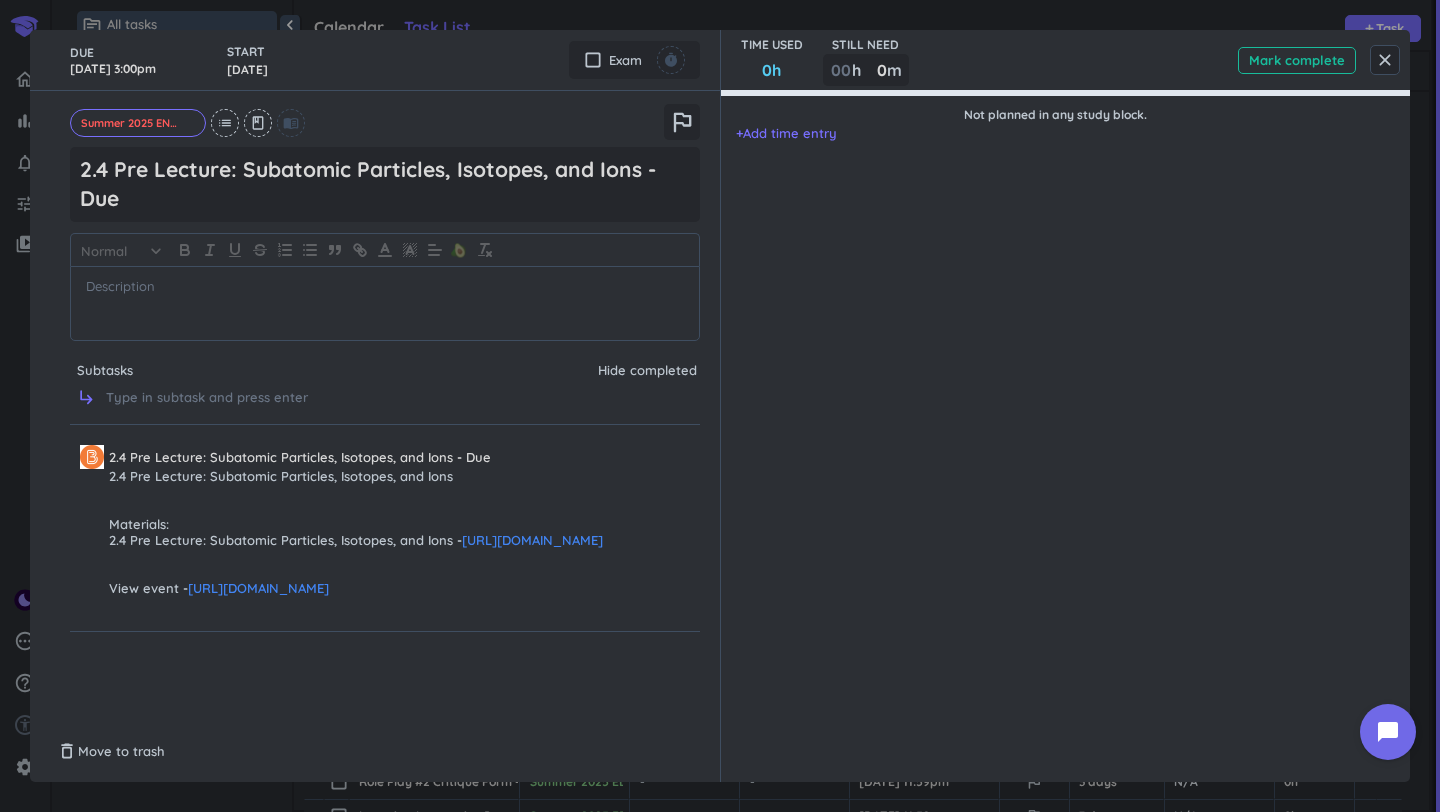 click on "[URL][DOMAIN_NAME]" at bounding box center [532, 540] 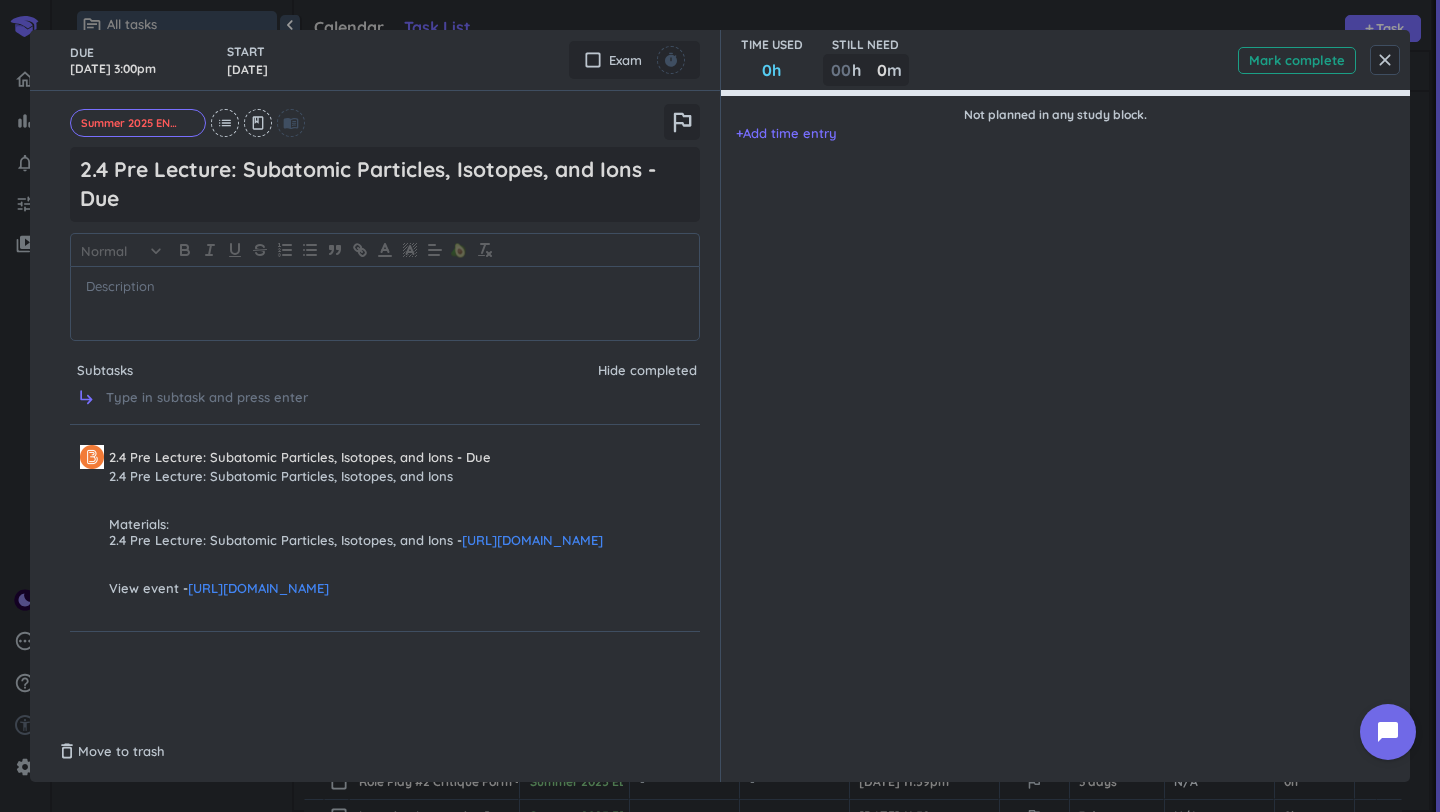 click on "Mark complete" at bounding box center (1297, 60) 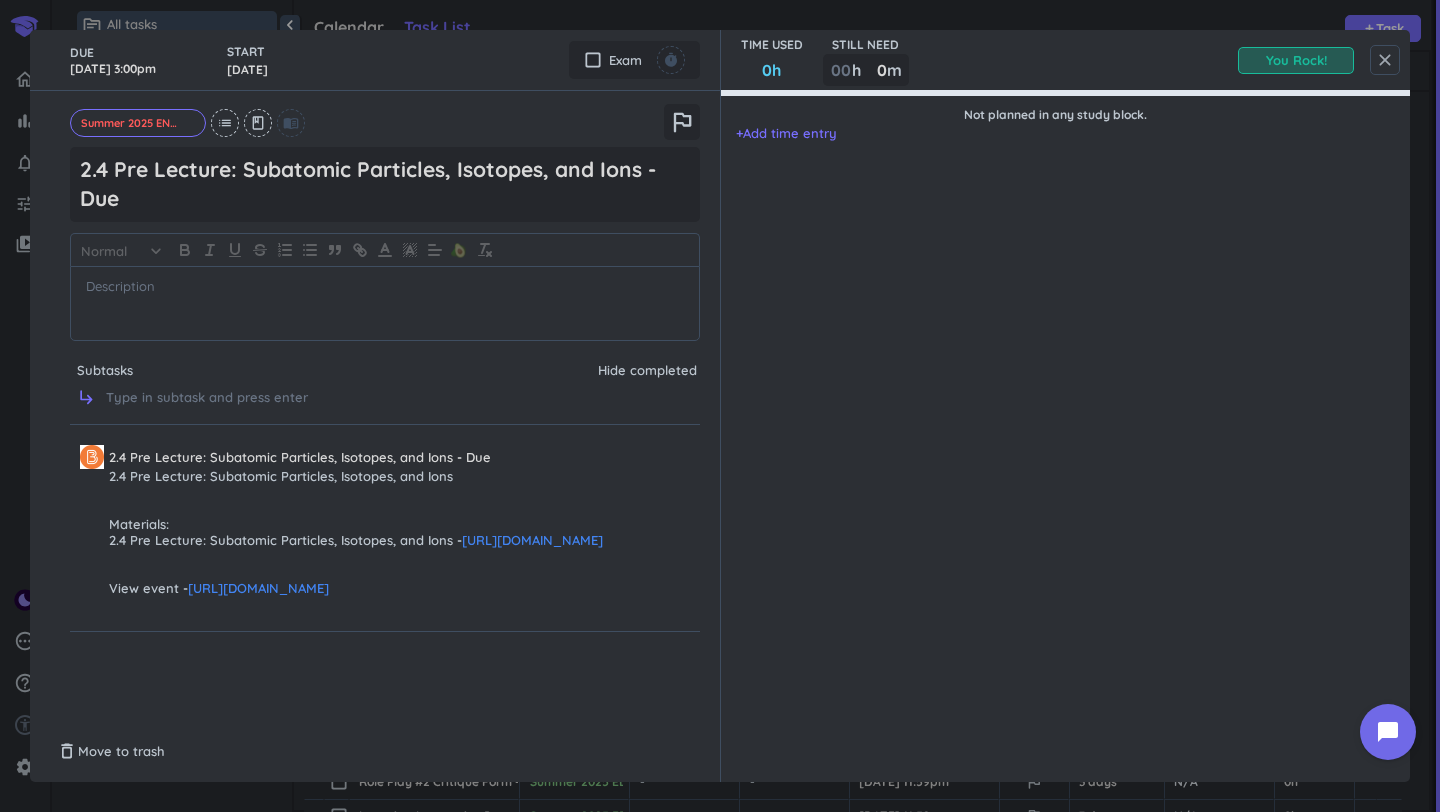click on "close" at bounding box center [1385, 60] 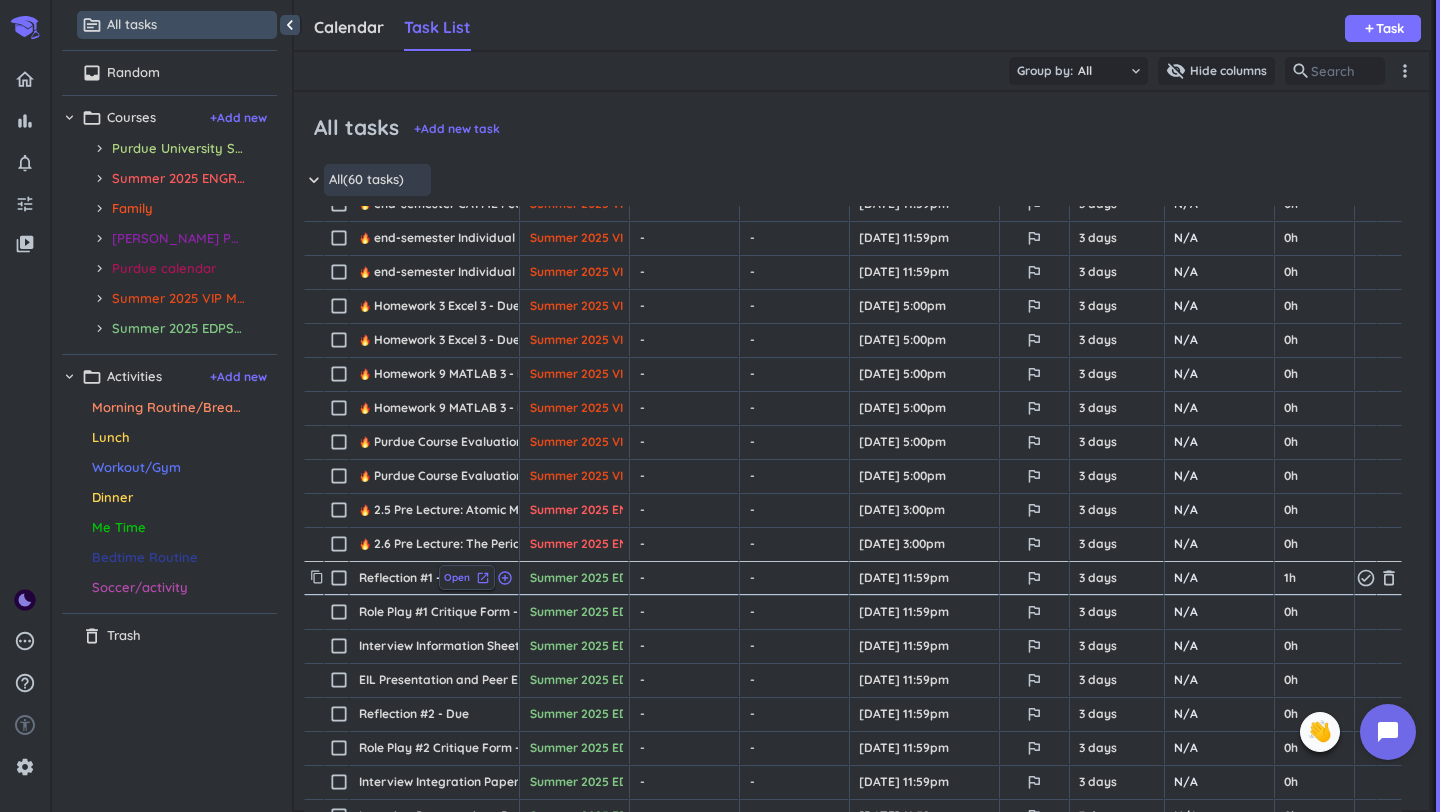click on "launch" at bounding box center (483, 578) 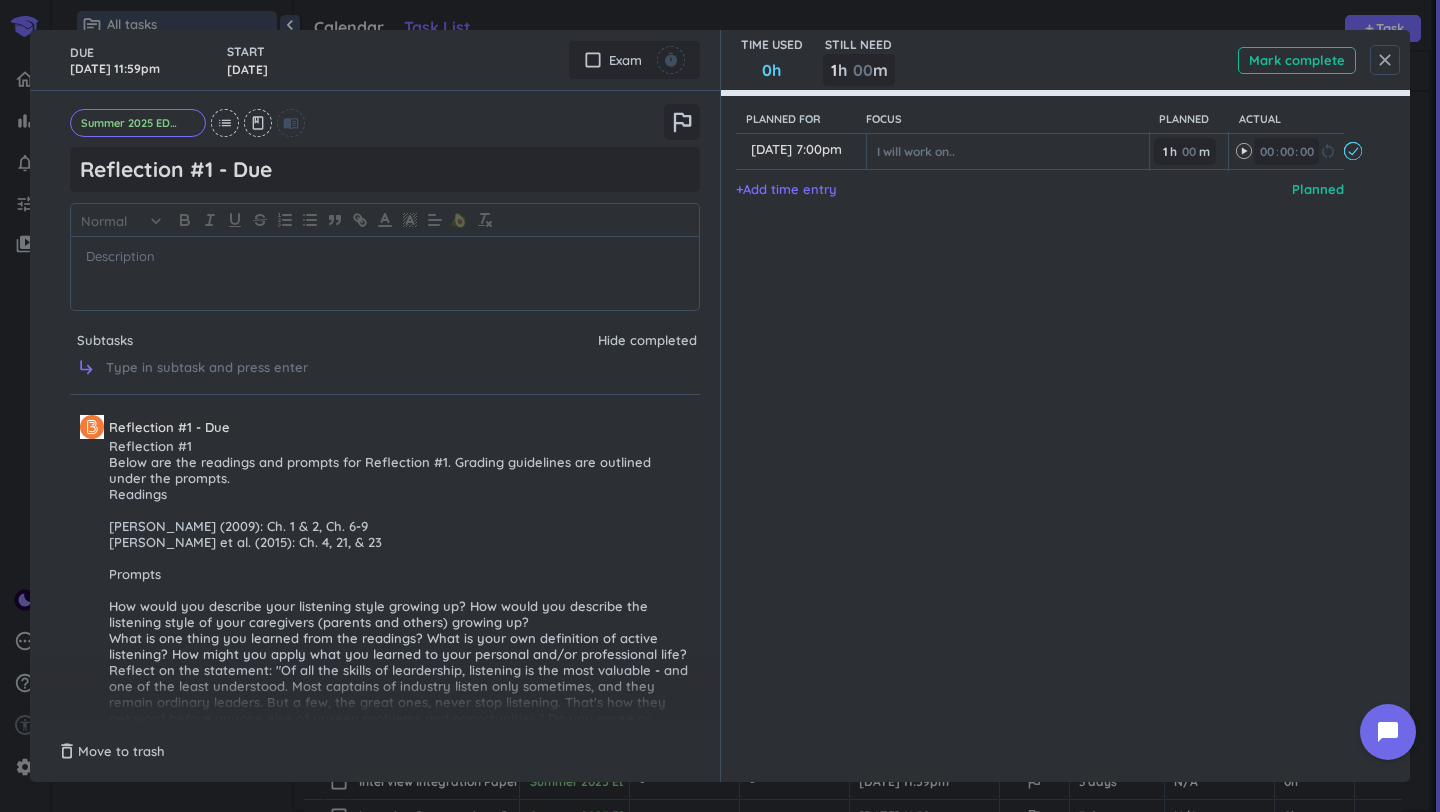 click on "close" at bounding box center [1385, 60] 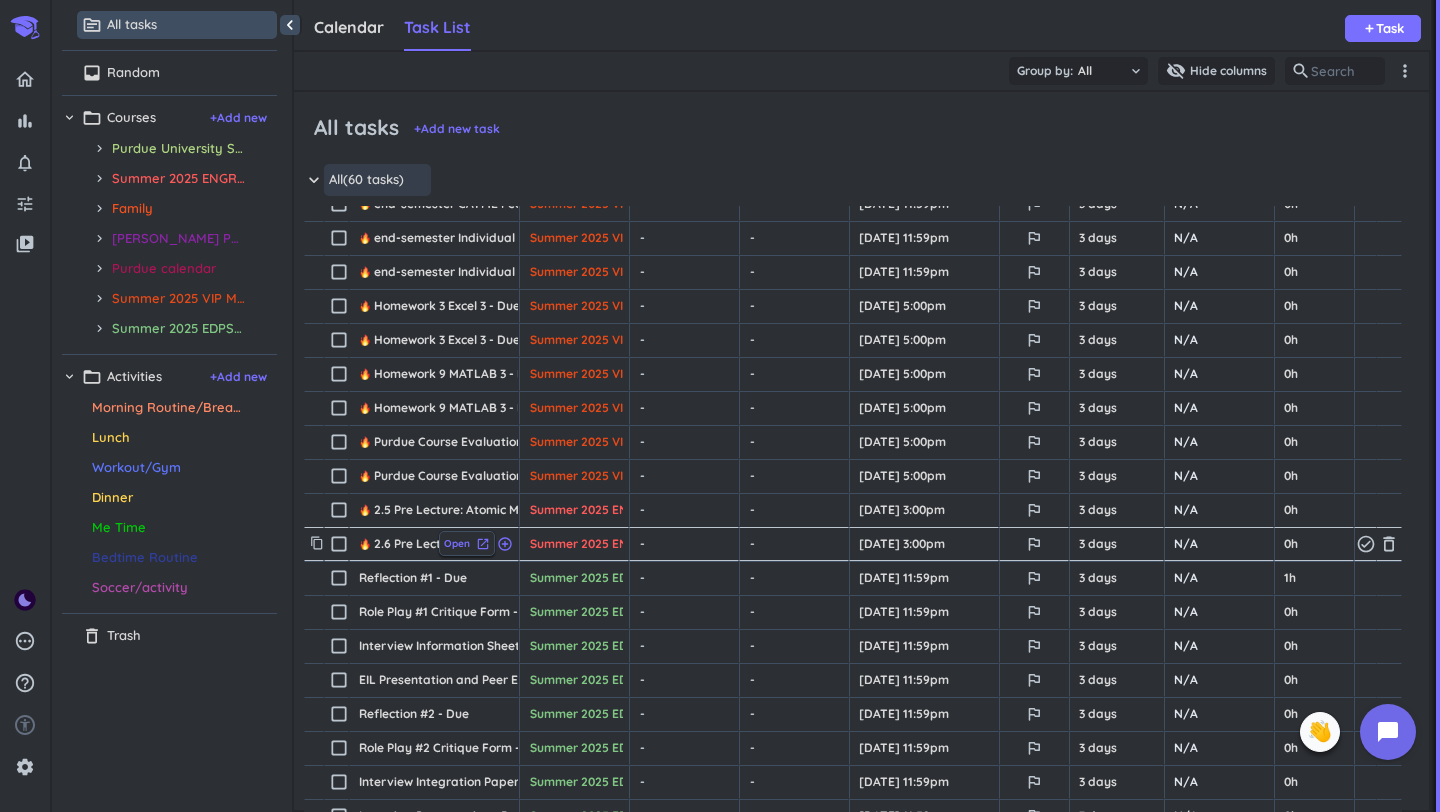 click on "Open launch" at bounding box center [467, 543] 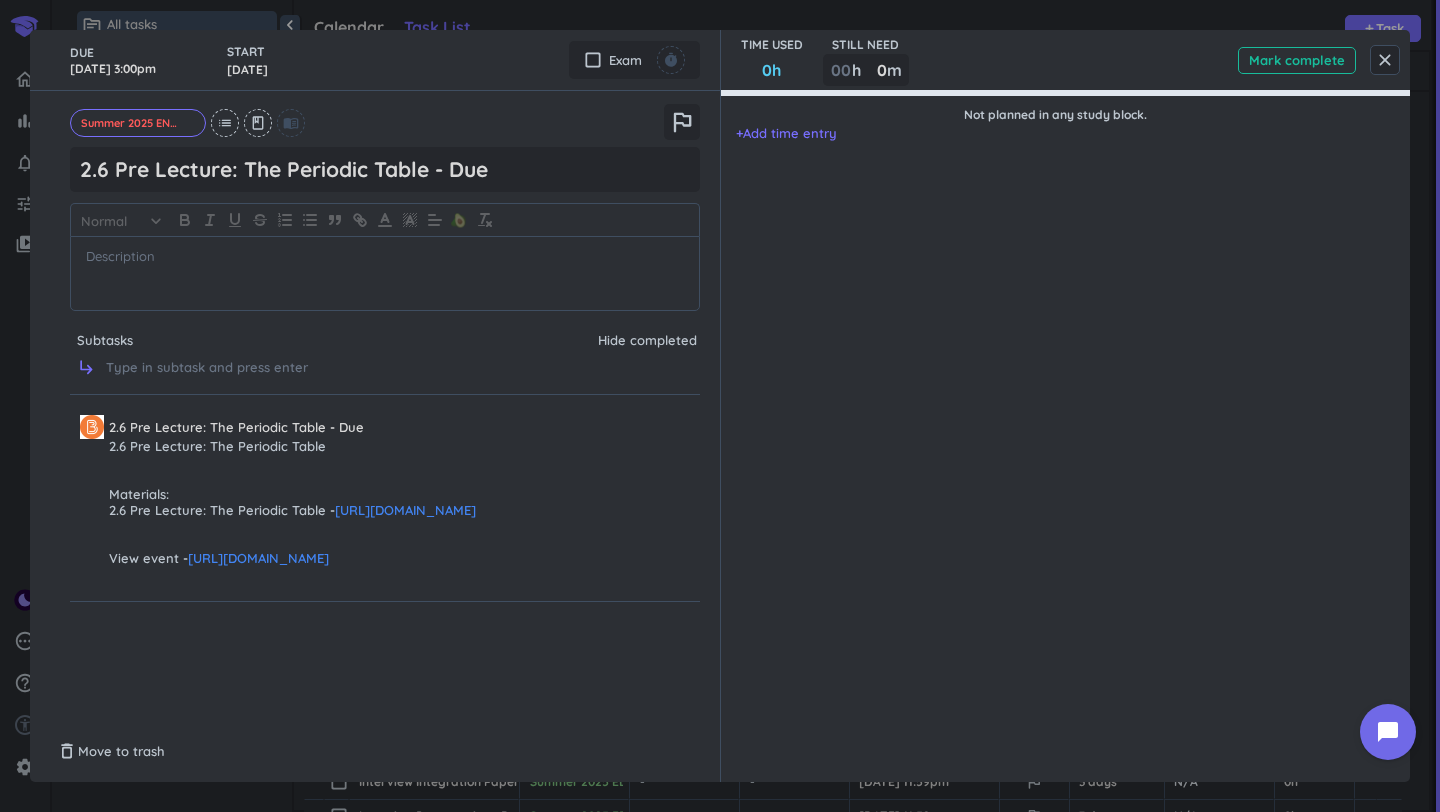 click on "[URL][DOMAIN_NAME]" at bounding box center [405, 510] 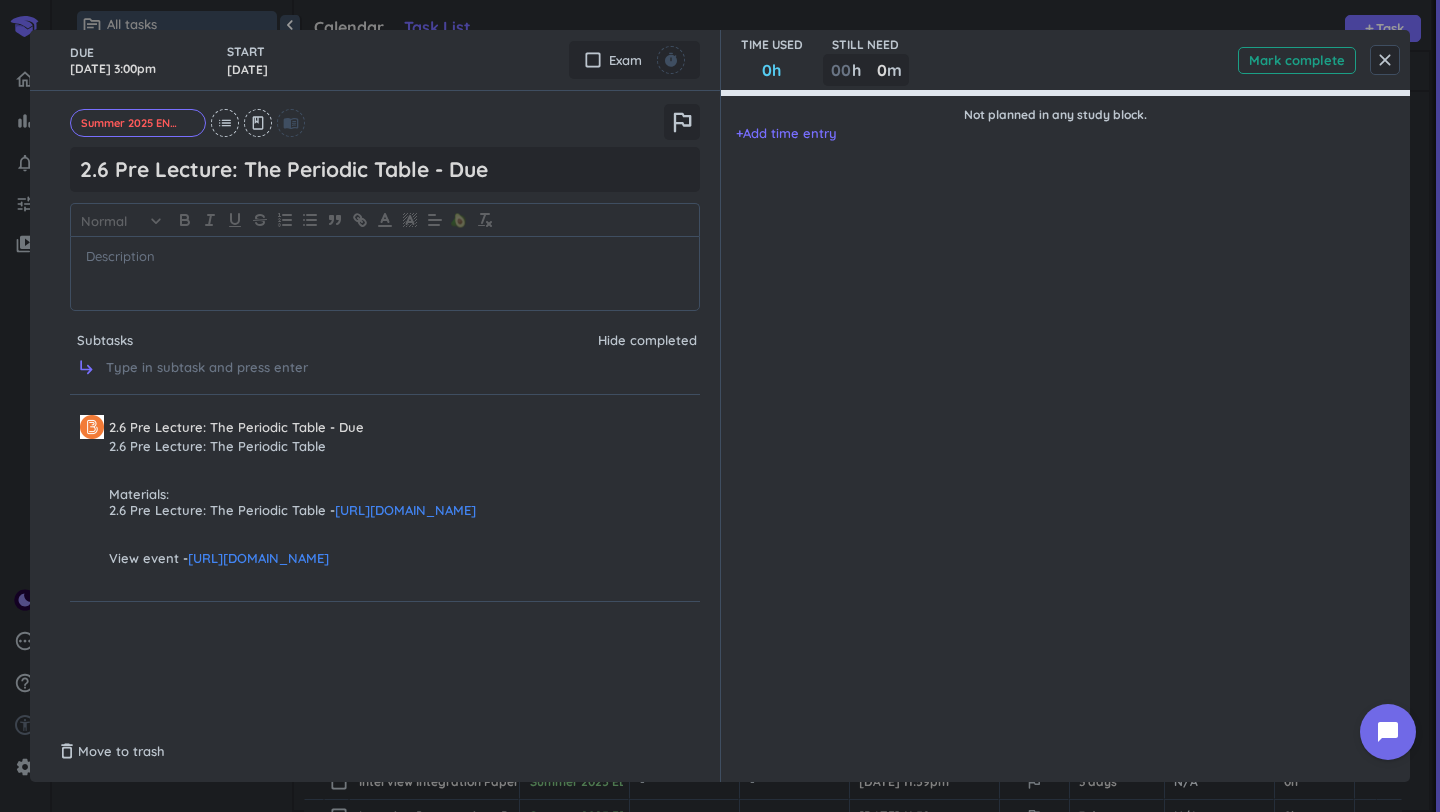 click on "Mark complete" at bounding box center (1297, 60) 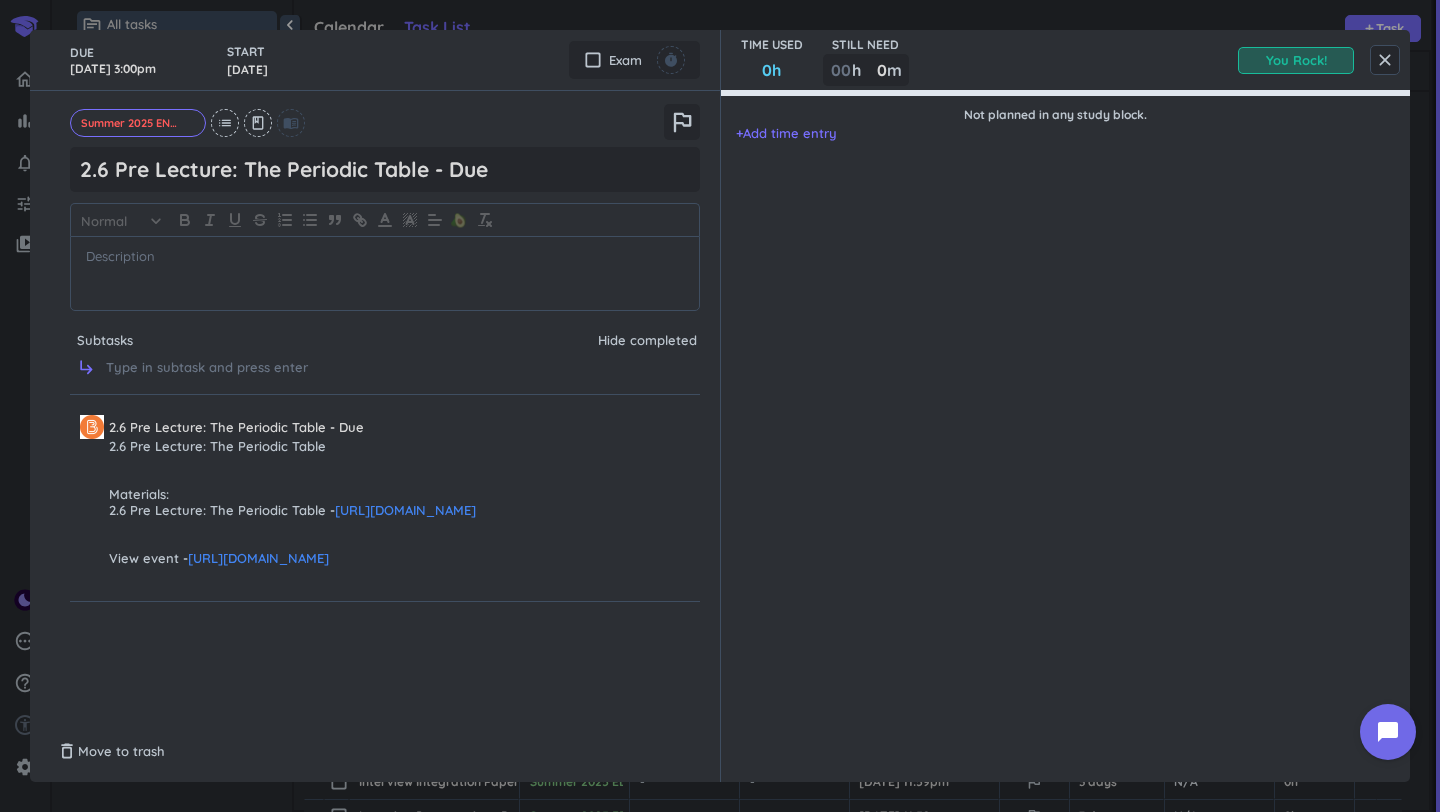 click on "TIME USED 0h STILL NEED 00 h 0 0 00 m You Rock!" at bounding box center [1066, 60] 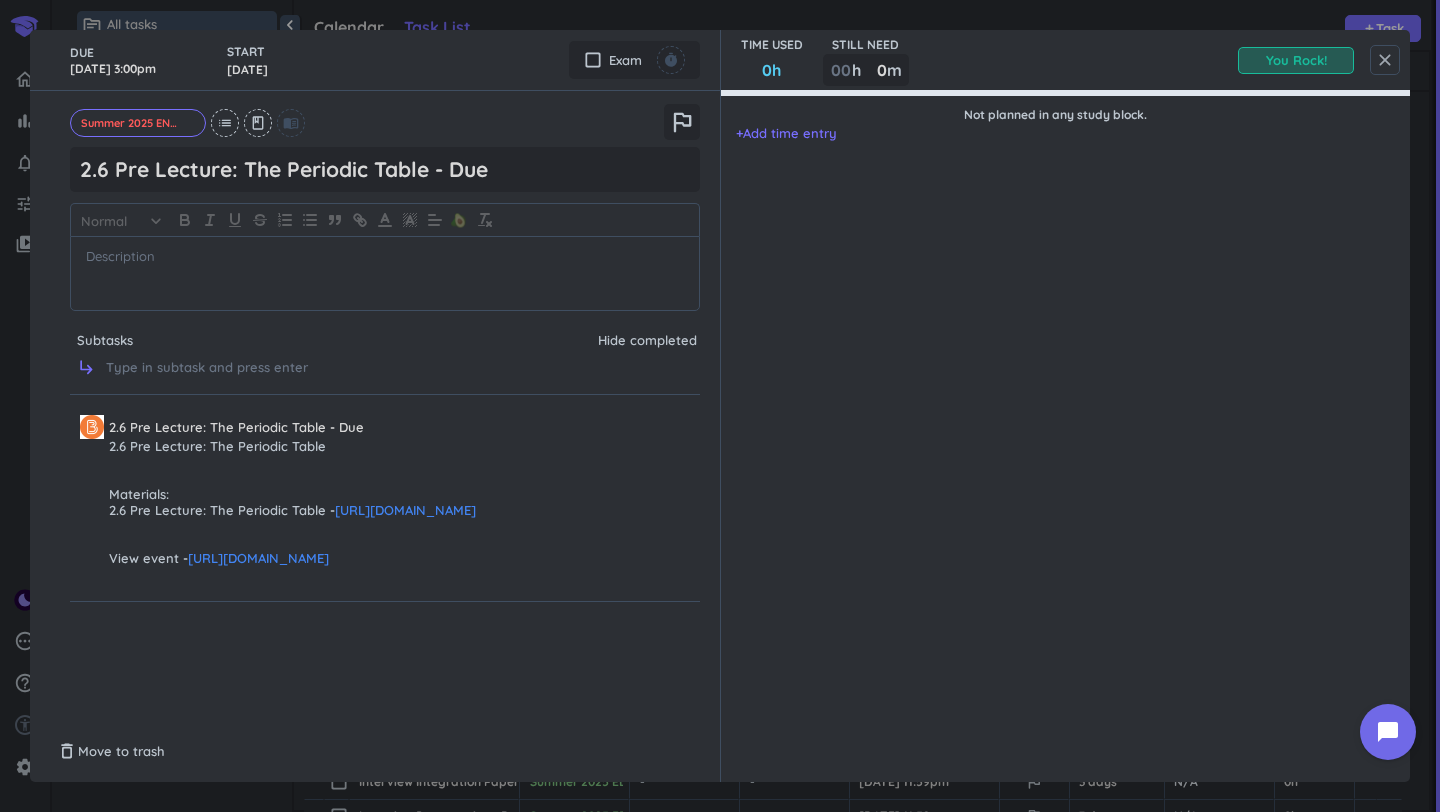 click on "close" at bounding box center (1385, 60) 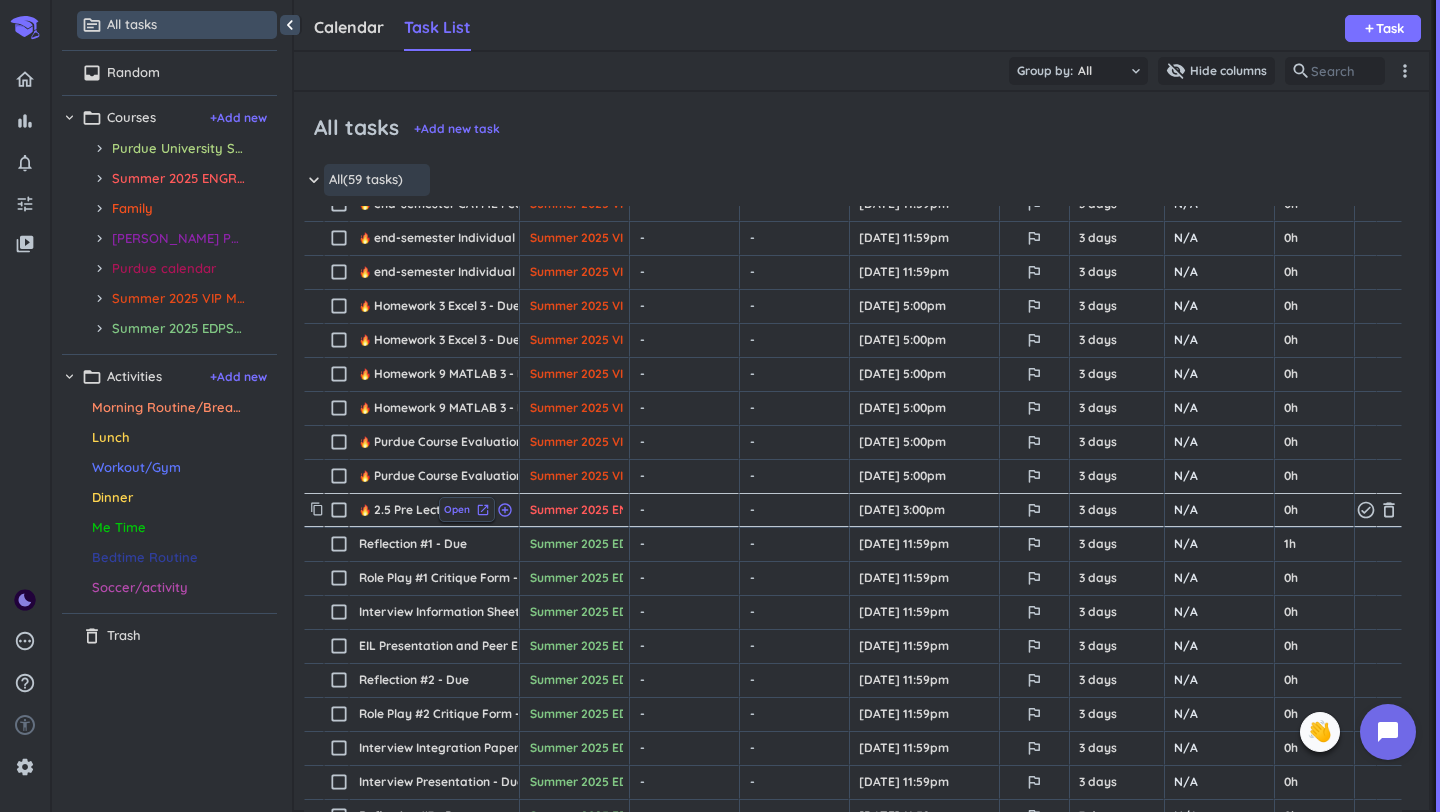 click on "Open" at bounding box center [457, 509] 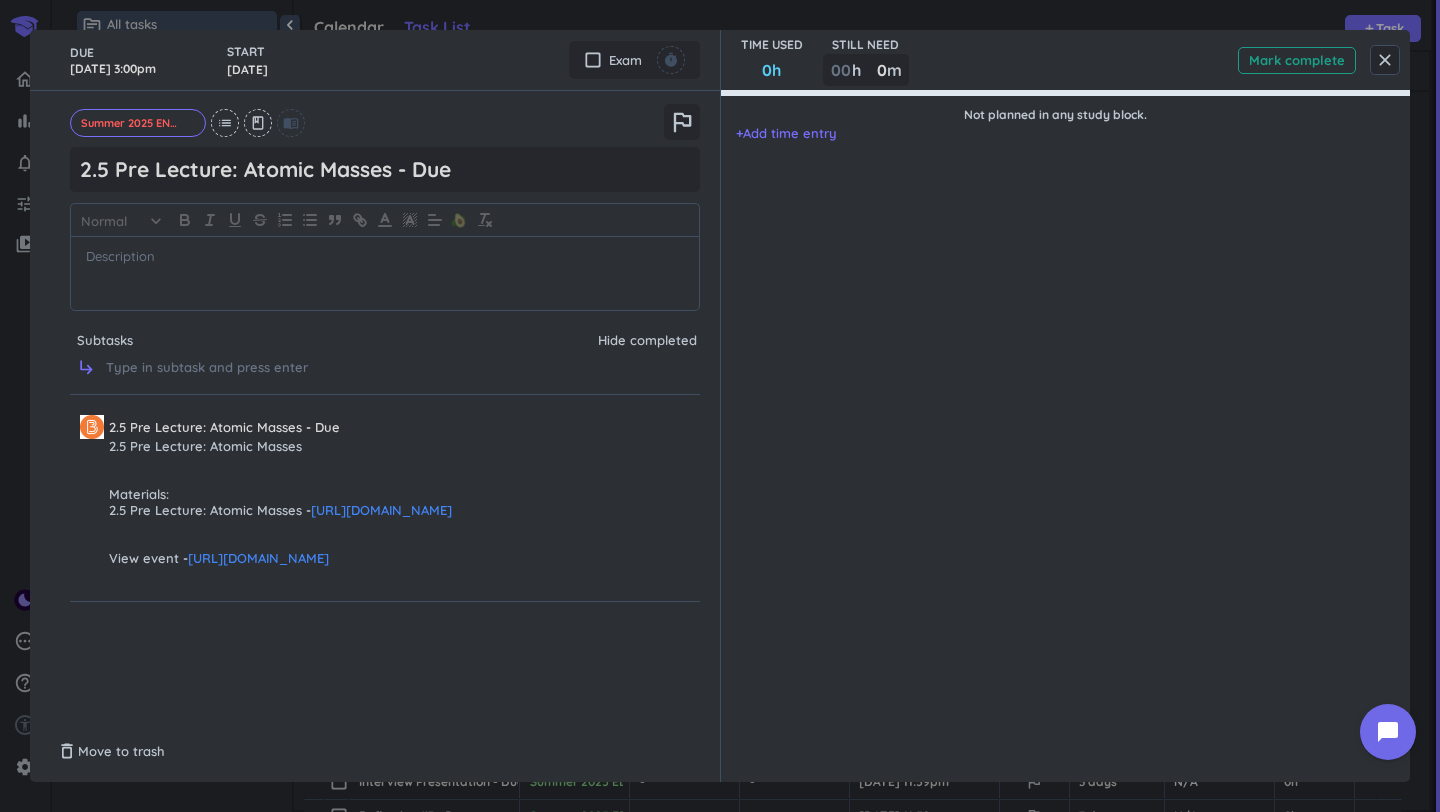 click on "Mark complete" at bounding box center [1297, 60] 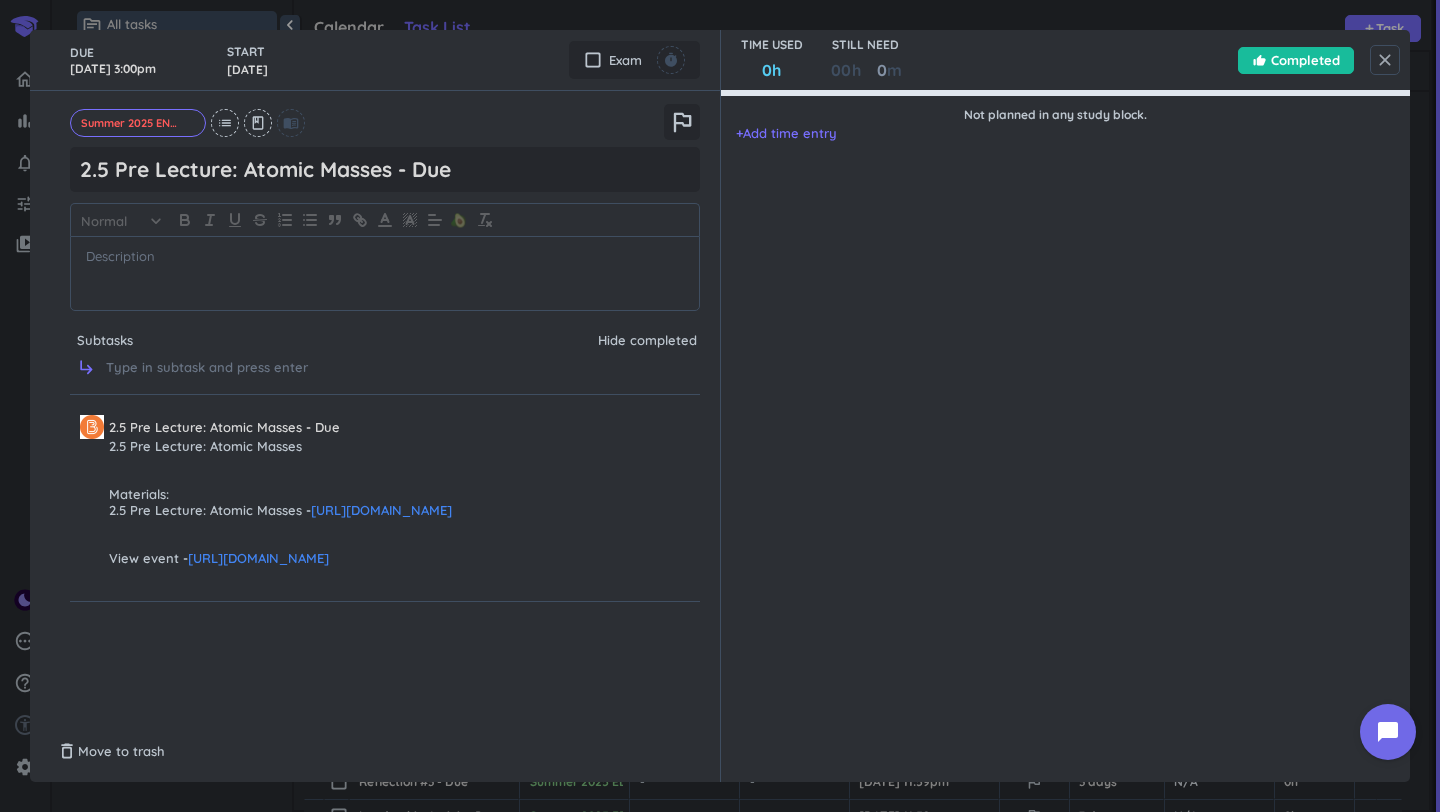 click on "close" at bounding box center [1385, 60] 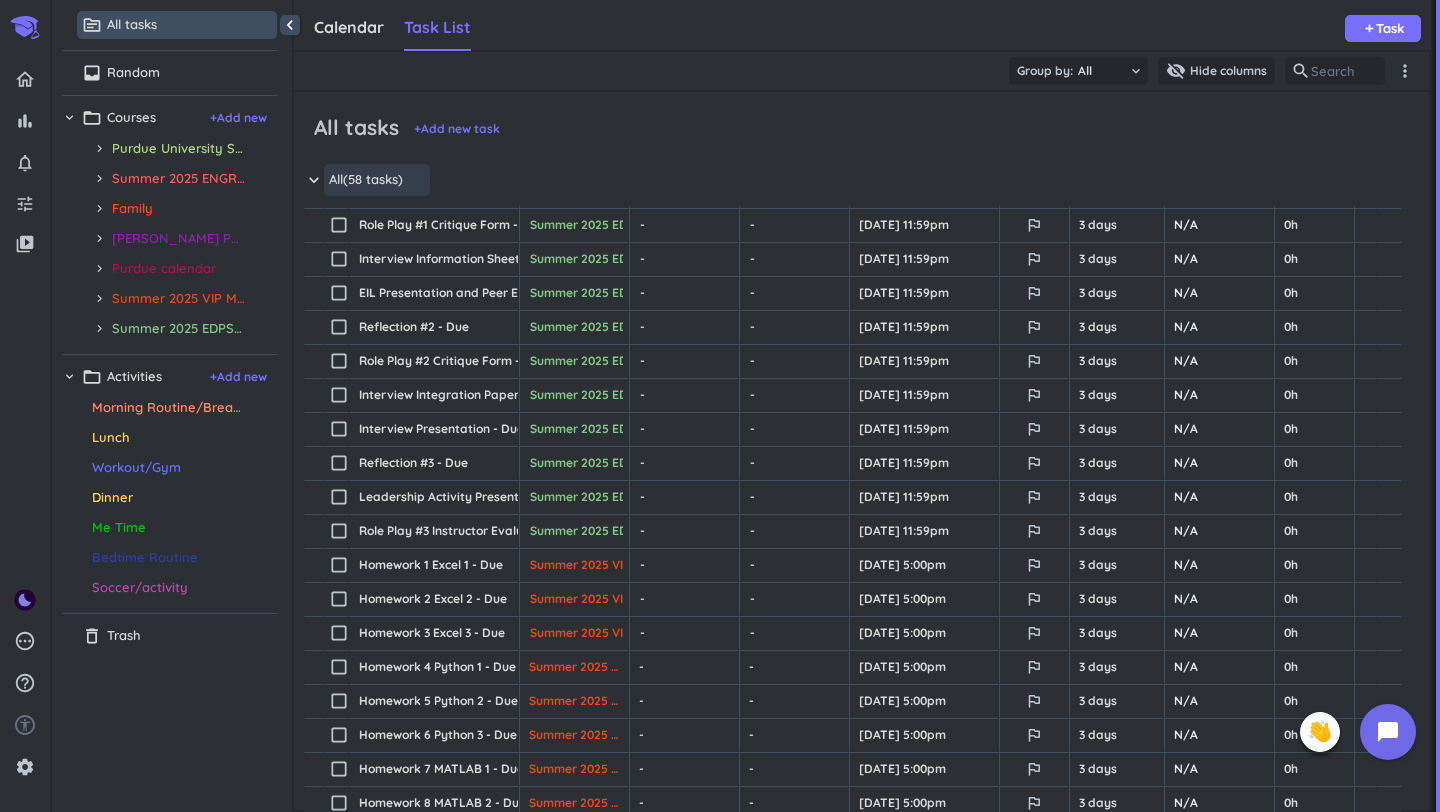 scroll, scrollTop: 1359, scrollLeft: 0, axis: vertical 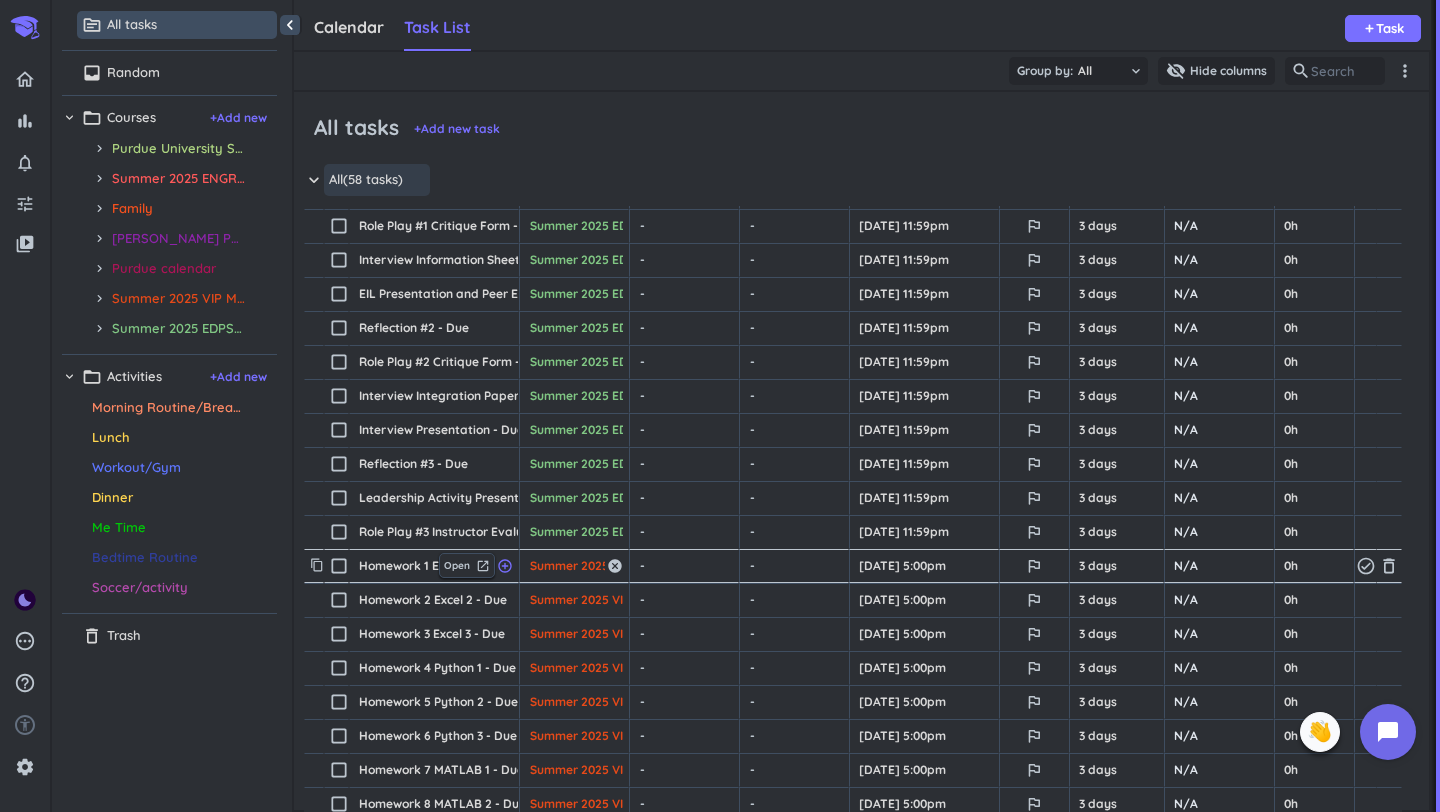 click on "Summer 2025 VIP MEP STEM ABC - Merge" at bounding box center (567, 566) 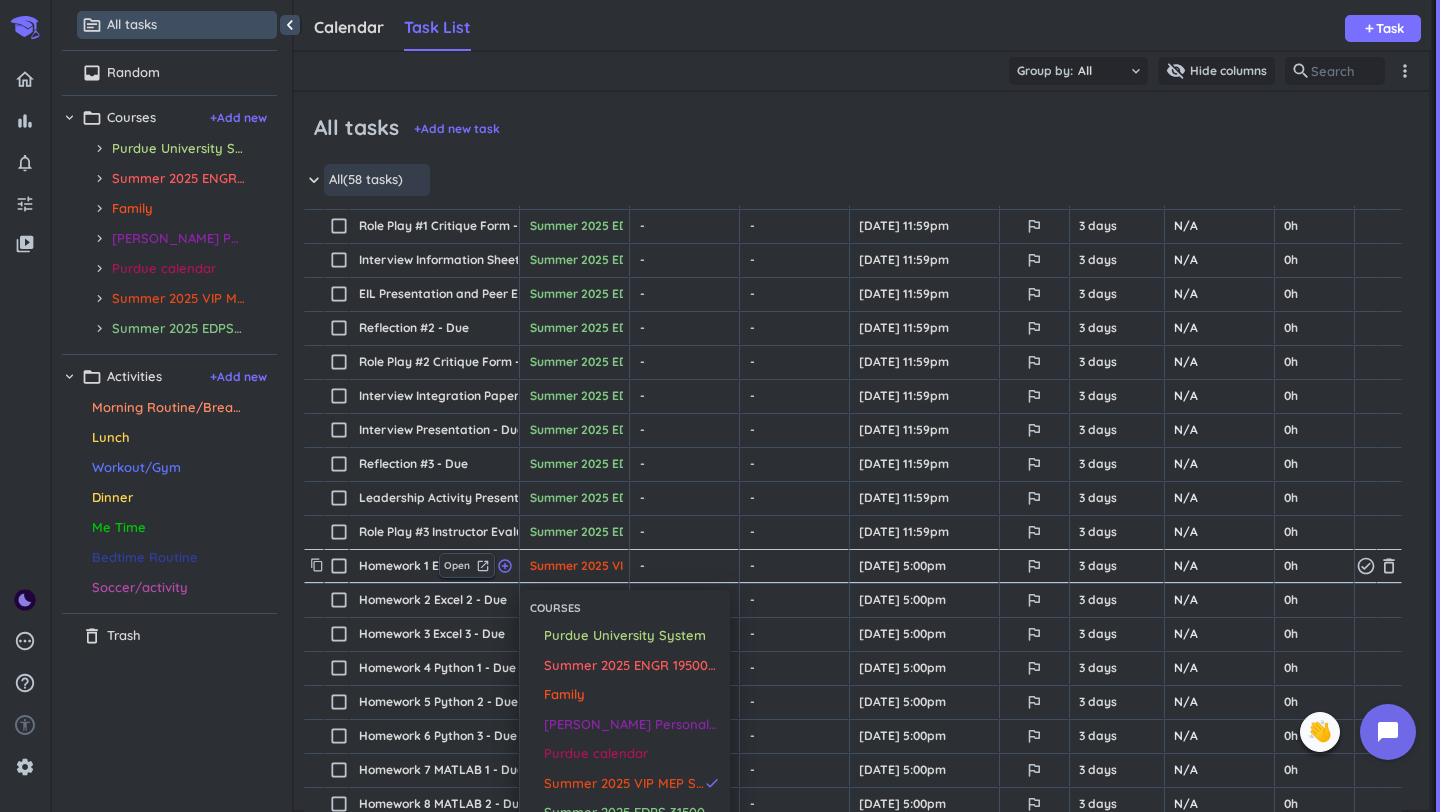 click at bounding box center [720, 406] 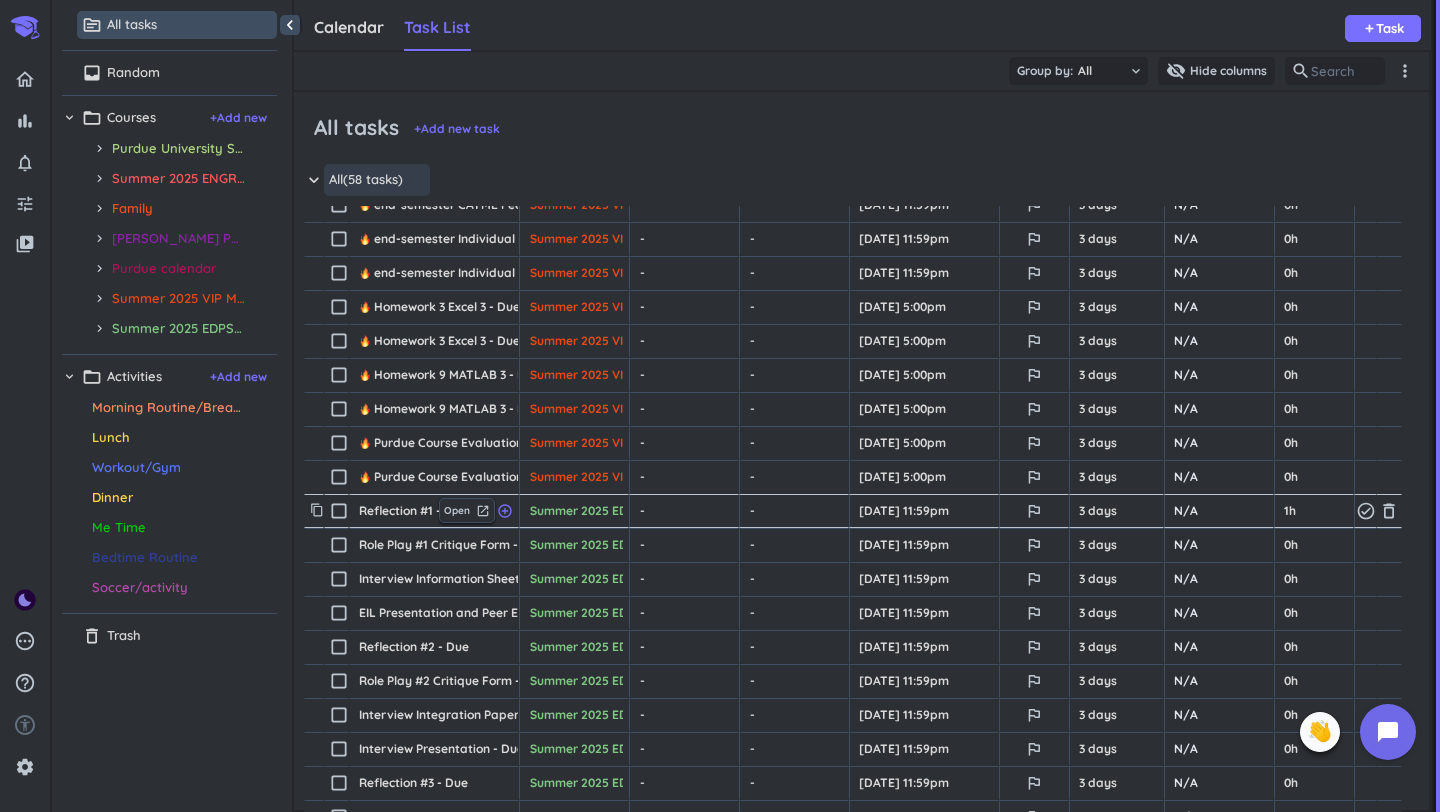 scroll, scrollTop: 1616, scrollLeft: 0, axis: vertical 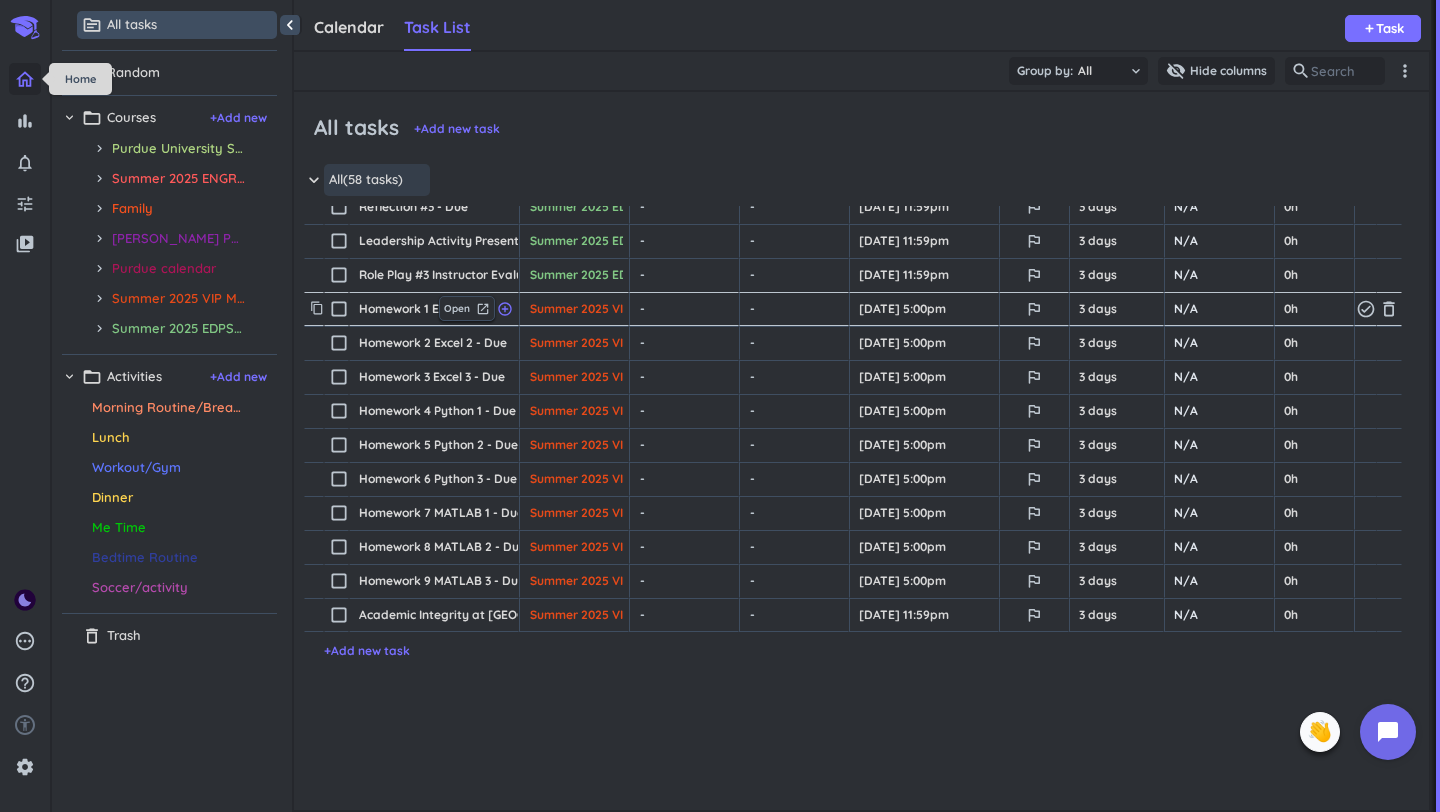 click 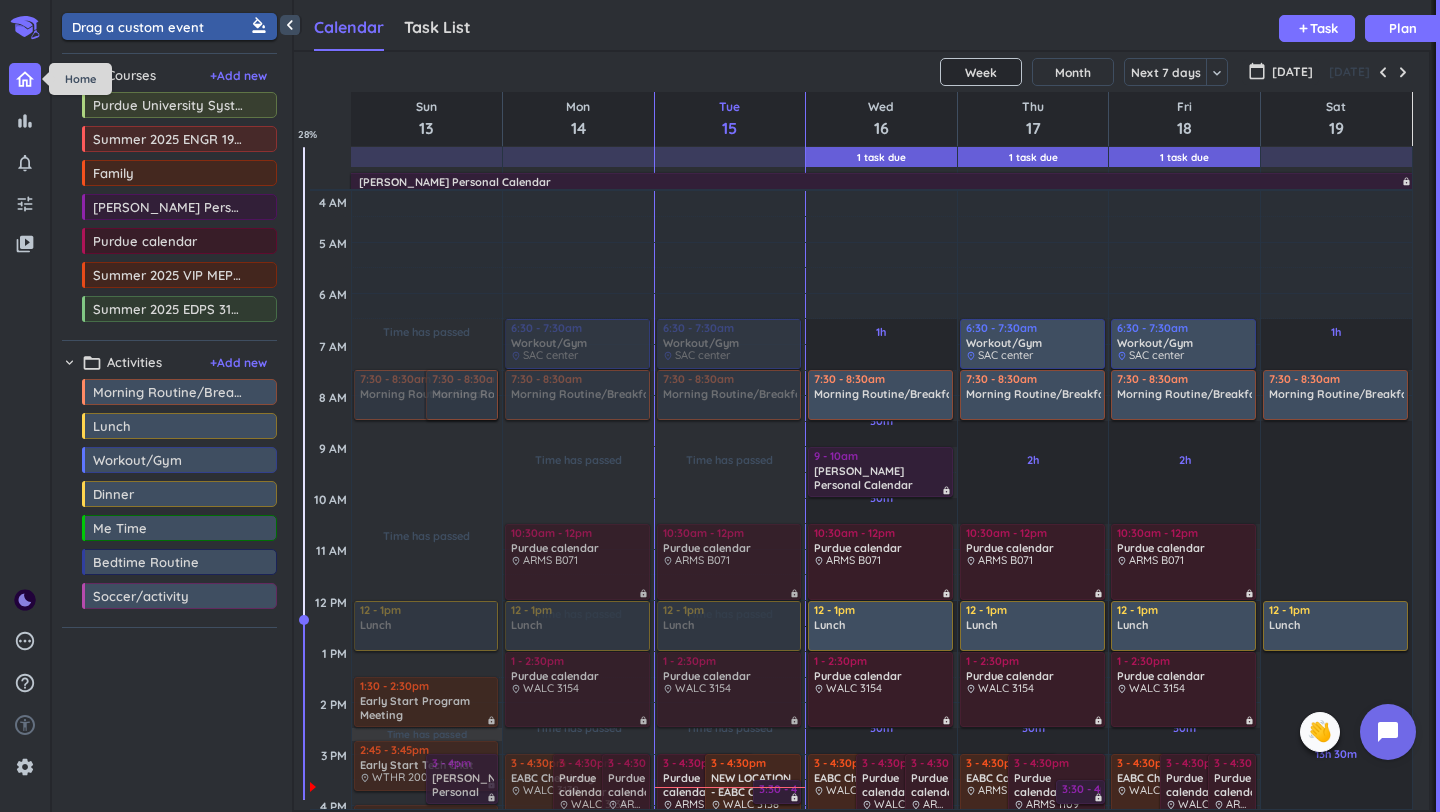 scroll, scrollTop: 1, scrollLeft: 1, axis: both 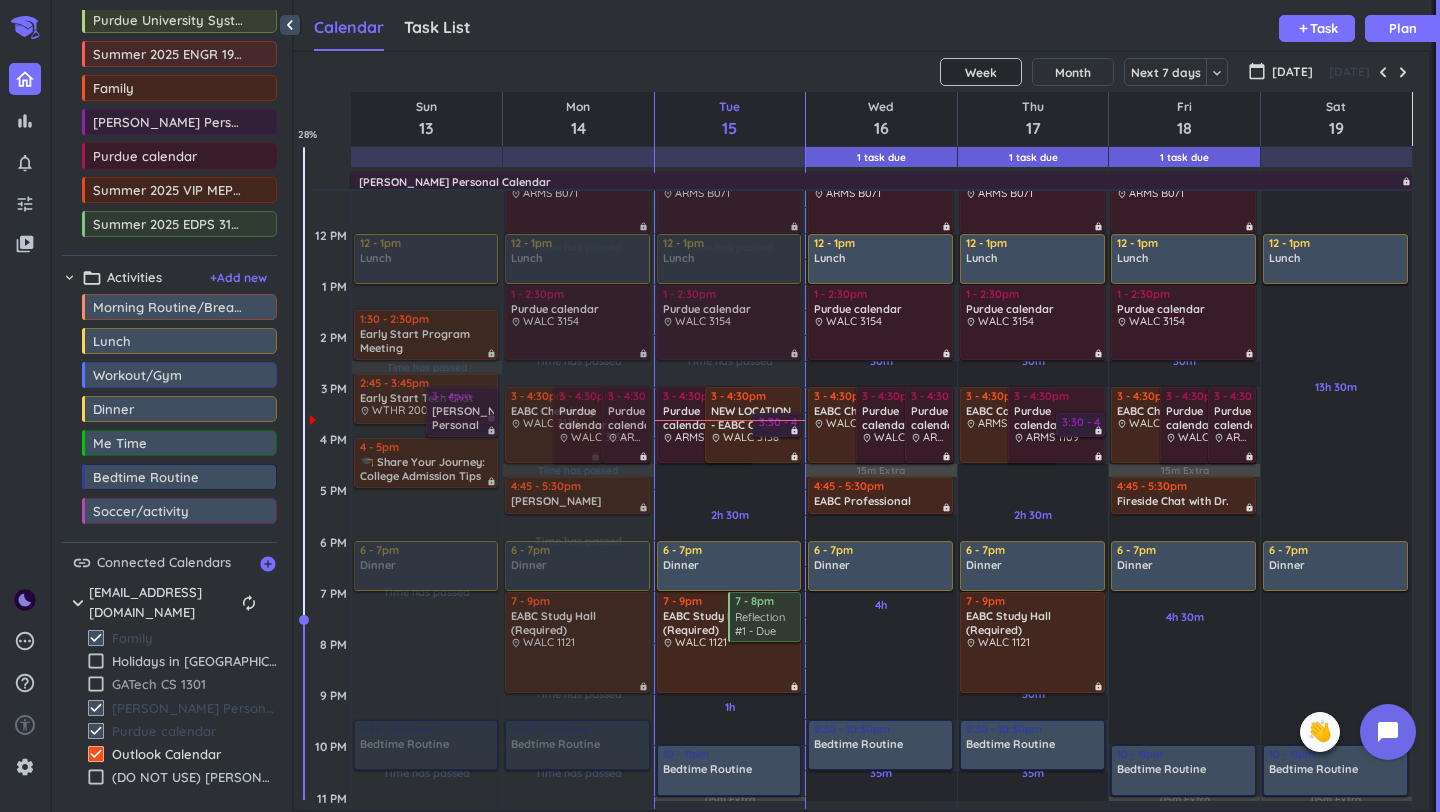 click on "GATech CS 1301" at bounding box center (194, 684) 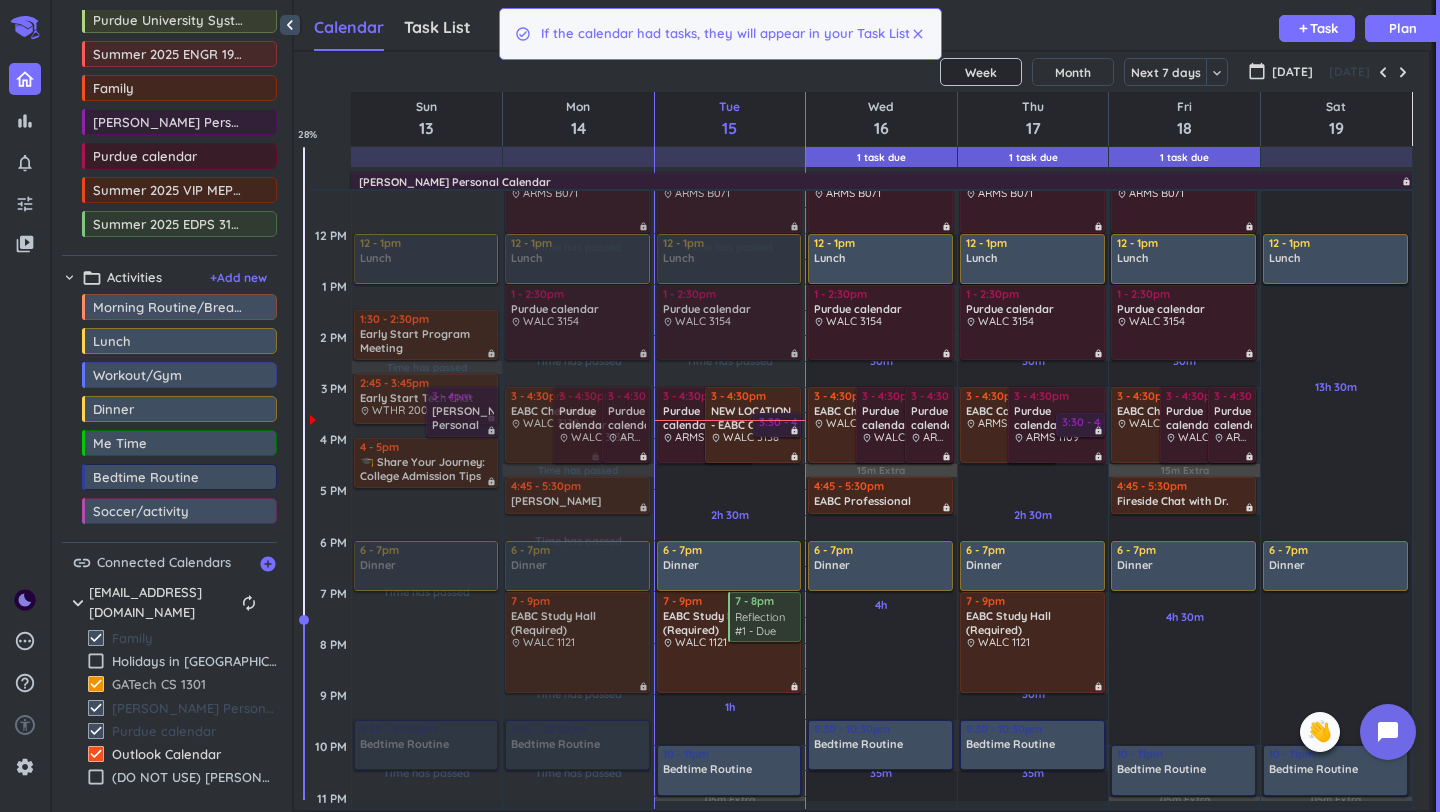 click on "check_box" at bounding box center [96, 684] 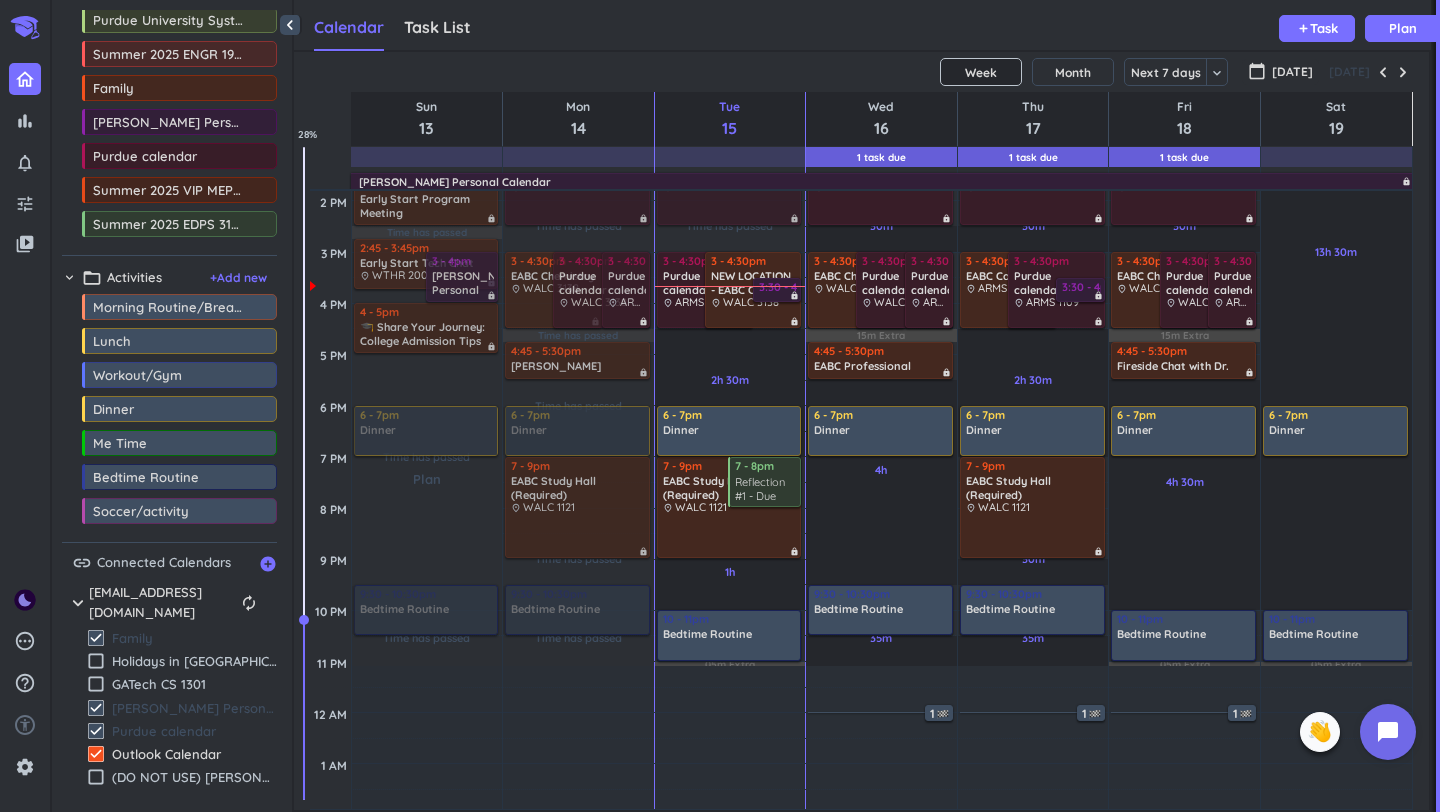 scroll, scrollTop: 507, scrollLeft: 0, axis: vertical 